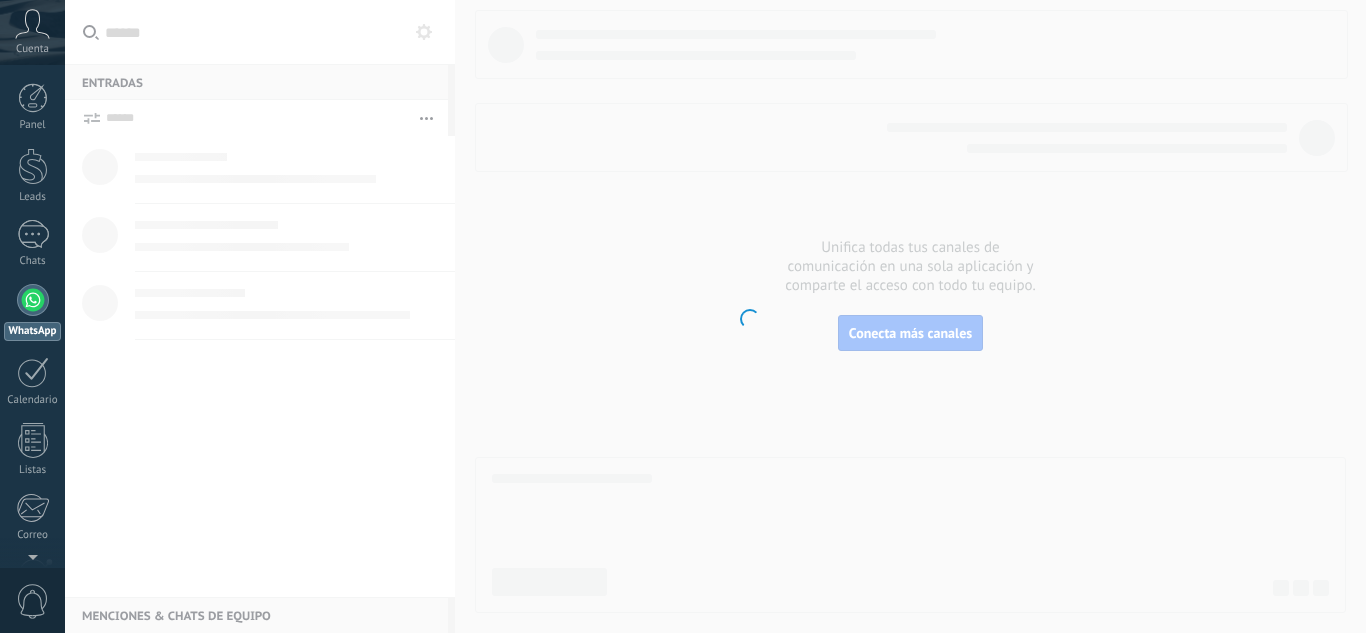 scroll, scrollTop: 0, scrollLeft: 0, axis: both 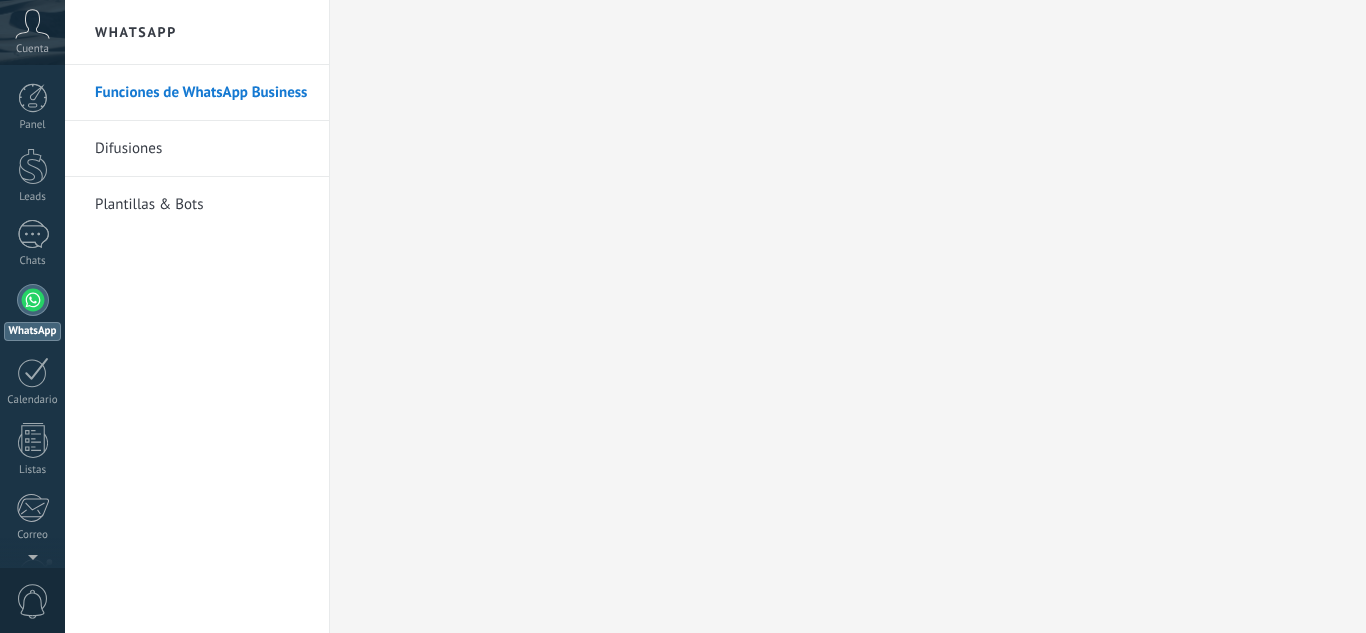 click on "Cuenta" at bounding box center (32, 32) 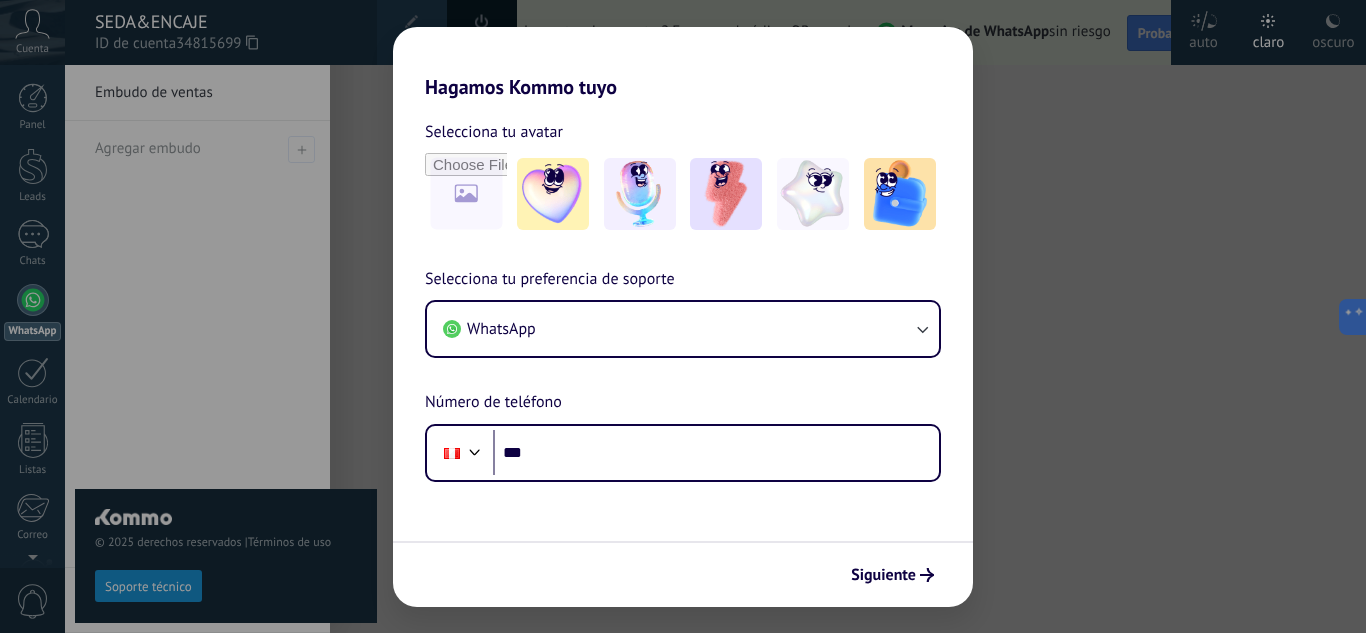 click on "Hagamos Kommo tuyo Selecciona tu avatar Selecciona tu preferencia de soporte WhatsApp Número de teléfono Phone *** Siguiente" at bounding box center (683, 316) 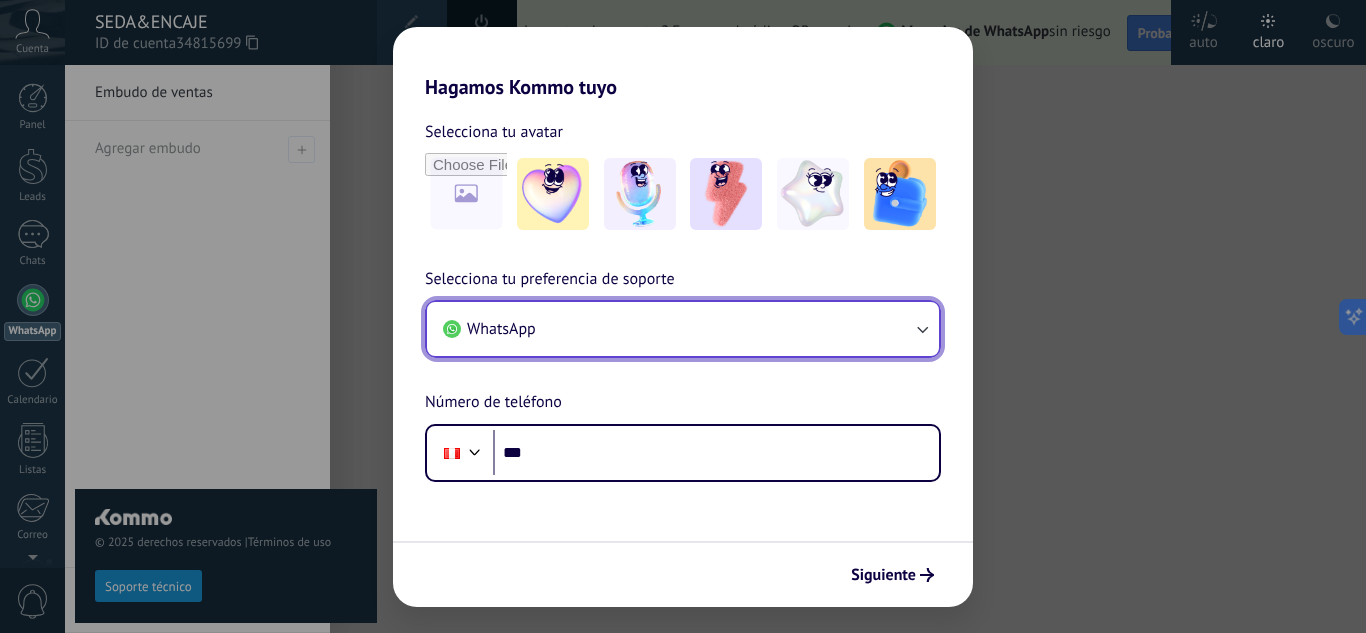 click on "WhatsApp" at bounding box center [683, 329] 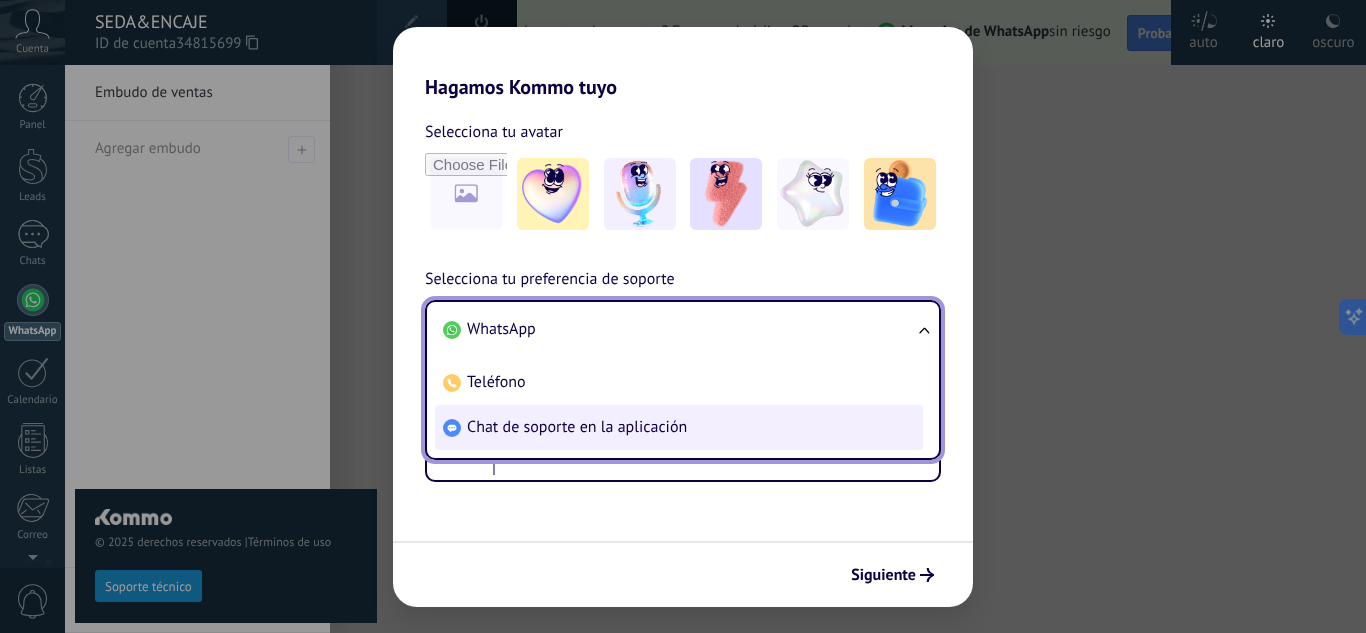click on "Chat de soporte en la aplicación" at bounding box center [577, 427] 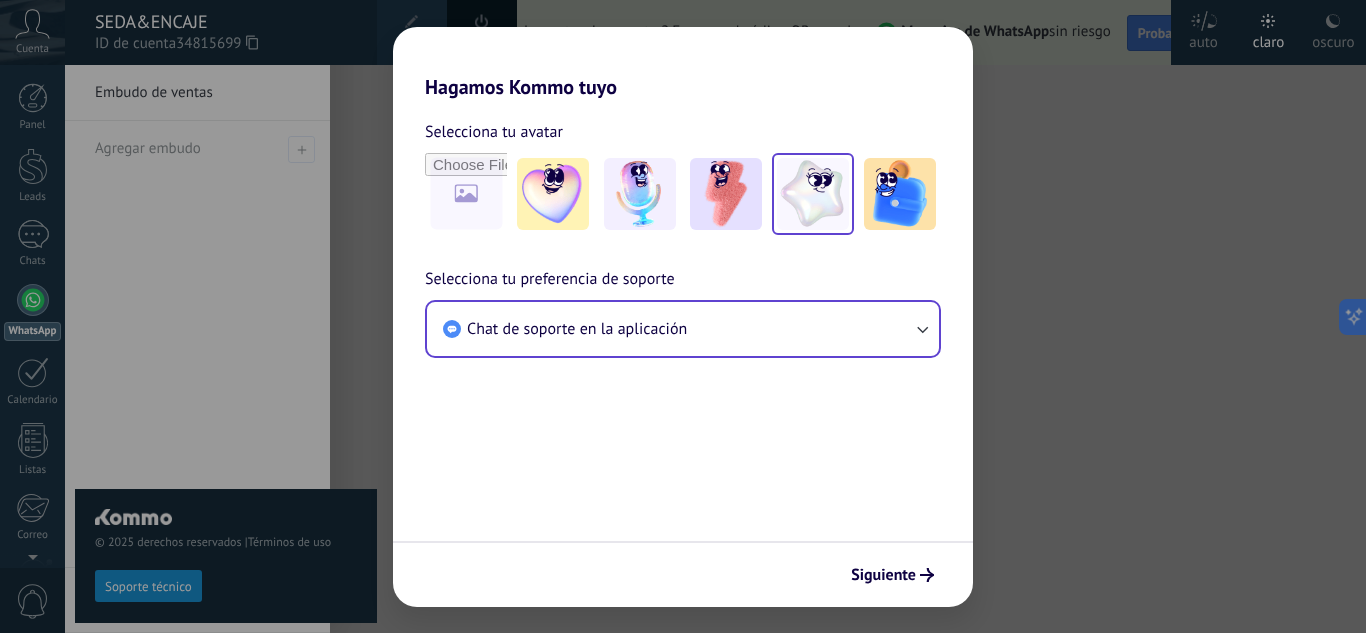 click at bounding box center [813, 194] 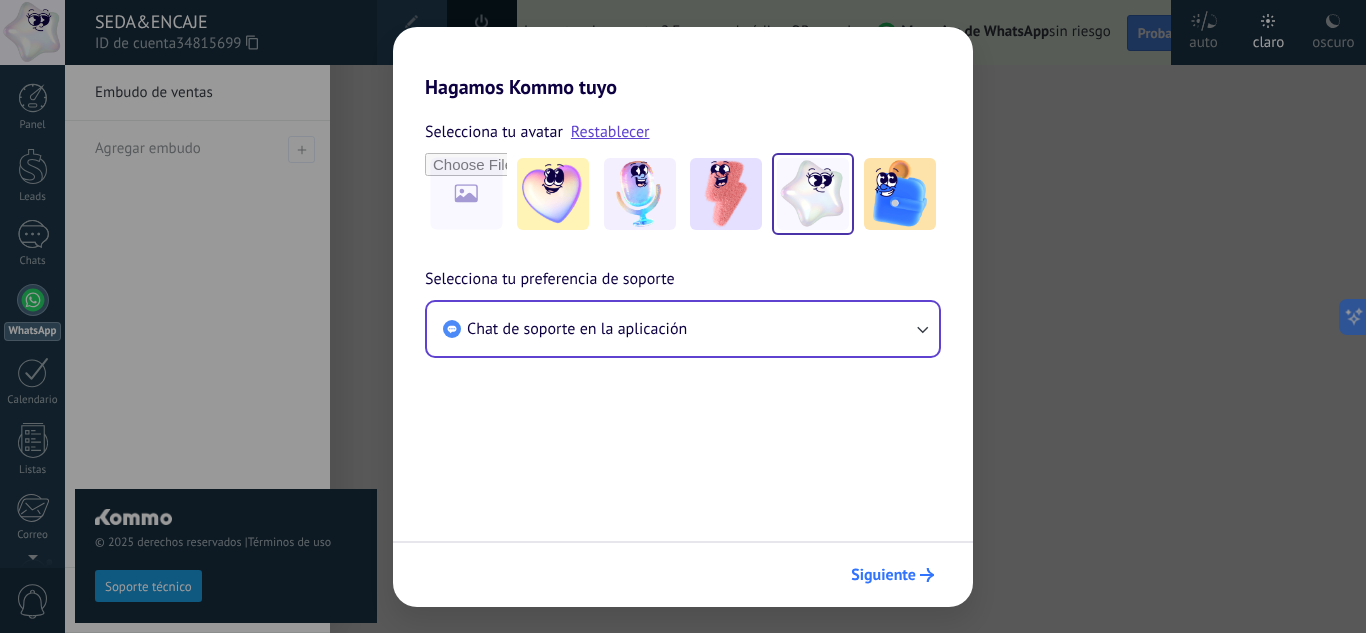 click on "Siguiente" at bounding box center [883, 575] 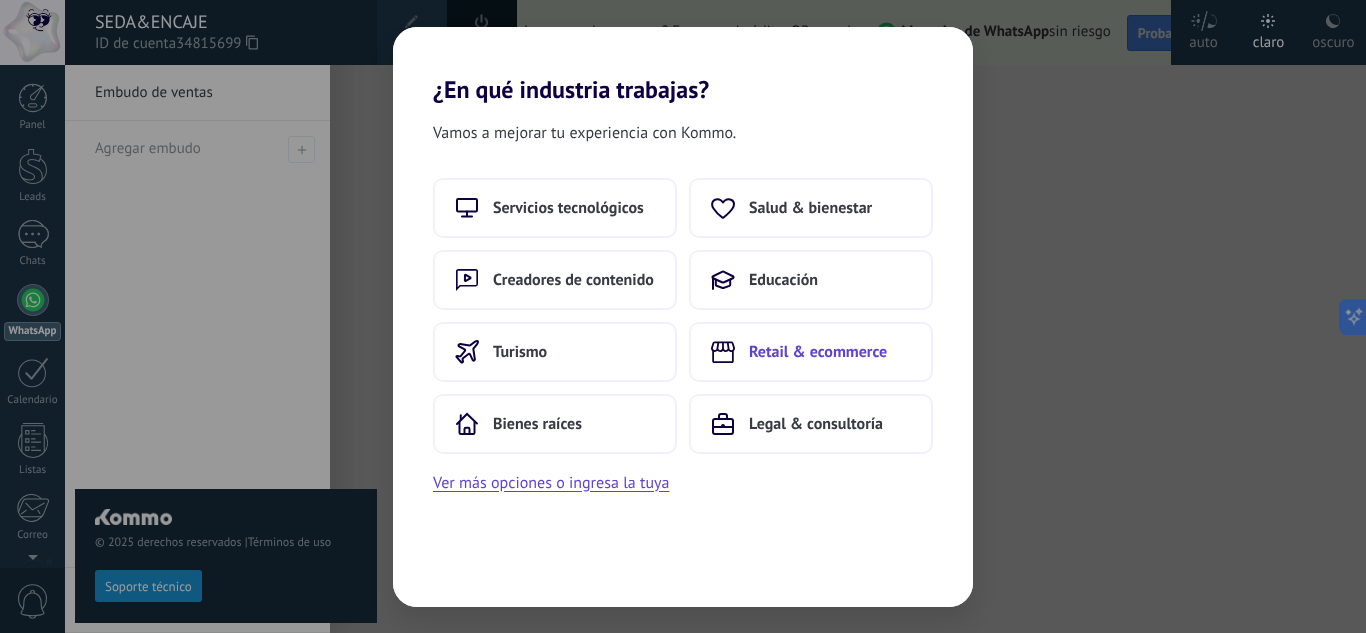 click on "Retail & ecommerce" at bounding box center [818, 352] 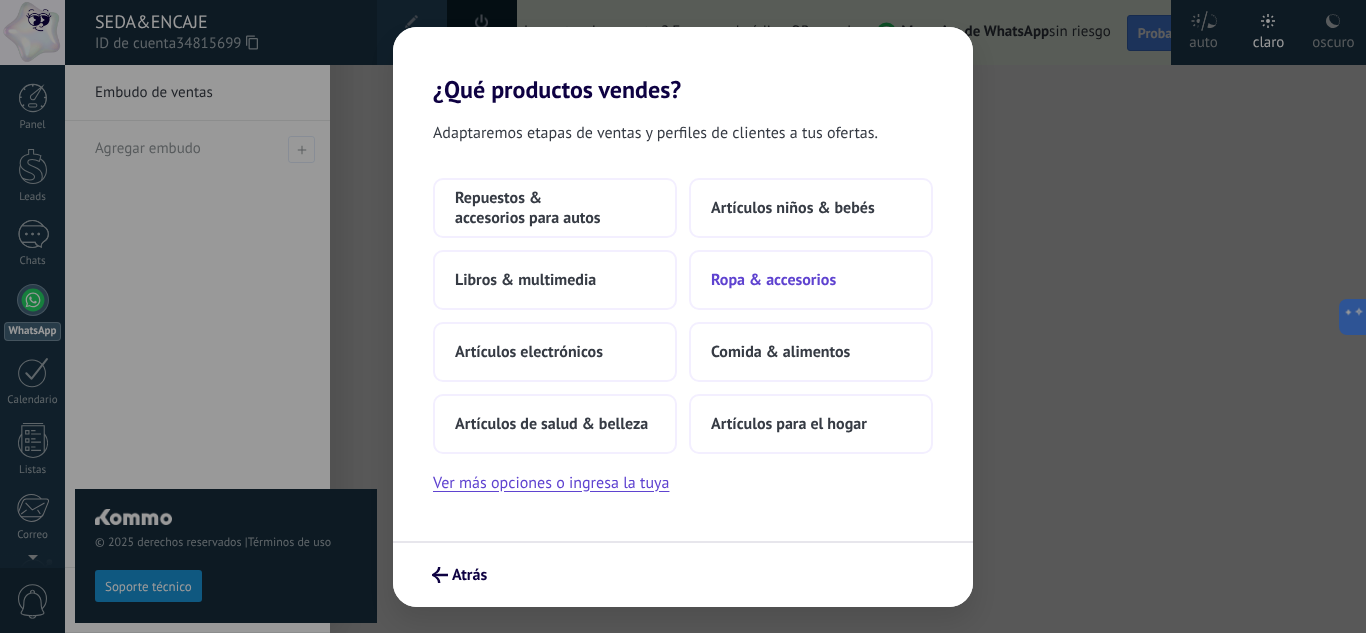 click on "Ropa & accesorios" at bounding box center [773, 280] 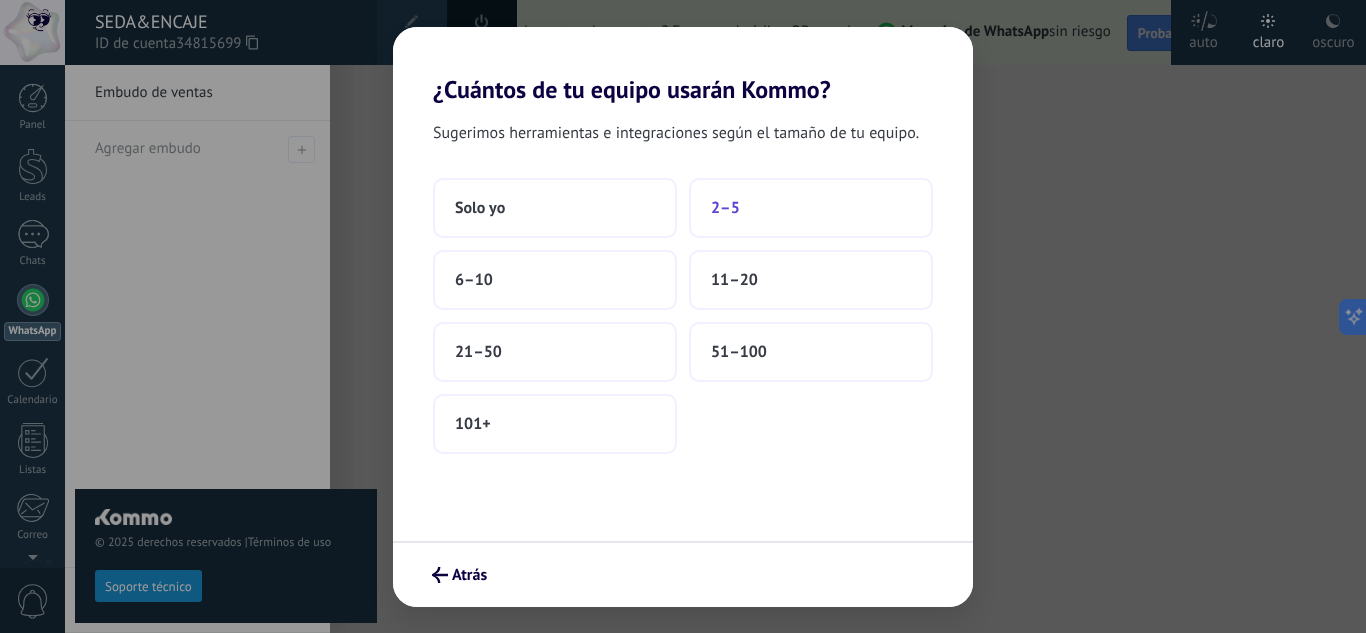 click on "2–5" at bounding box center (811, 208) 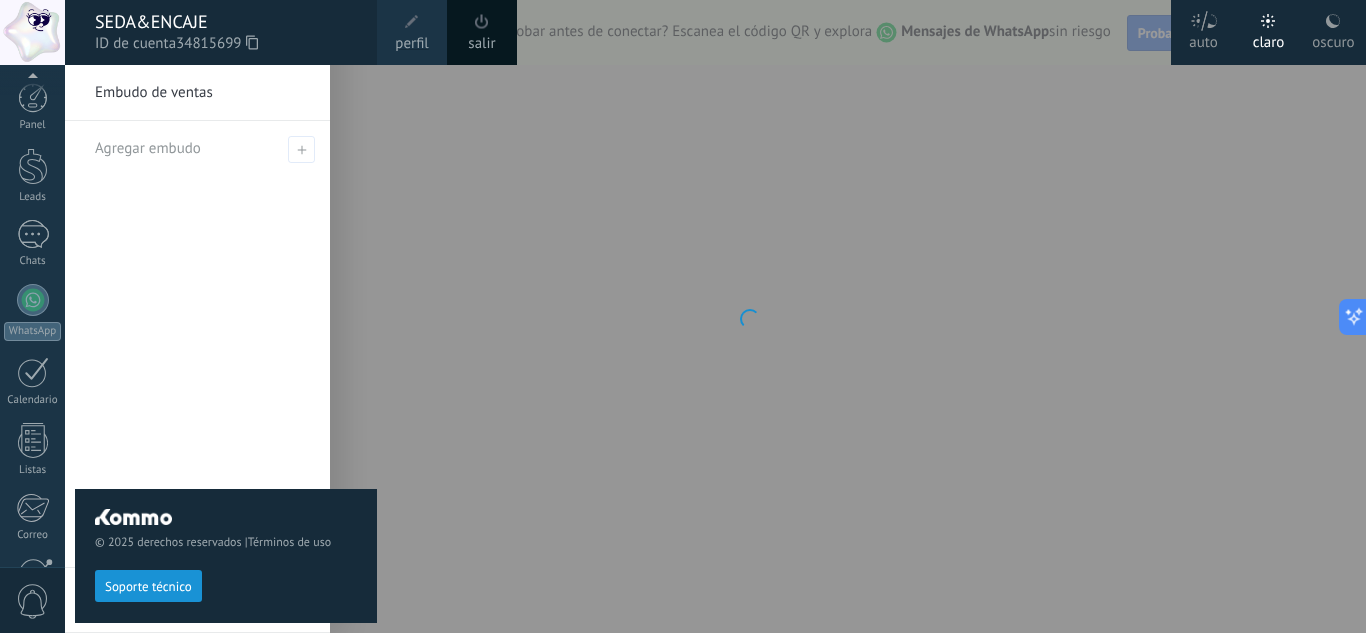 scroll, scrollTop: 199, scrollLeft: 0, axis: vertical 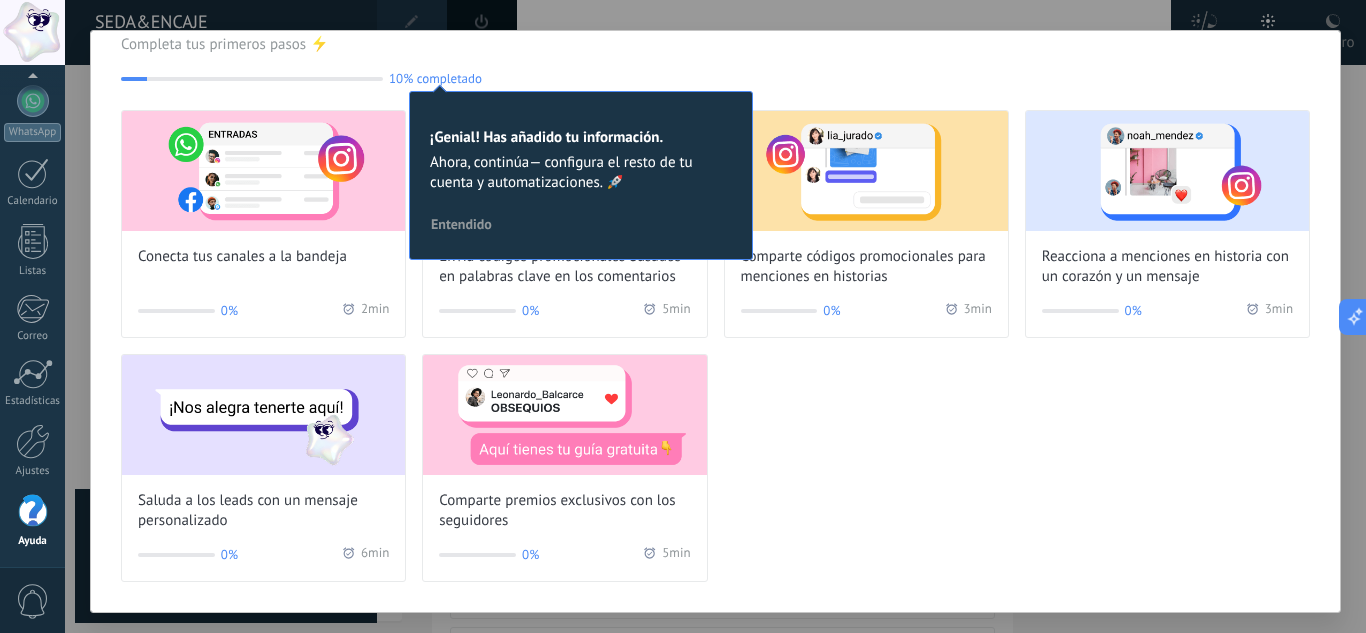 click on "Conecta tus canales a la bandeja 0% 2  min Envía códigos promocionales basados en palabras clave en los comentarios 0% 5  min Comparte códigos promocionales para menciones en historias 0% 3  min Reacciona a menciones en historia con un corazón y un mensaje 0% 3  min Saluda a los leads con un mensaje personalizado 0% 6  min Comparte premios exclusivos con los seguidores 0% 5  min" at bounding box center (715, 346) 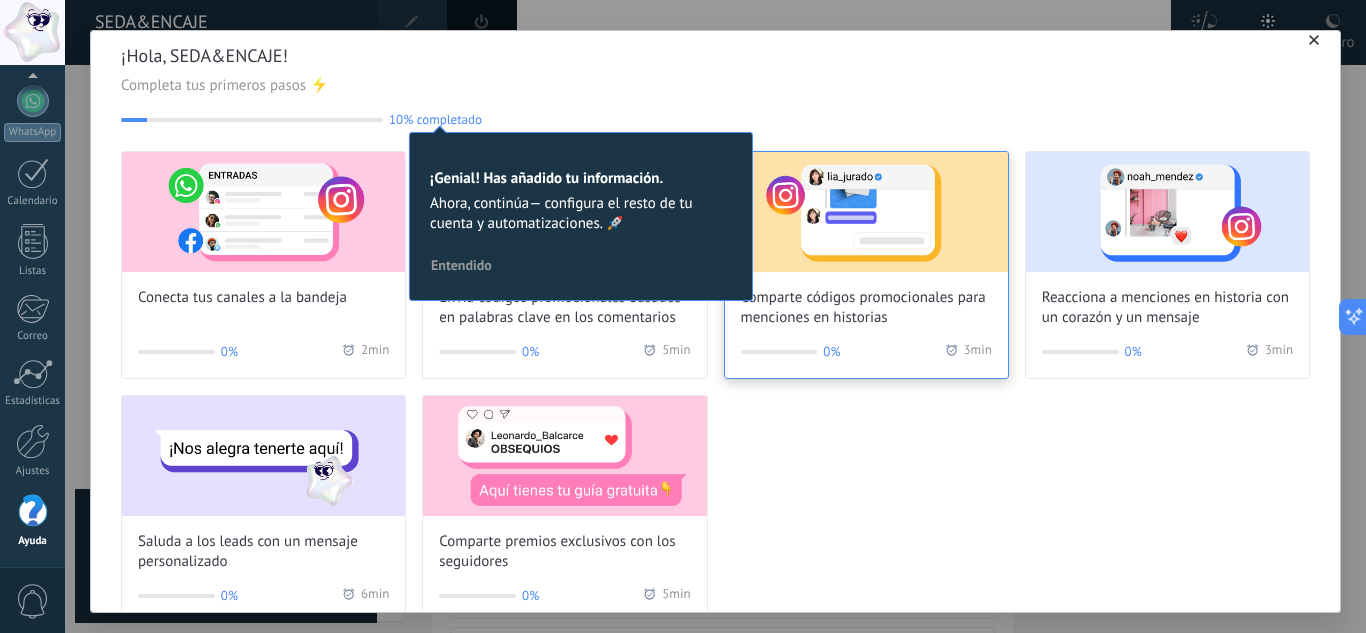 scroll, scrollTop: 0, scrollLeft: 0, axis: both 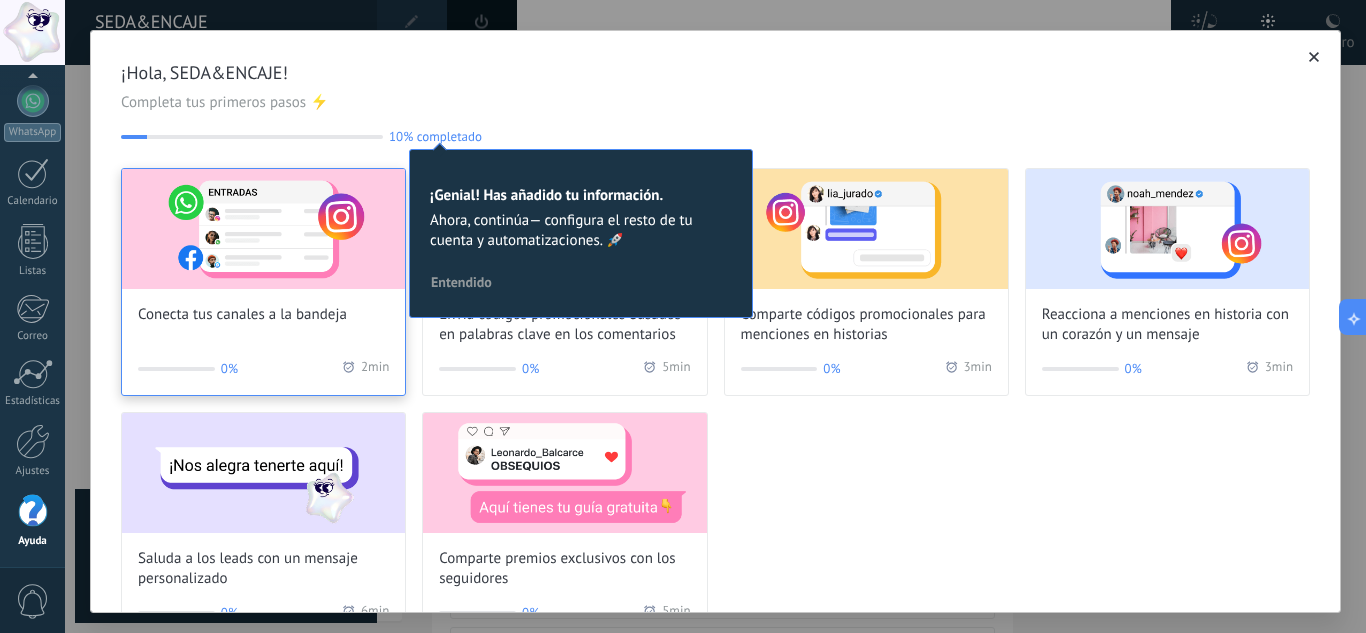 click at bounding box center (263, 229) 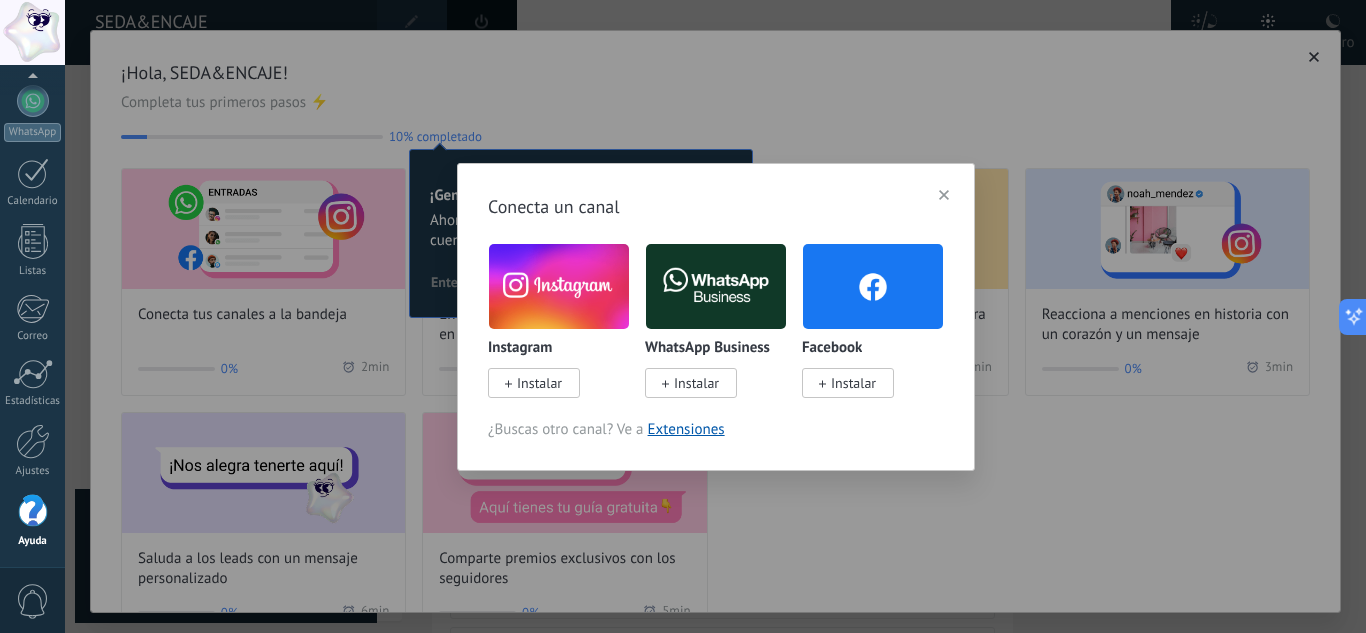 click 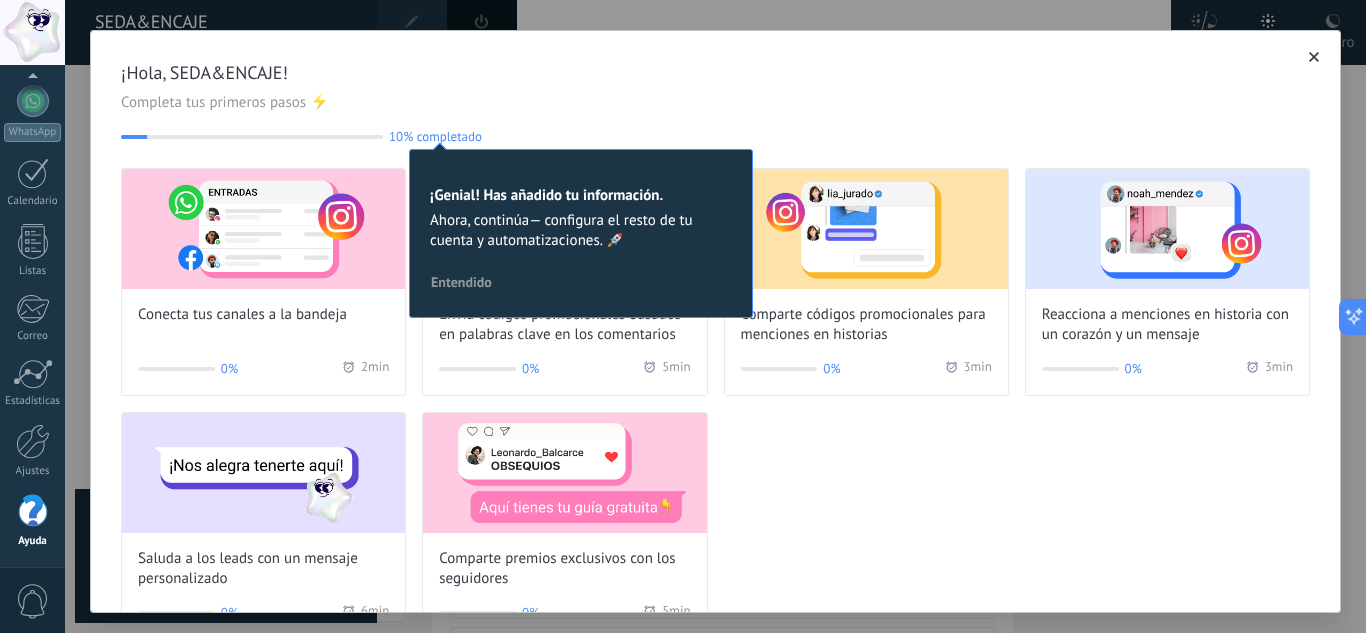 click on "¡Hola, SEDA&ENCAJE! Completa tus primeros pasos ⚡ 10% completado 10 ¡Genial! Has añadido tu información. Ahora, continúa— configura el resto de tu cuenta y automatizaciones. 🚀 Entendido   Conecta tus canales a la bandeja 0% 2  min Envía códigos promocionales basados en palabras clave en los comentarios 0% 5  min Comparte códigos promocionales para menciones en historias 0% 3  min Reacciona a menciones en historia con un corazón y un mensaje 0% 3  min Saluda a los leads con un mensaje personalizado 0% 6  min Comparte premios exclusivos con los seguidores 0% 5  min" at bounding box center (715, 350) 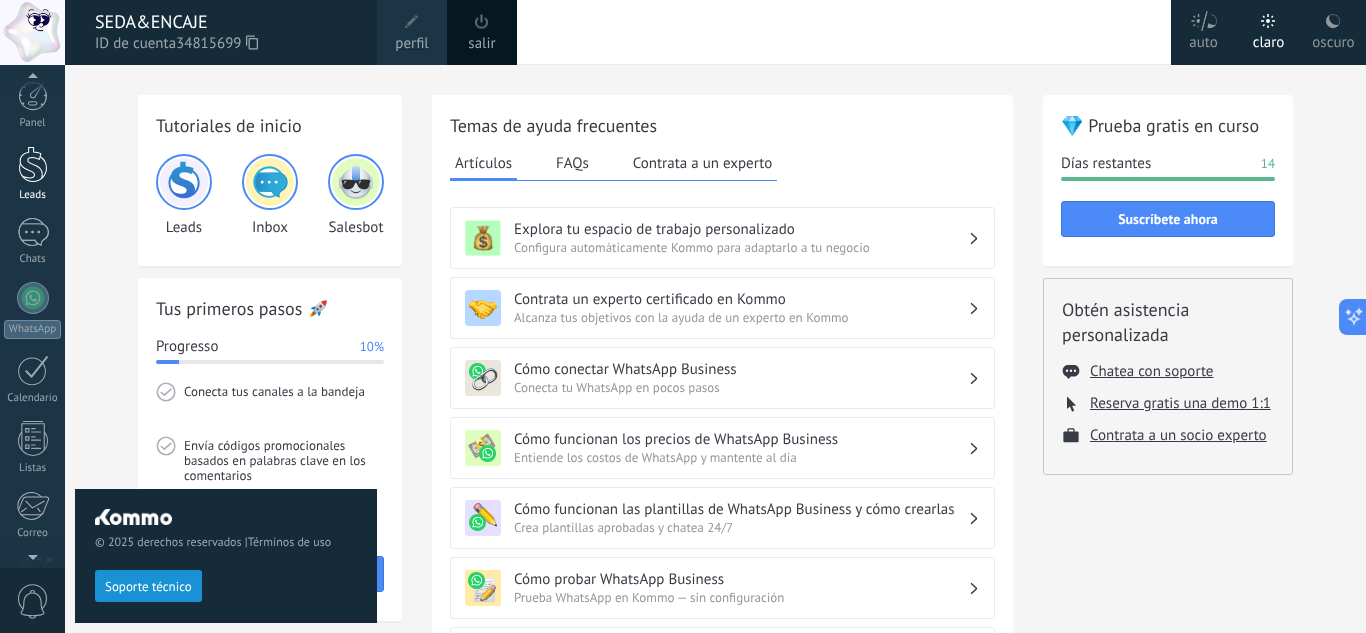 scroll, scrollTop: 0, scrollLeft: 0, axis: both 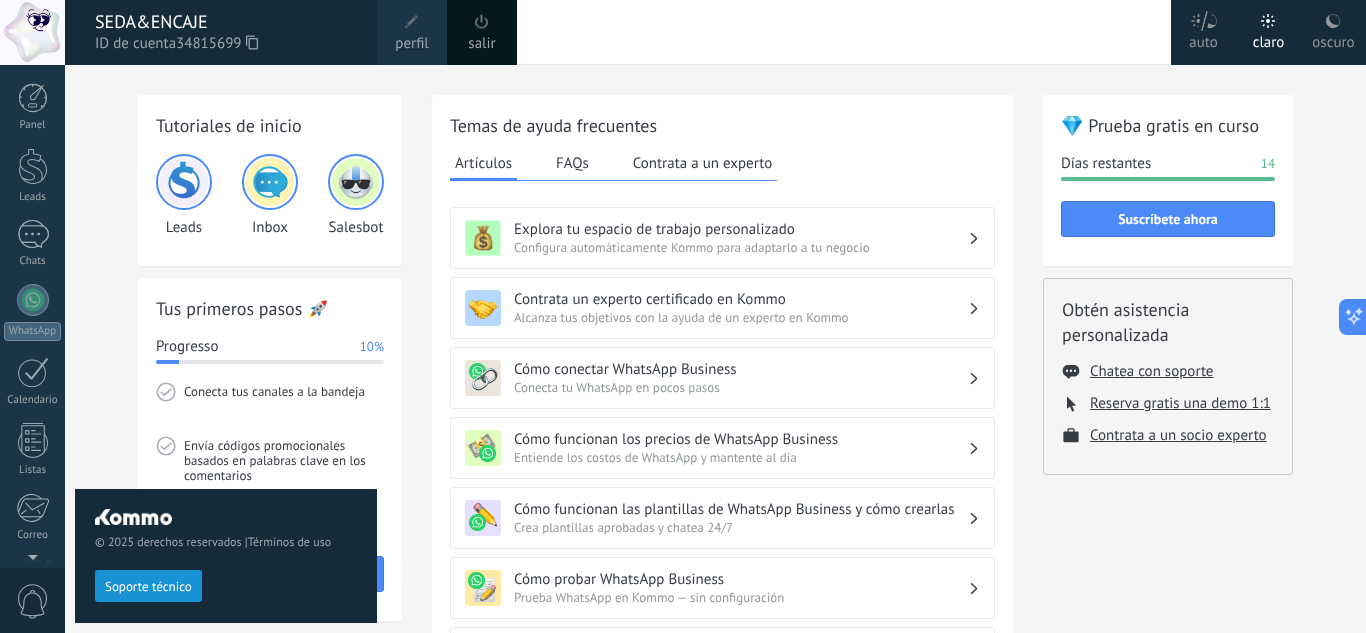 click at bounding box center [32, 32] 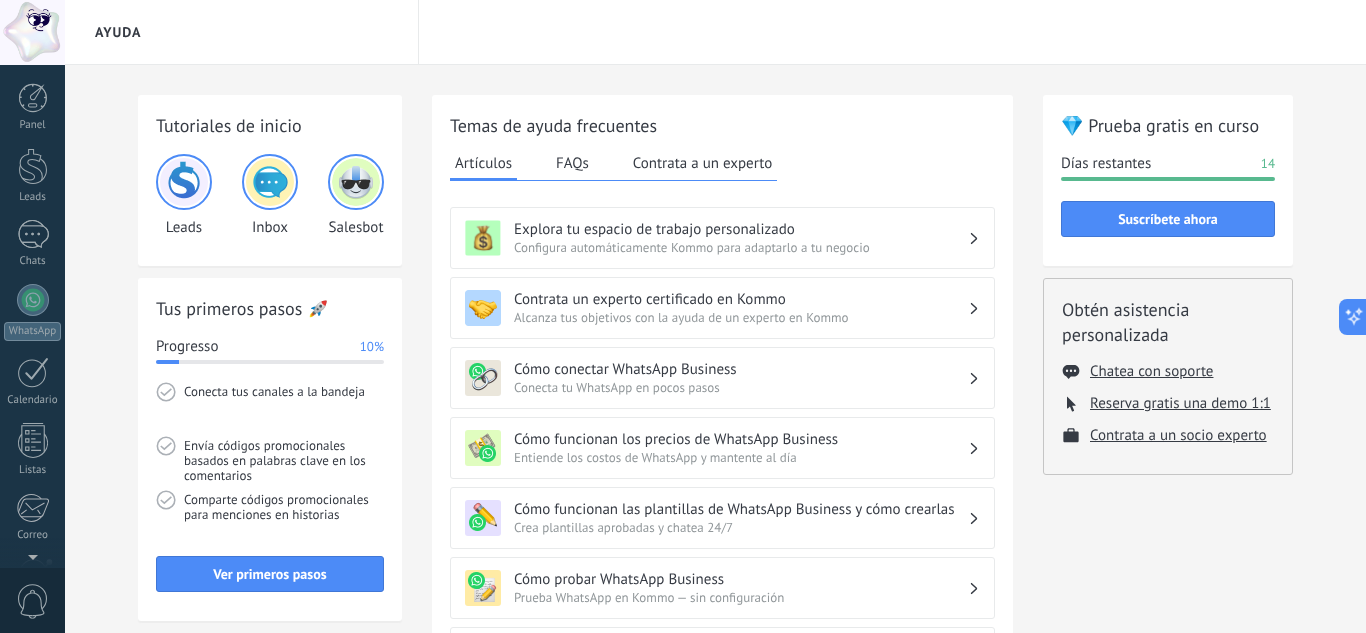 click at bounding box center [32, 32] 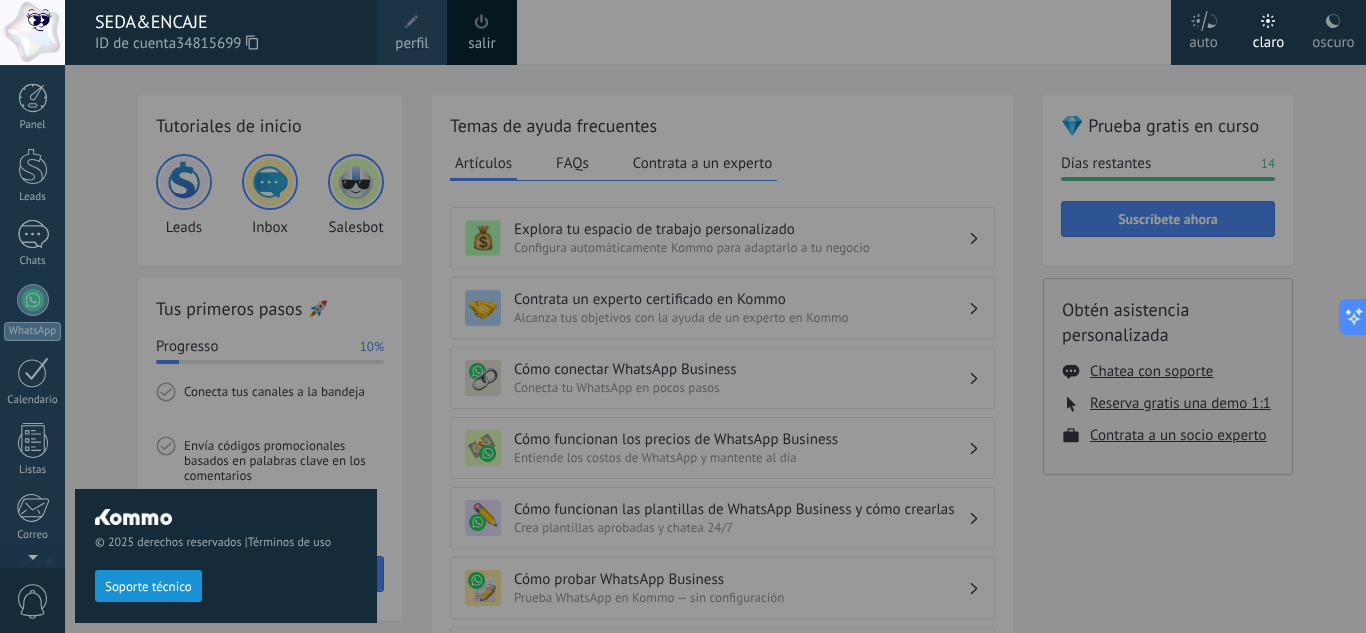click at bounding box center (412, 22) 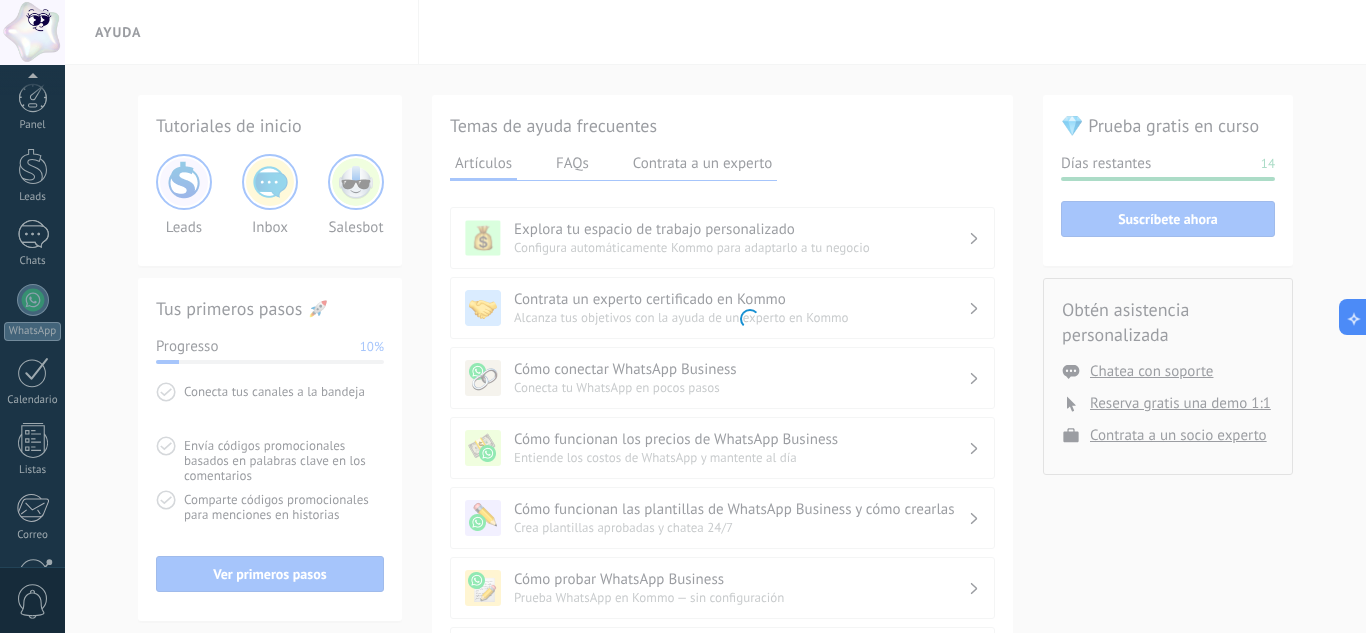 scroll, scrollTop: 199, scrollLeft: 0, axis: vertical 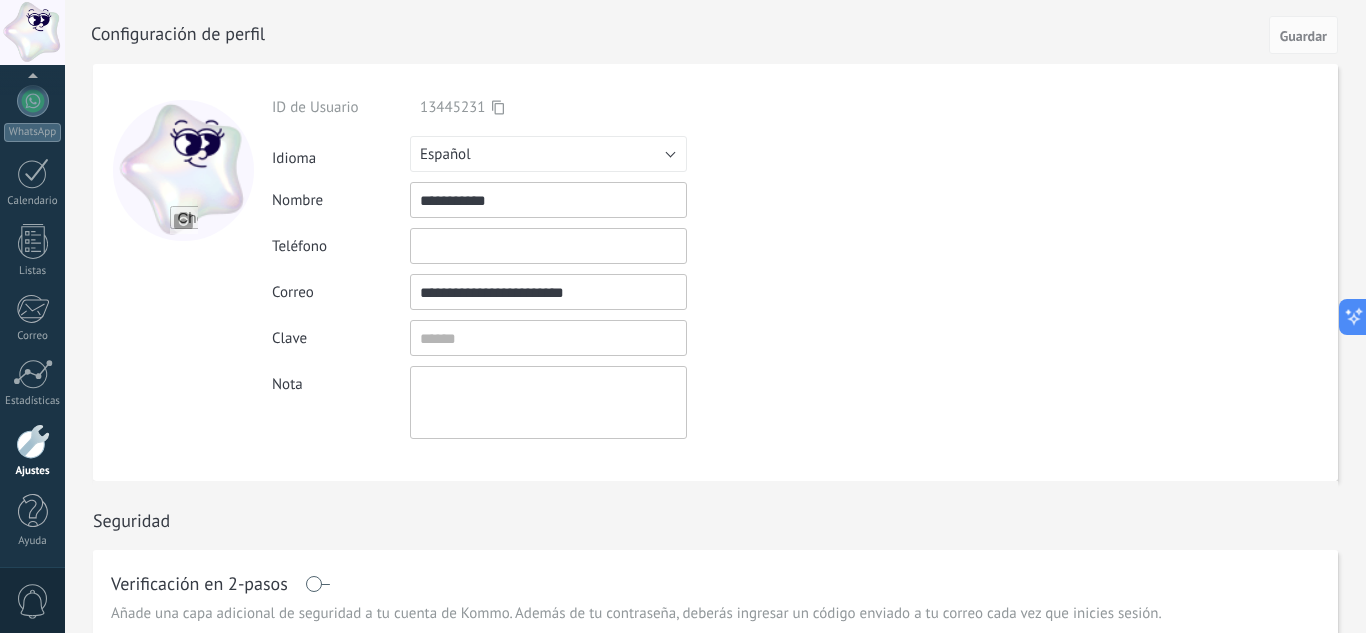 click at bounding box center (33, 441) 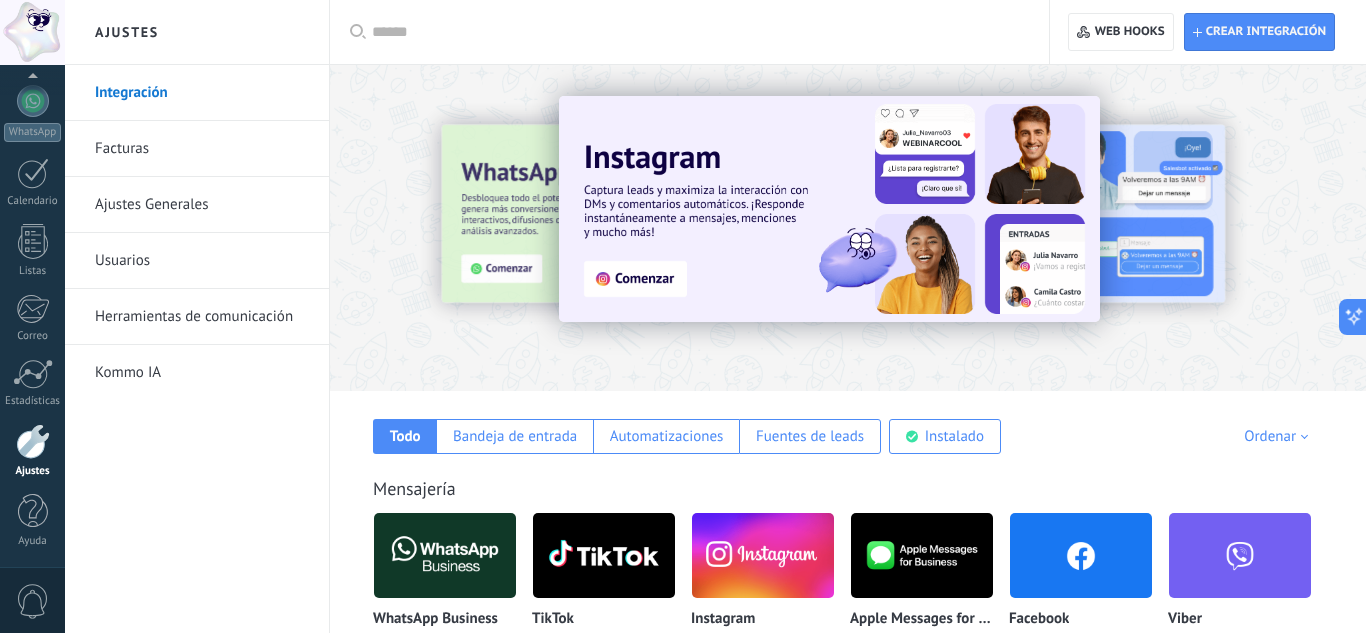click on "Ajustes Generales" at bounding box center (202, 205) 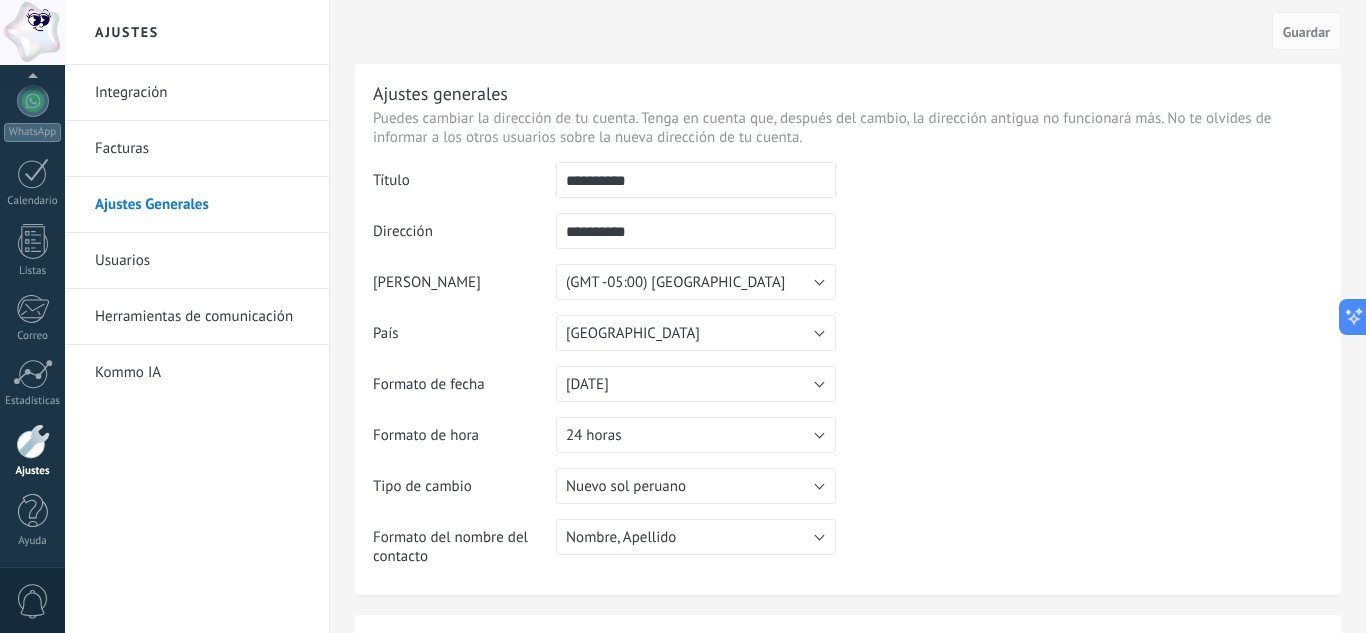 click on "Usuarios" at bounding box center (202, 261) 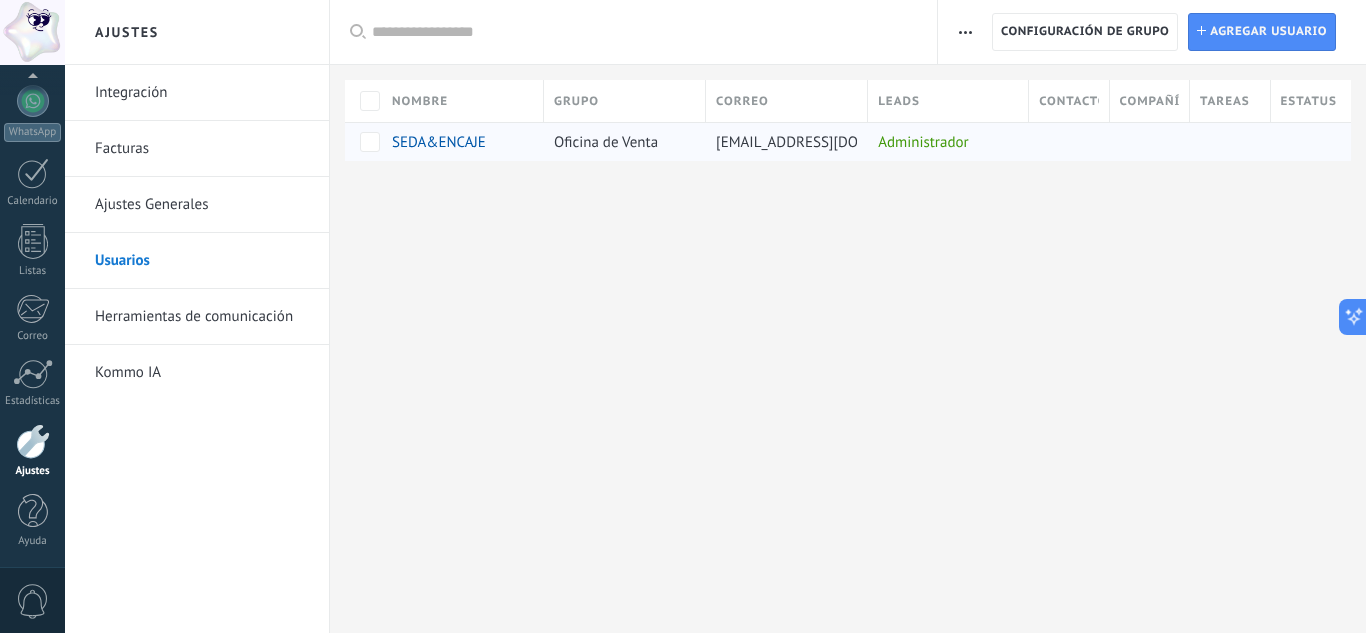 click on "Administrador" at bounding box center (943, 142) 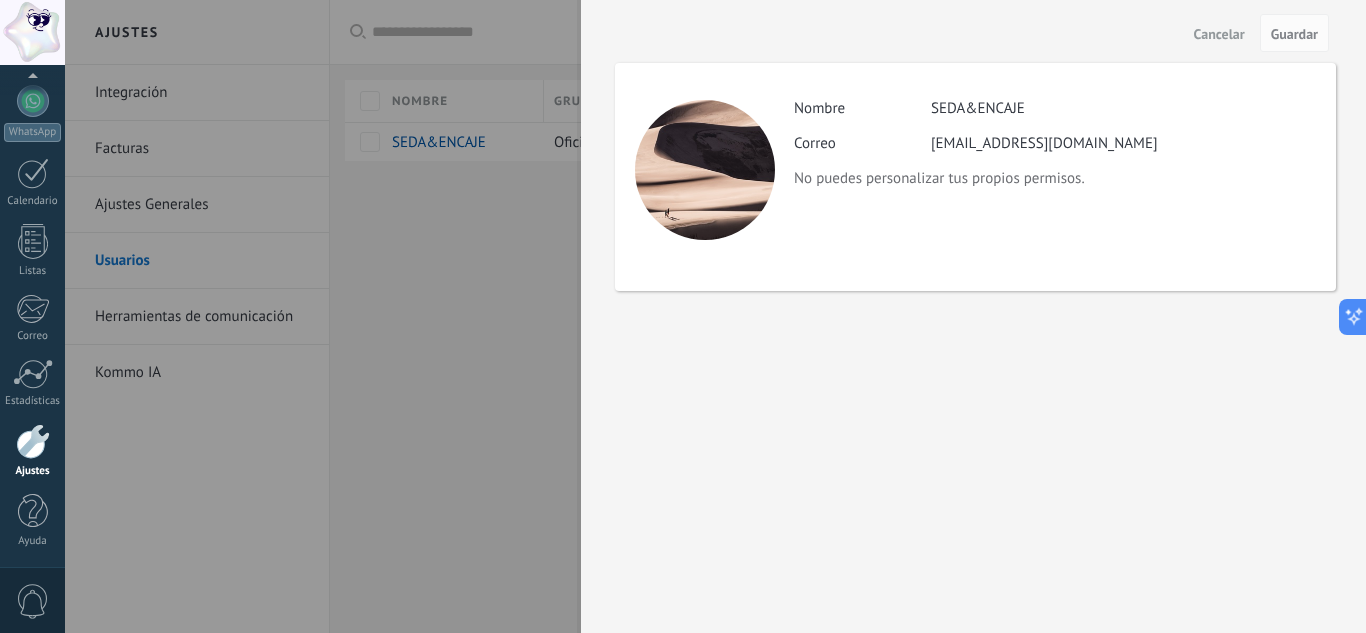 click at bounding box center (683, 316) 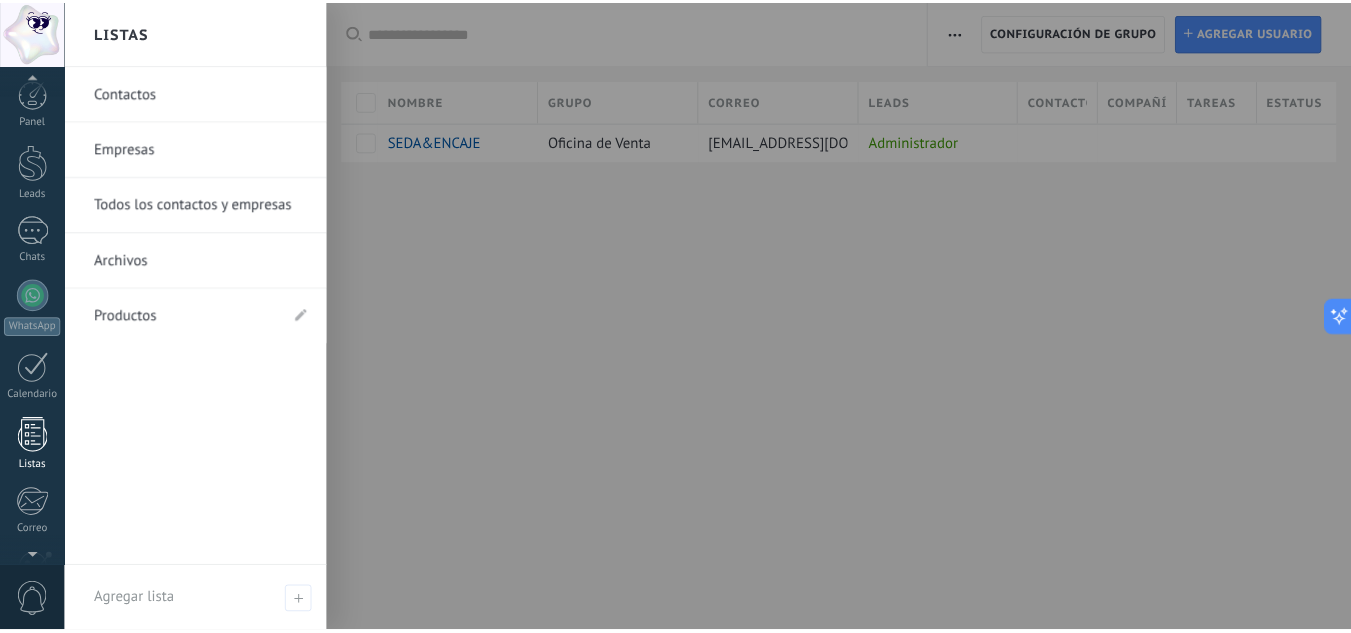 scroll, scrollTop: 199, scrollLeft: 0, axis: vertical 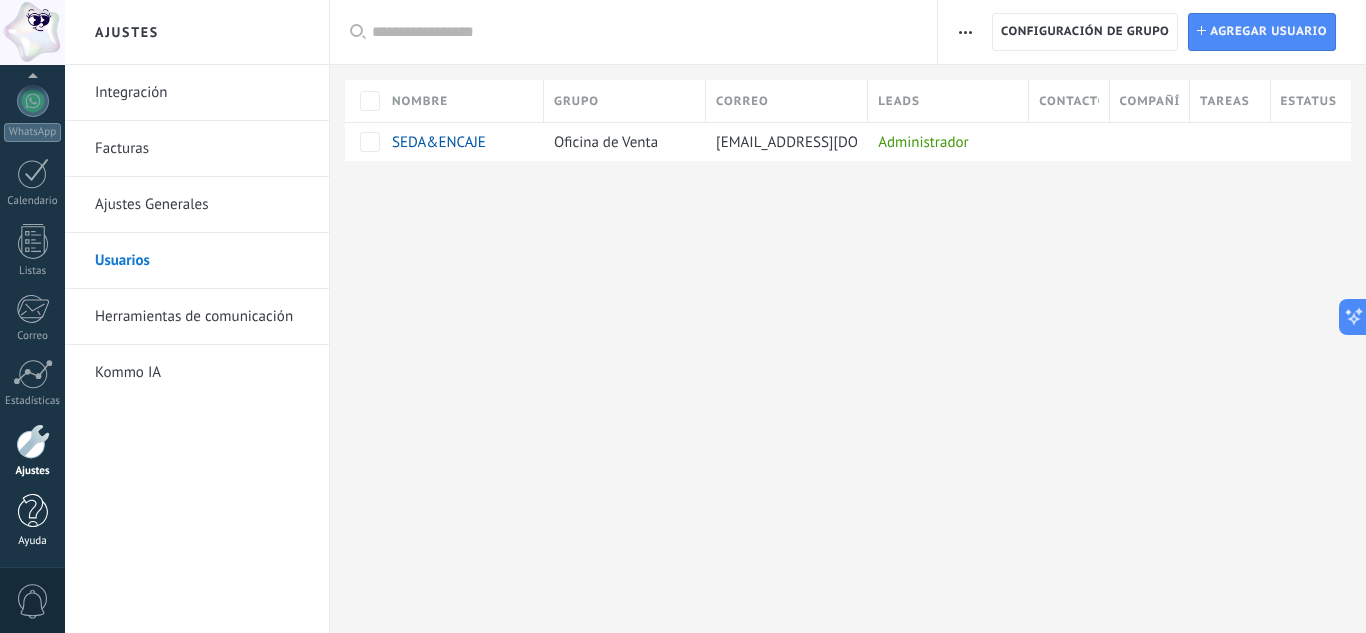 click at bounding box center (33, 511) 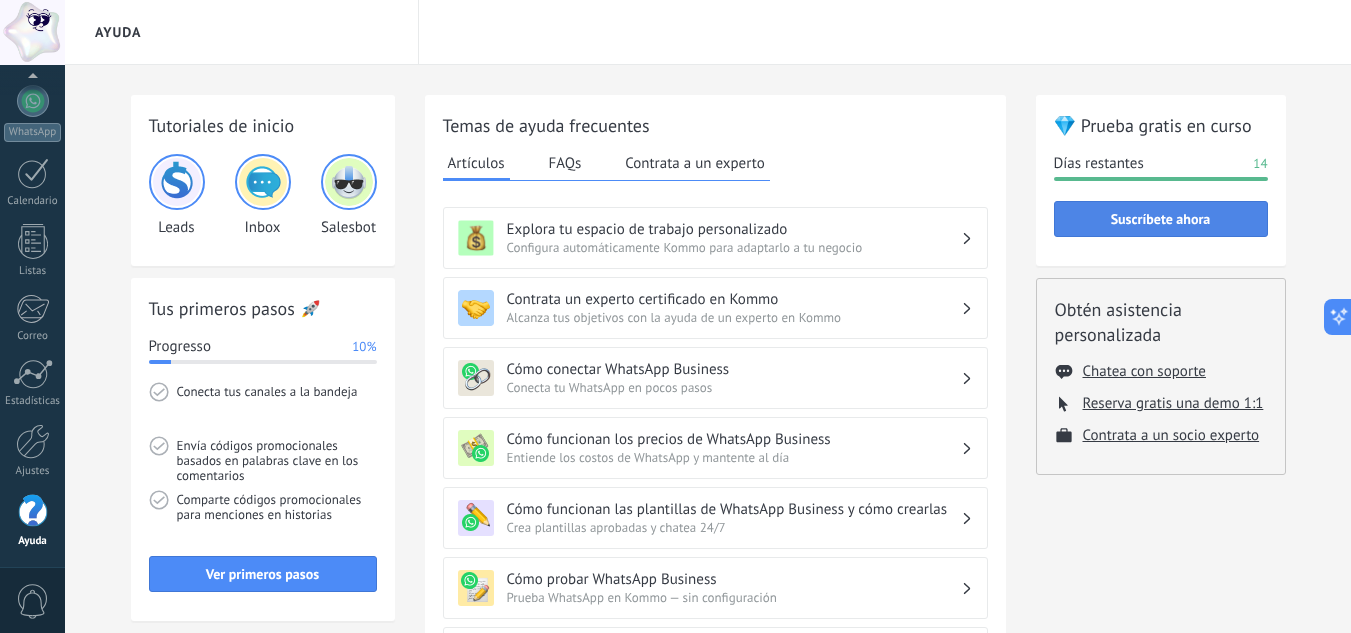 click on "Suscríbete ahora" at bounding box center (1161, 219) 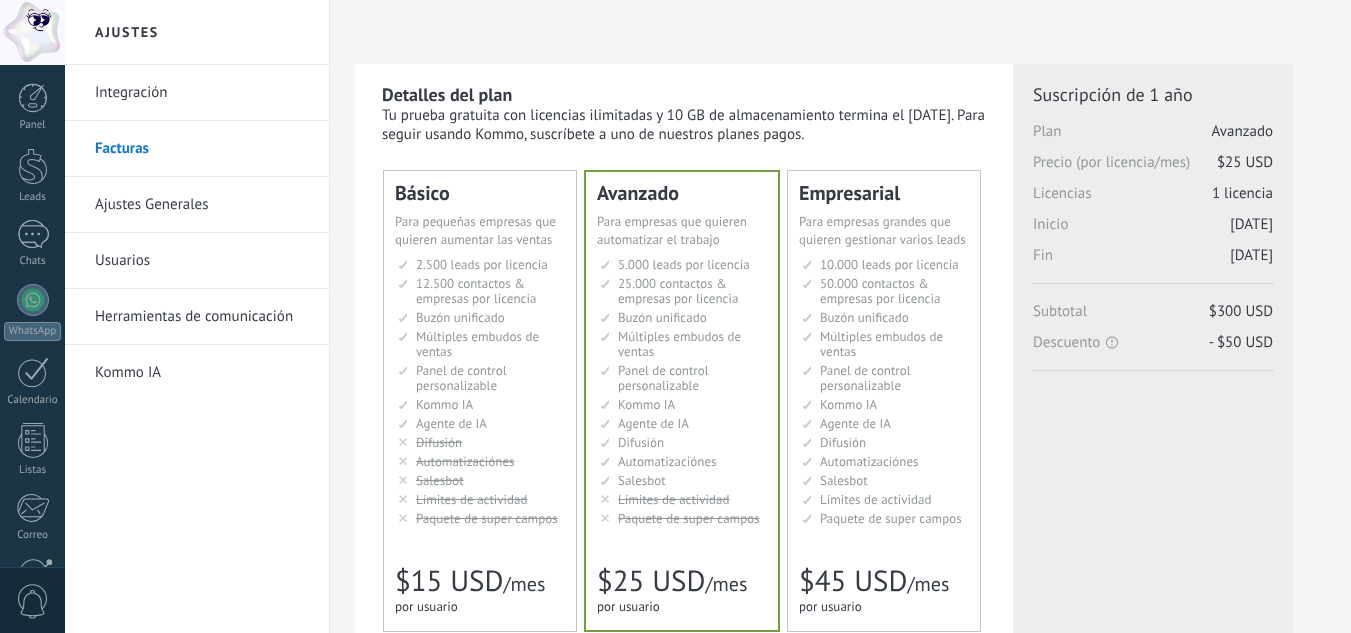 scroll, scrollTop: 0, scrollLeft: 0, axis: both 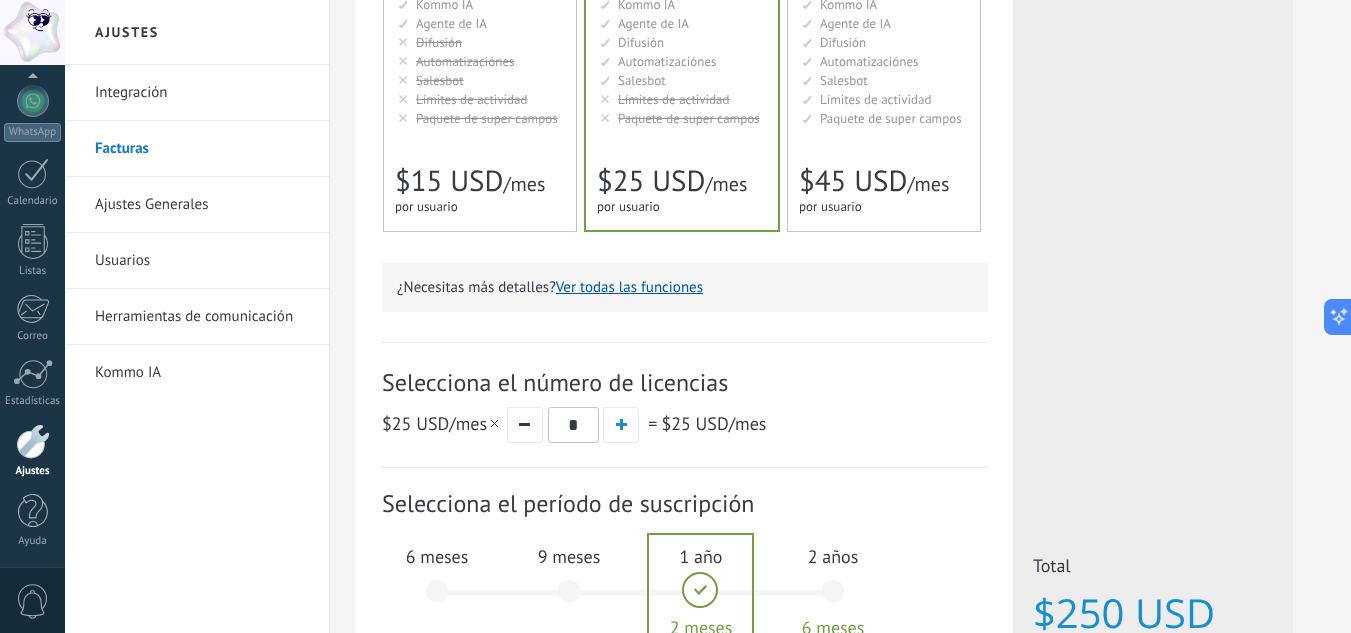 click on "0" at bounding box center [33, 601] 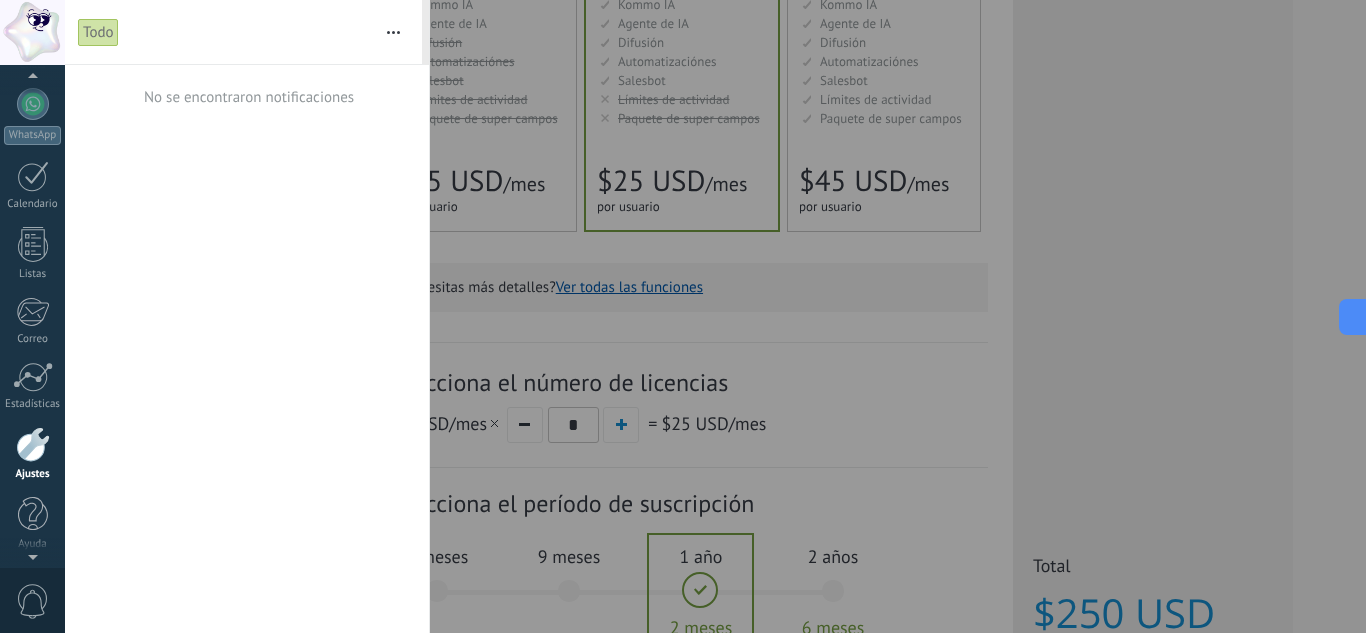 scroll, scrollTop: 0, scrollLeft: 0, axis: both 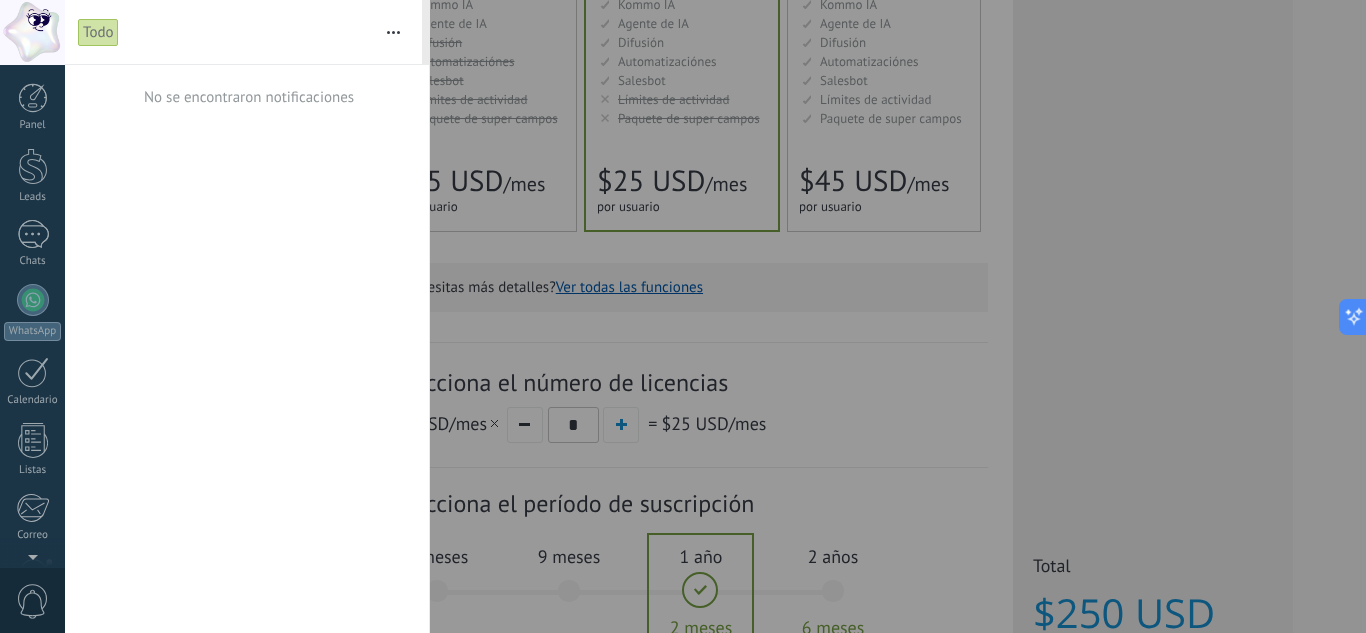 click at bounding box center [32, 32] 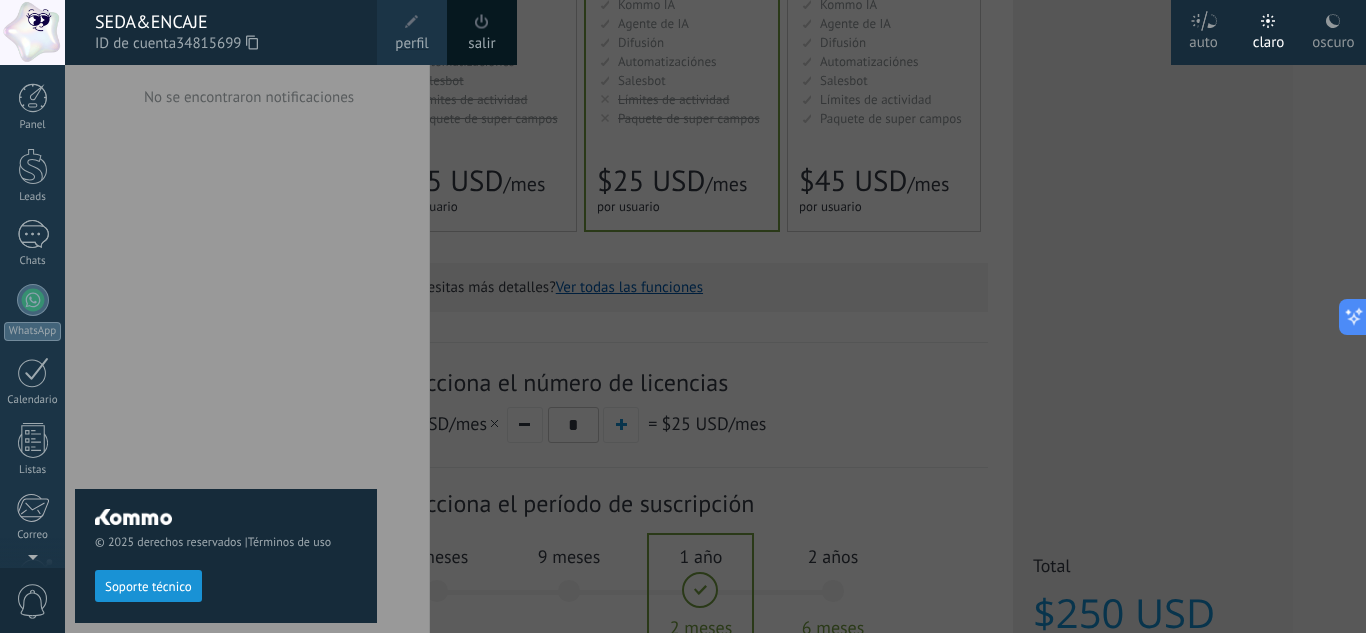 scroll, scrollTop: 199, scrollLeft: 0, axis: vertical 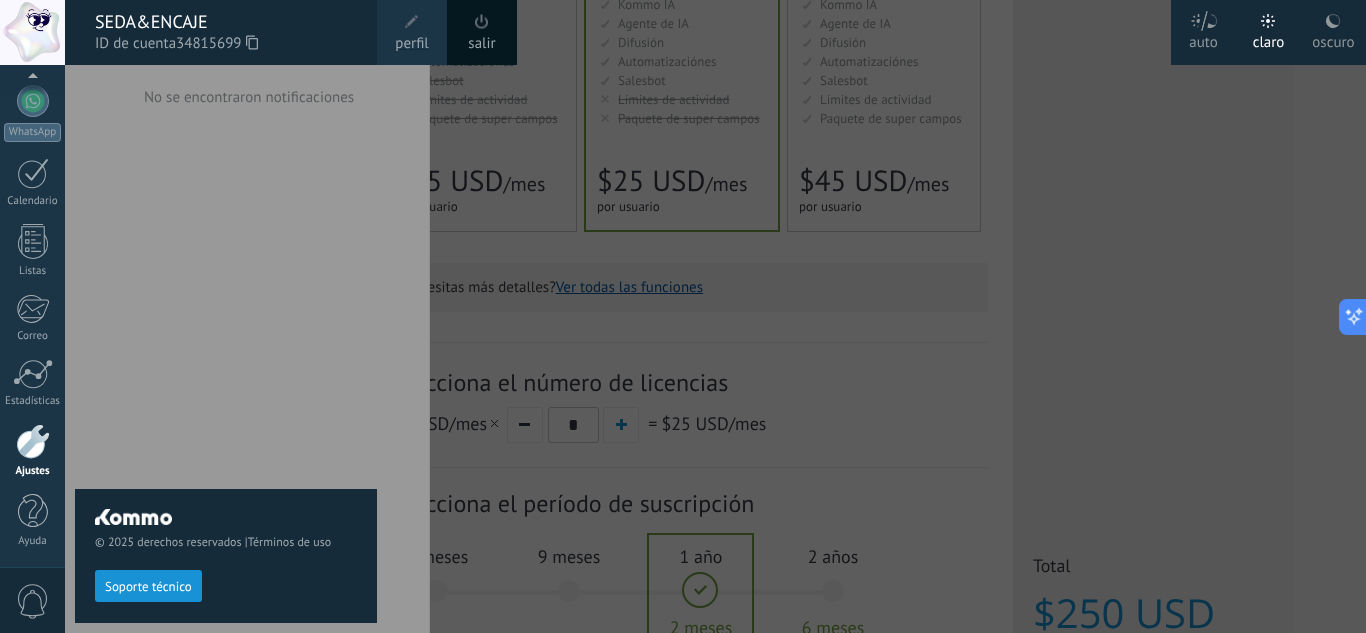 click on "Soporte técnico" at bounding box center (148, 587) 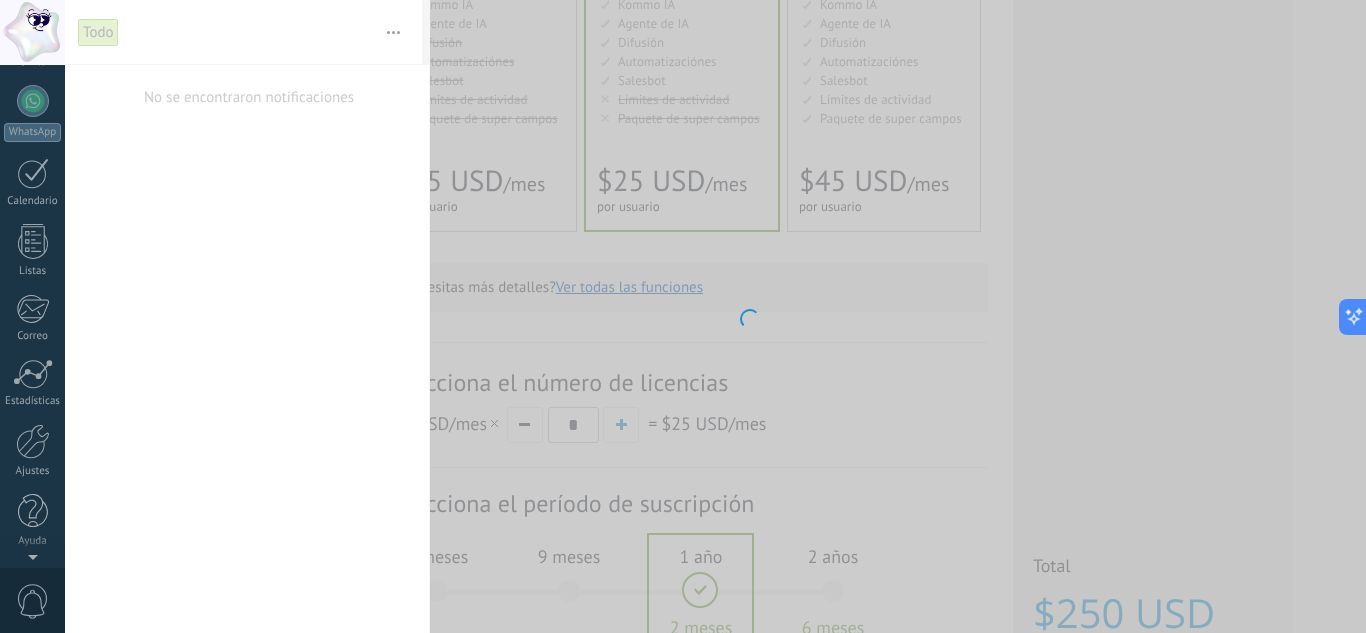 scroll, scrollTop: 0, scrollLeft: 0, axis: both 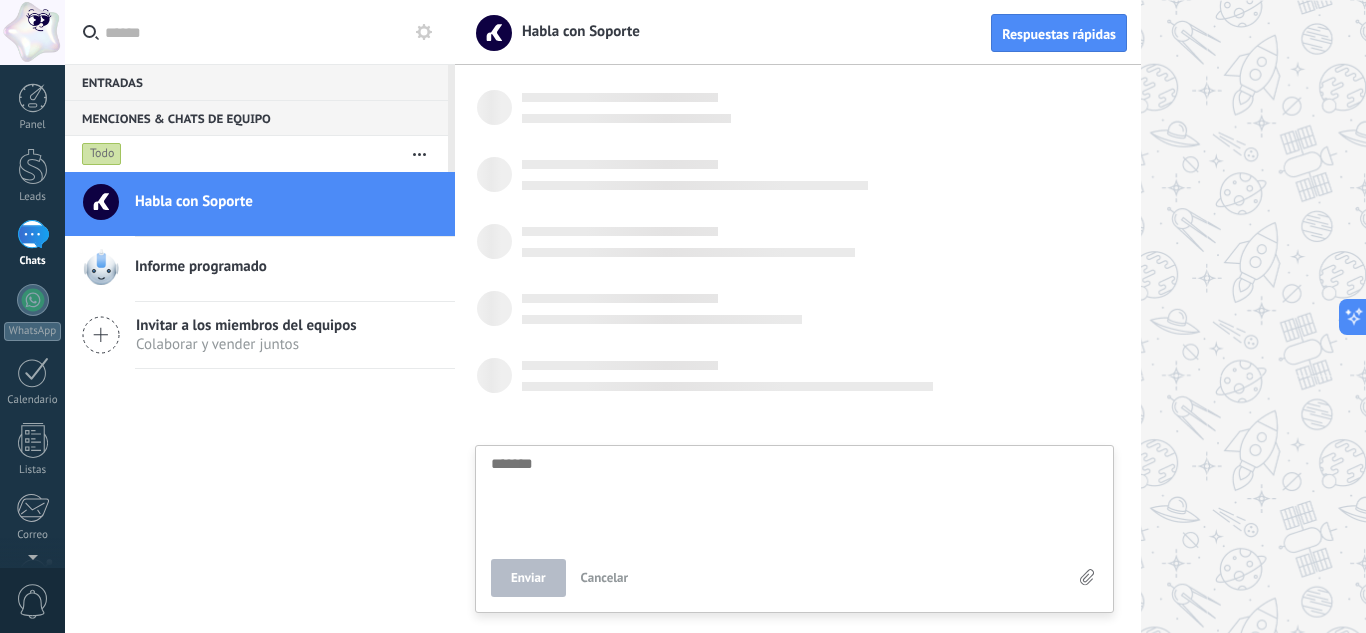 click on "Informe programado" at bounding box center [287, 267] 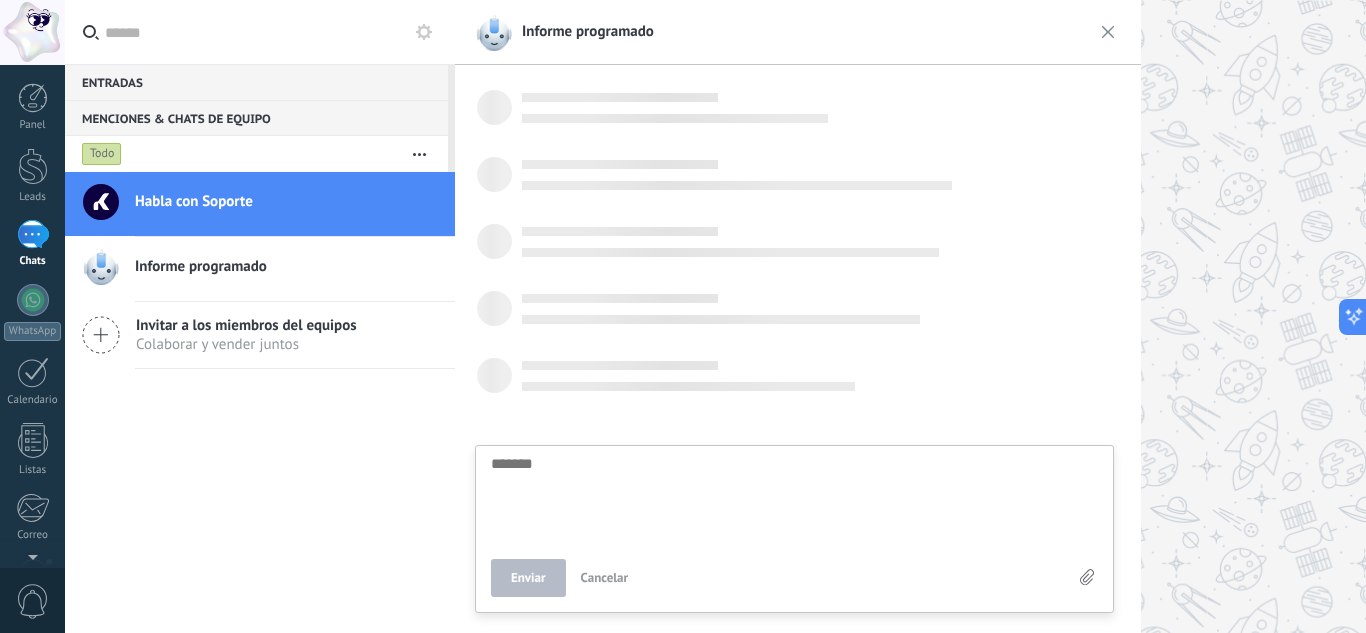 scroll, scrollTop: 19, scrollLeft: 0, axis: vertical 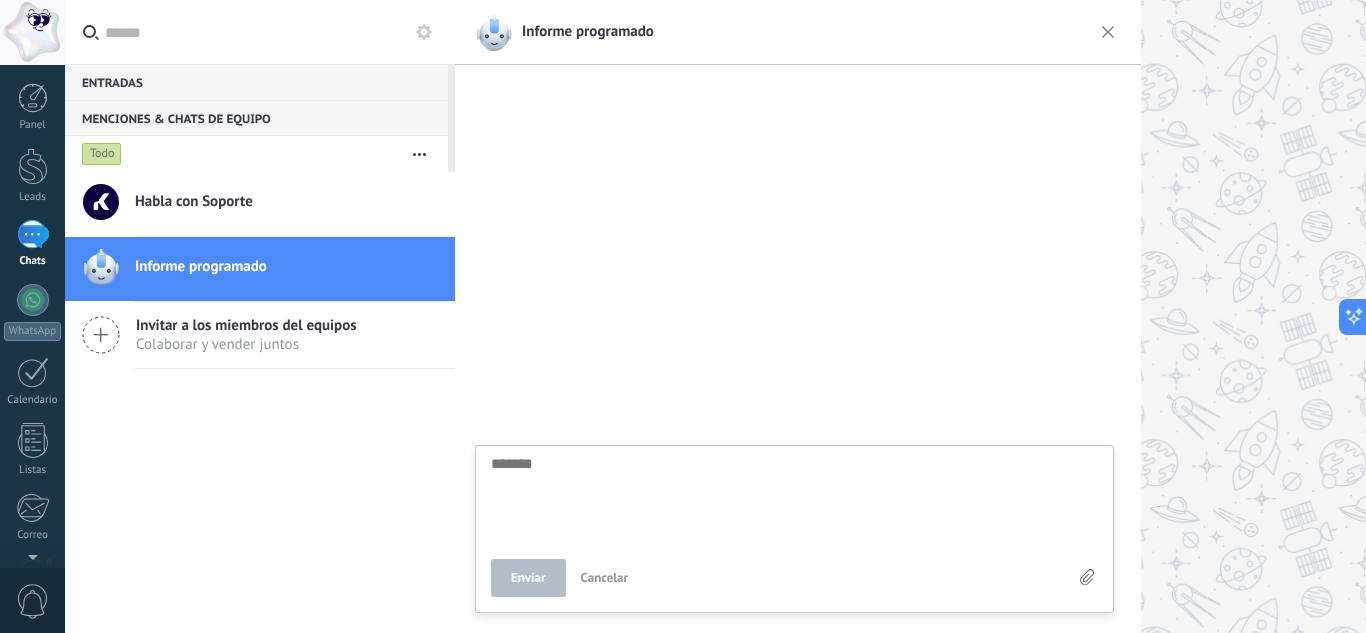 click on "Habla con Soporte" at bounding box center [295, 204] 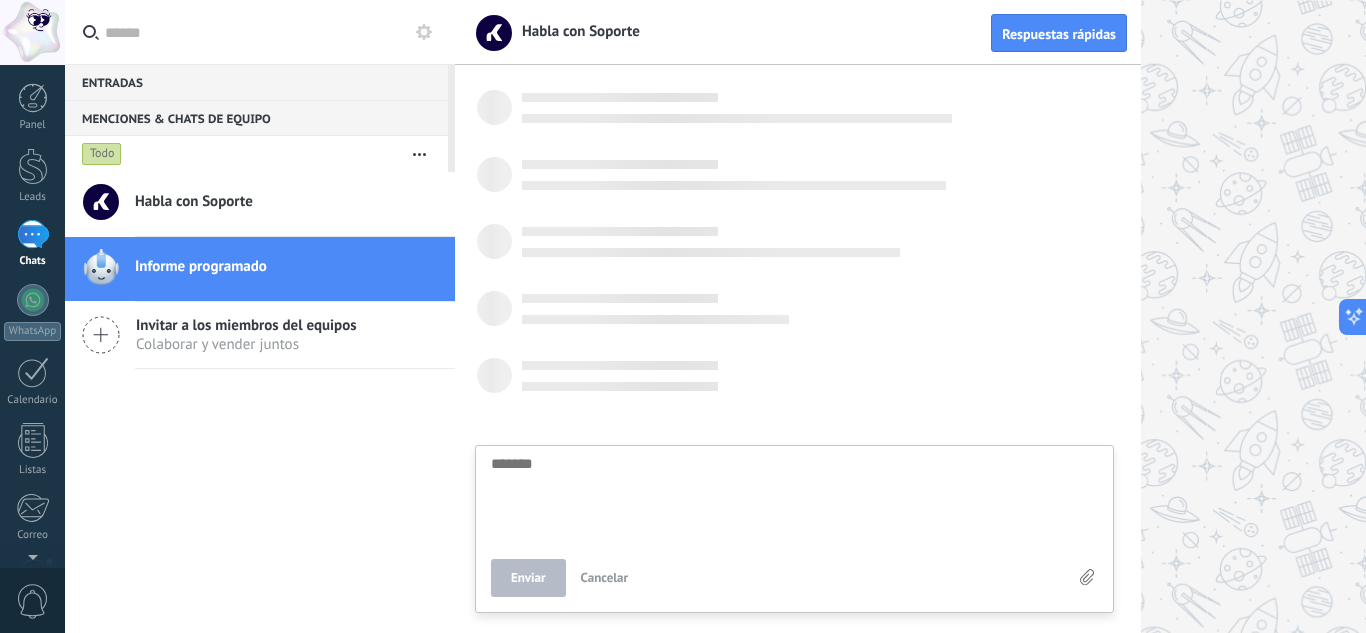 scroll, scrollTop: 19, scrollLeft: 0, axis: vertical 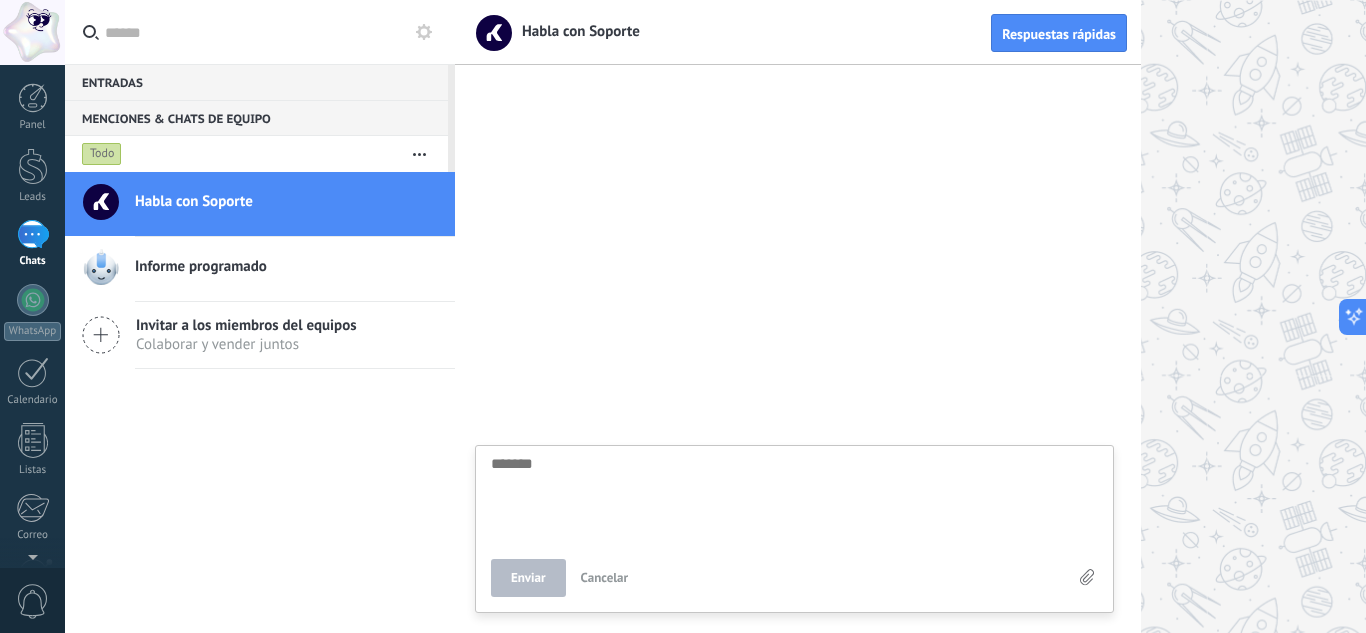 type on "*" 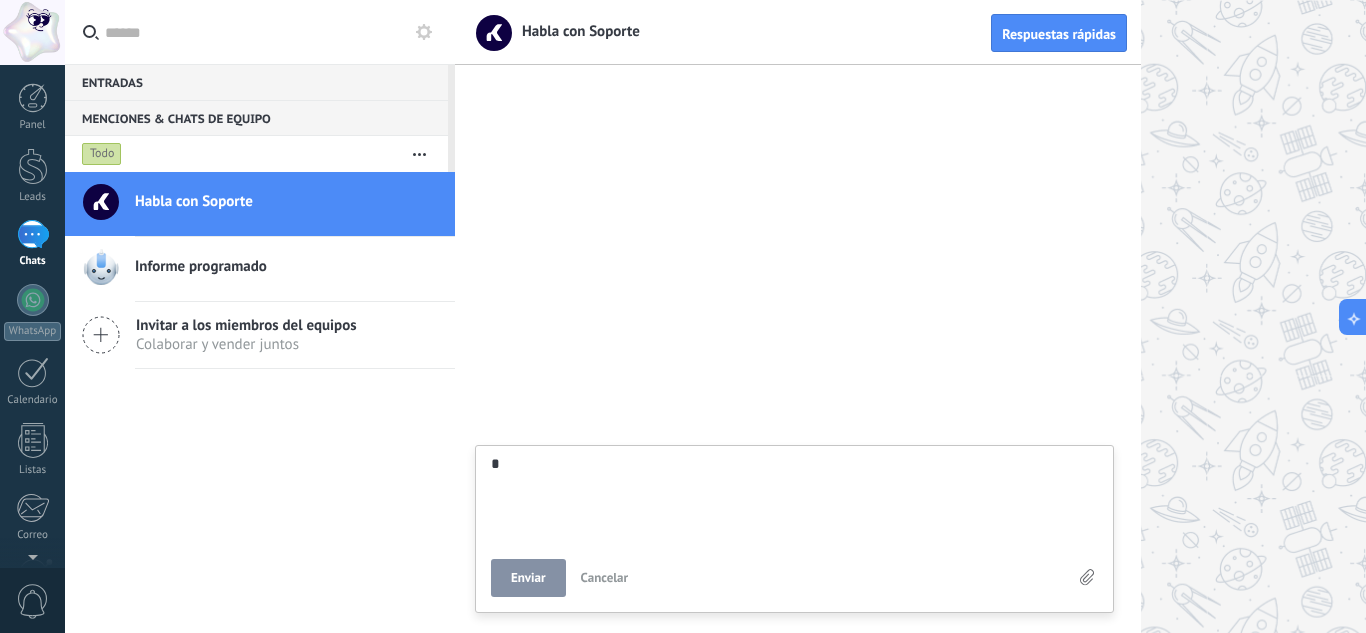 type on "**" 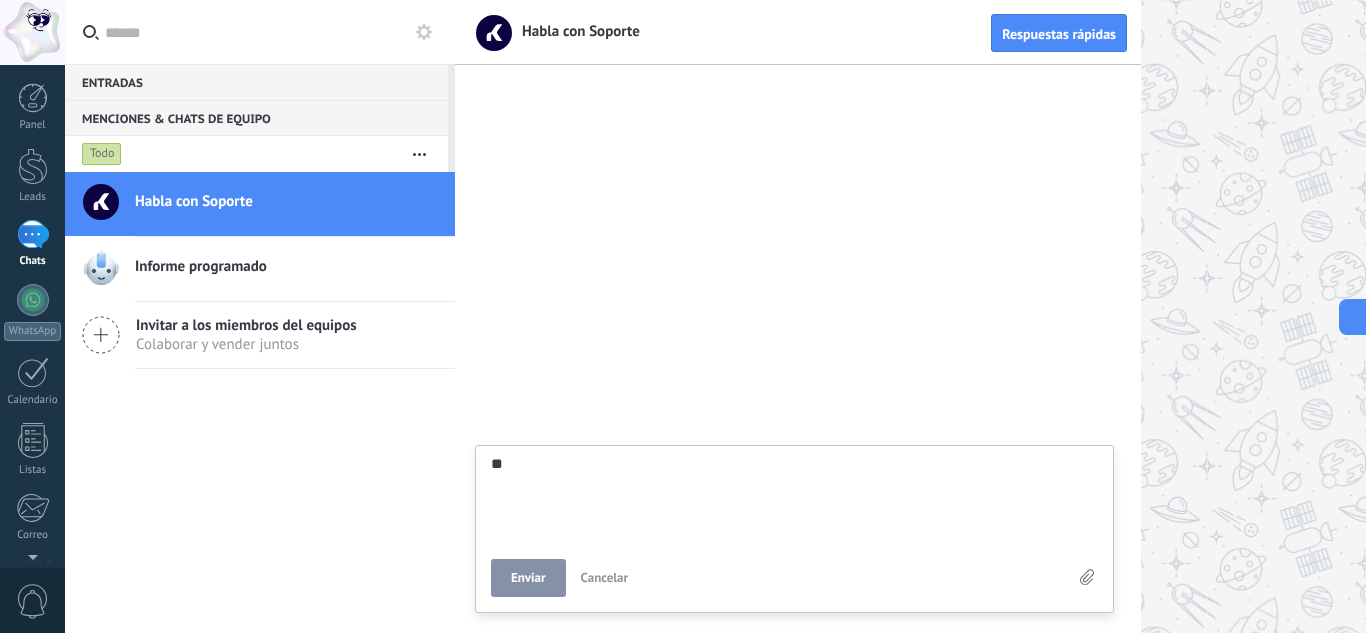 type on "***" 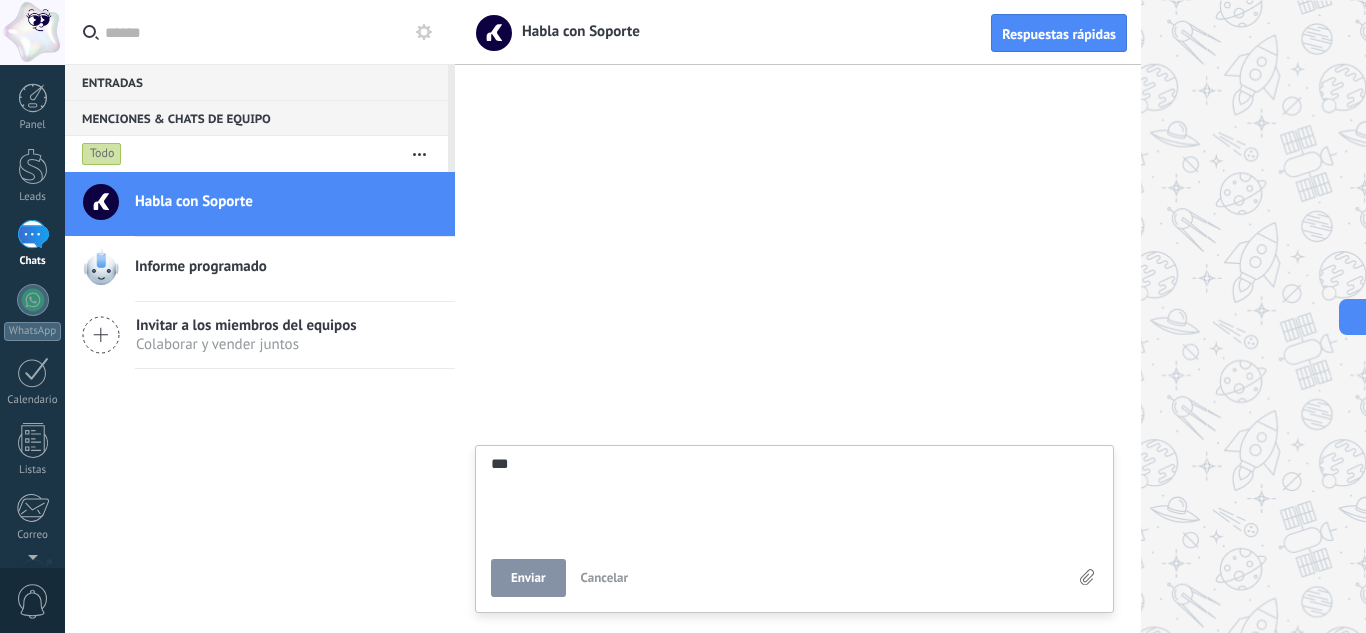 type on "****" 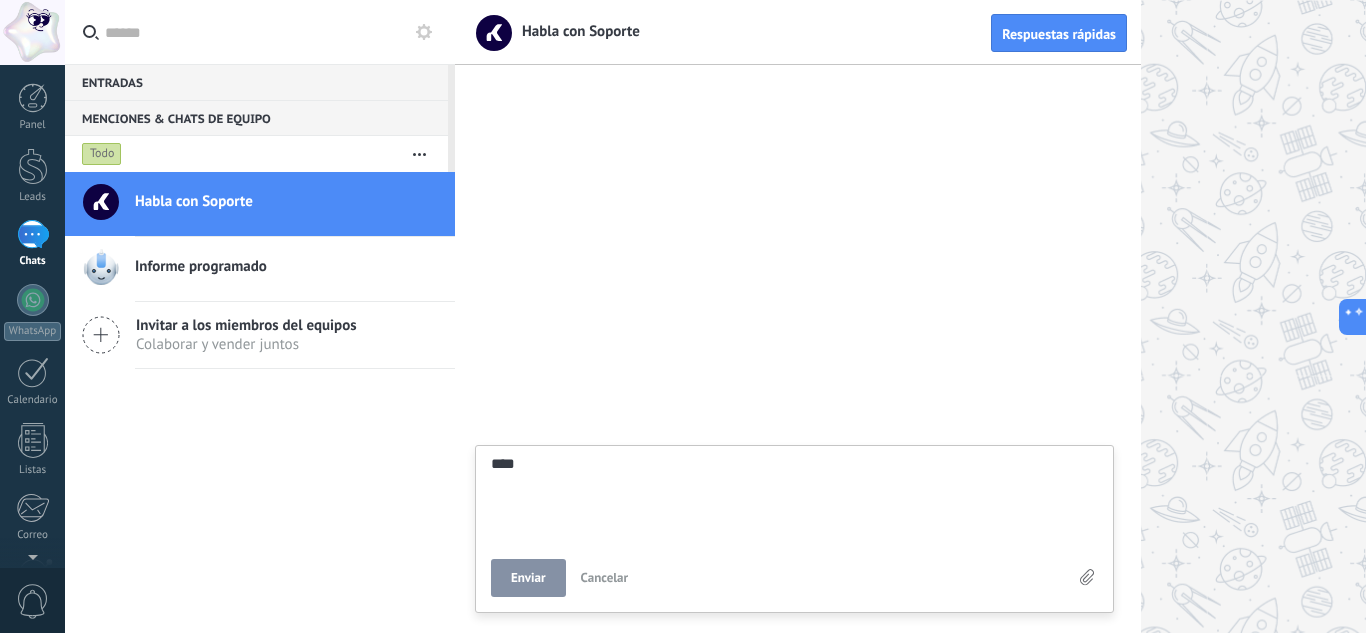 type on "*****" 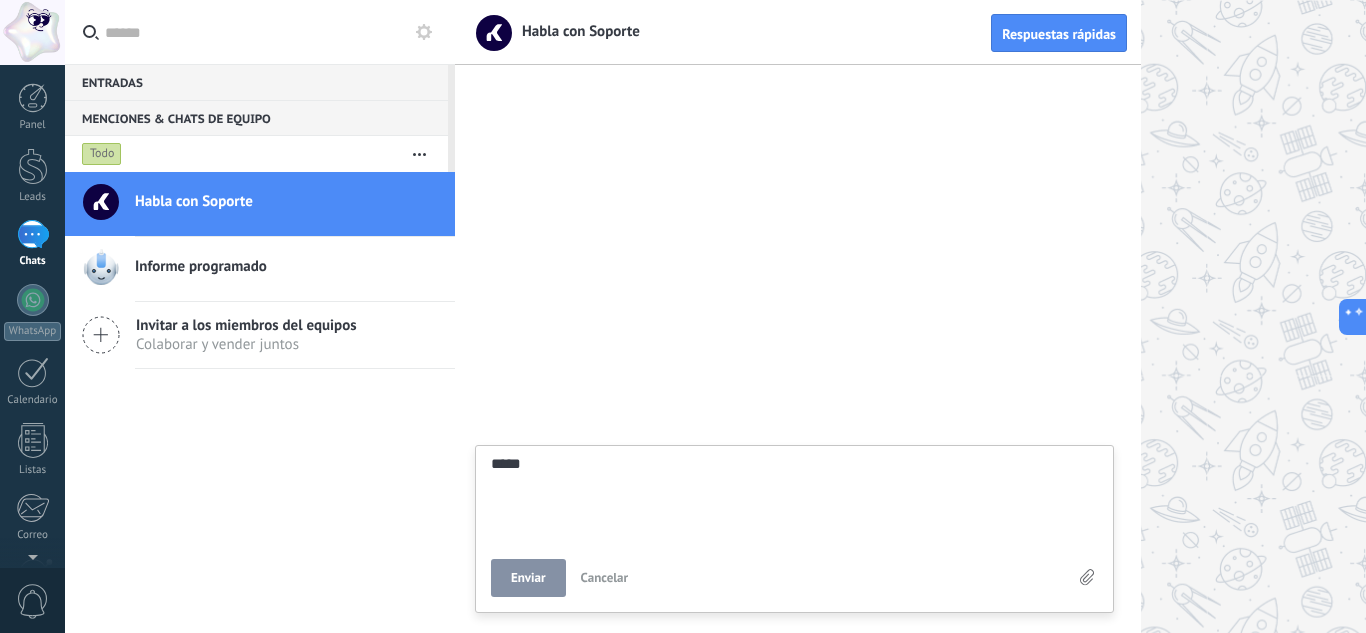 type on "******" 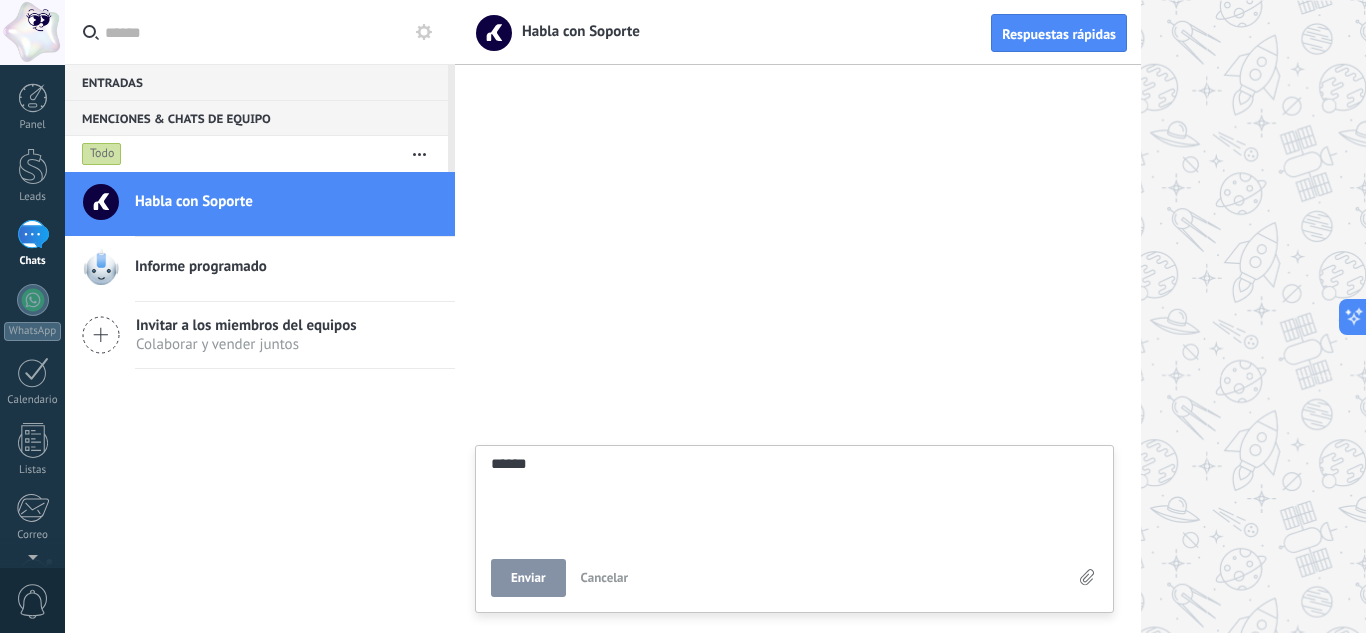 type on "*******" 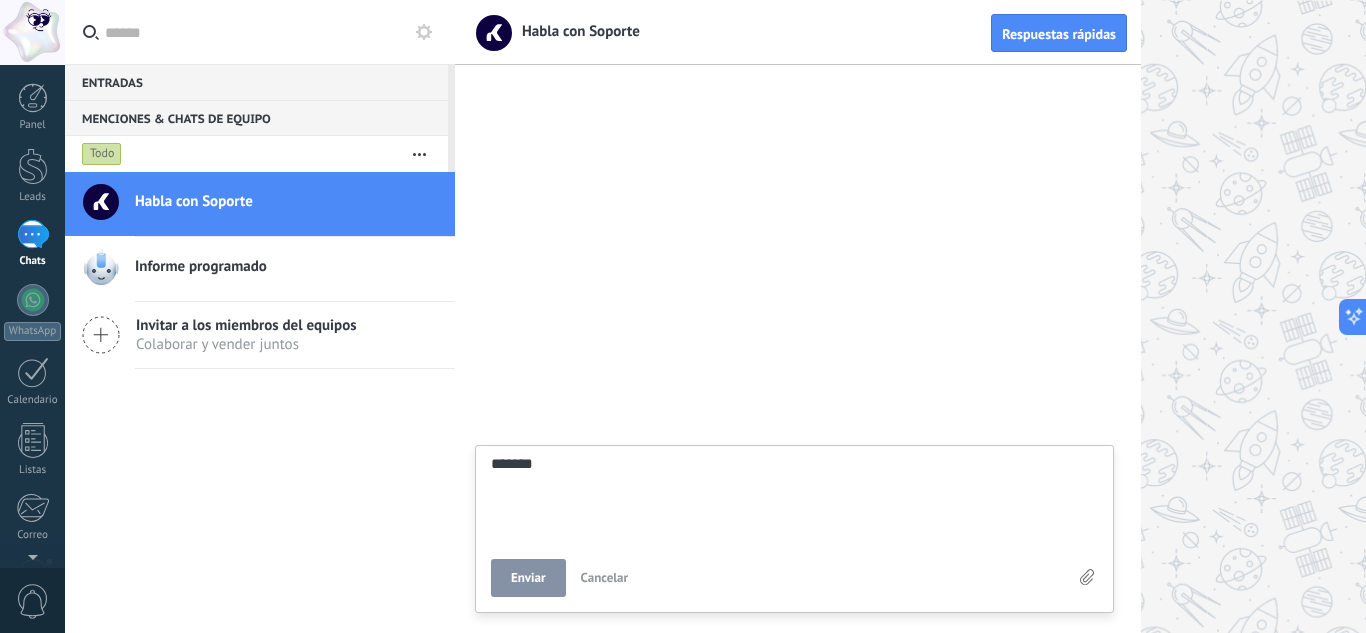 type on "********" 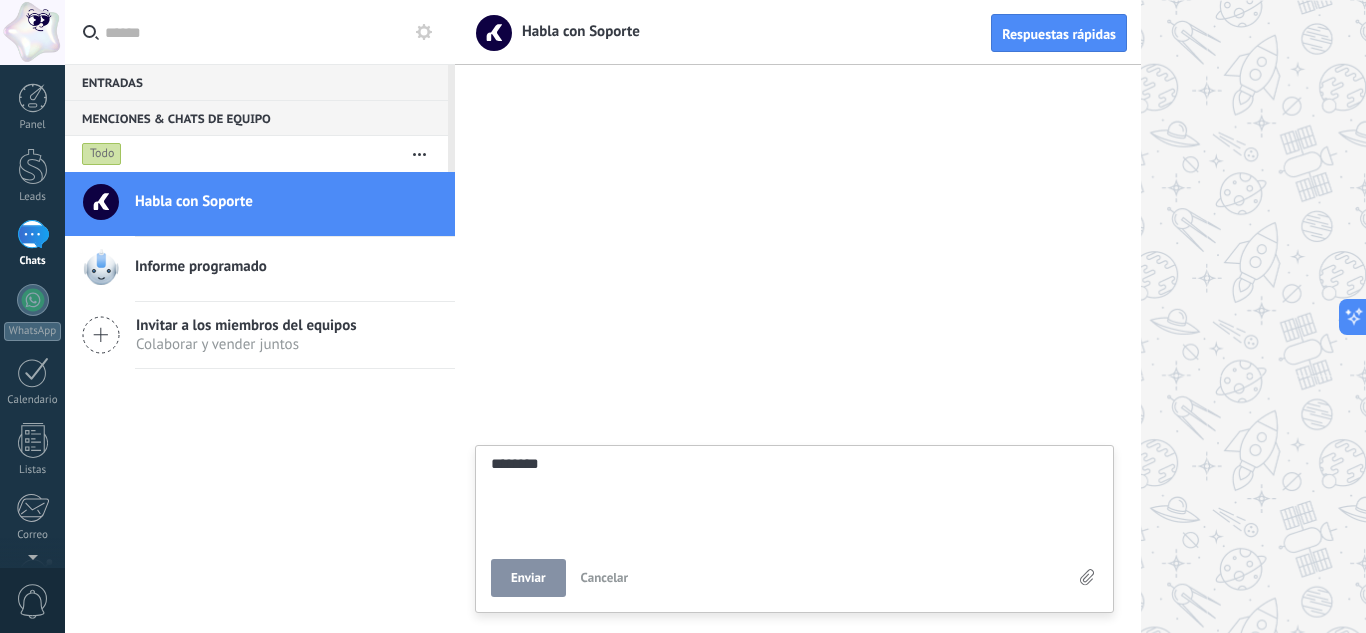 type on "********" 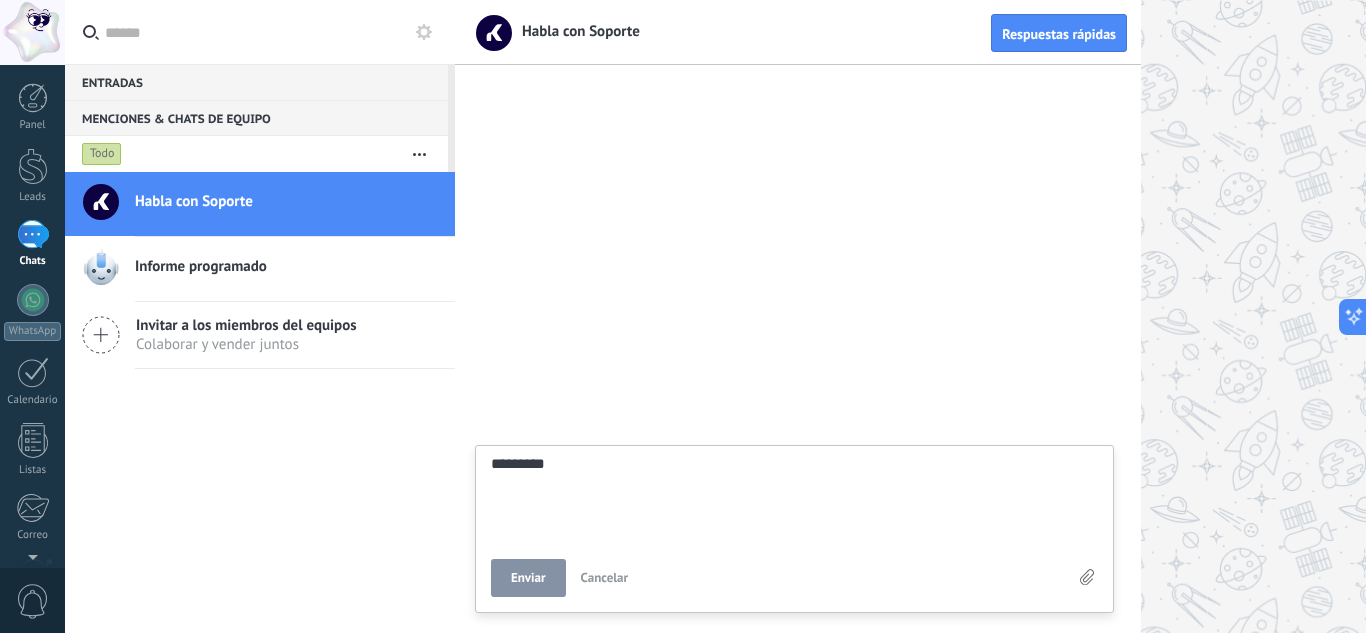 type on "**********" 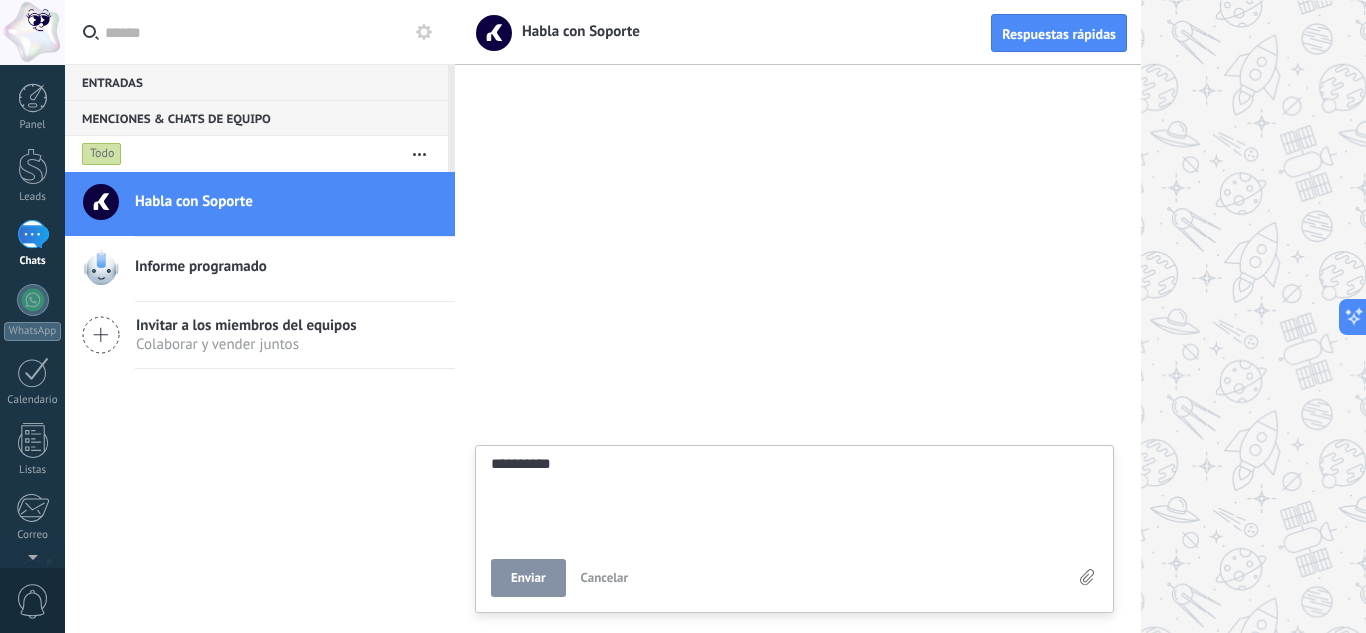 type on "**********" 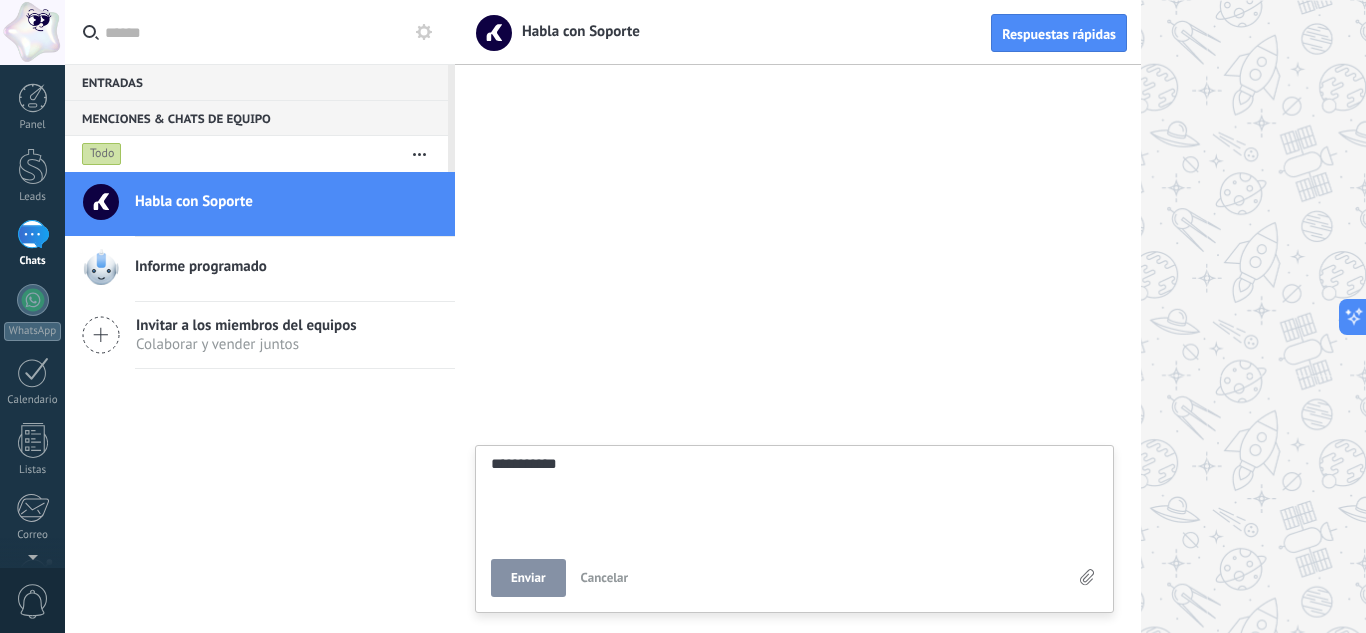 type on "**********" 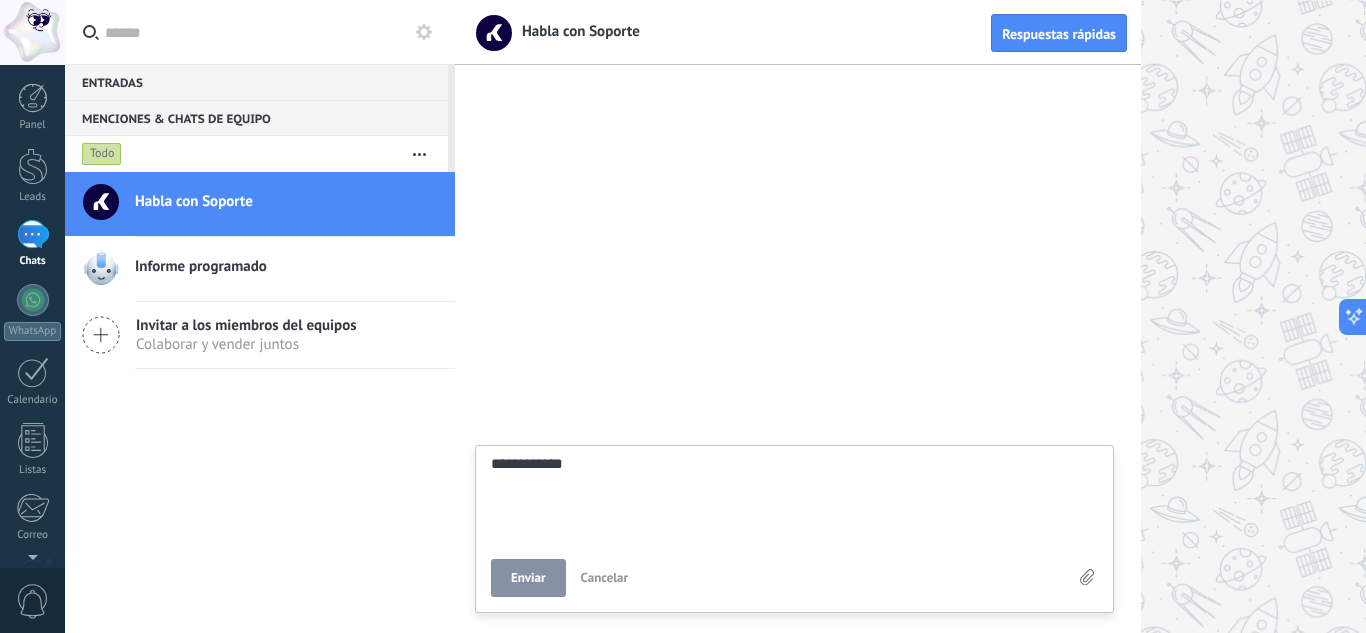 type on "**********" 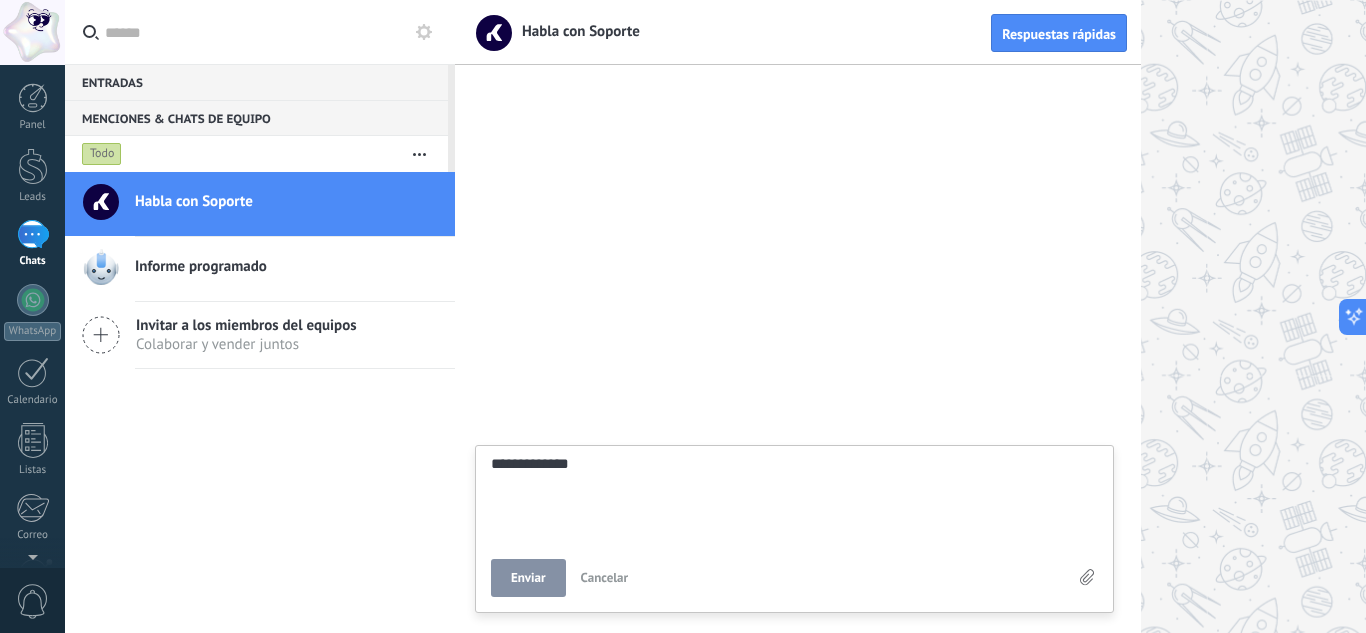 type on "**********" 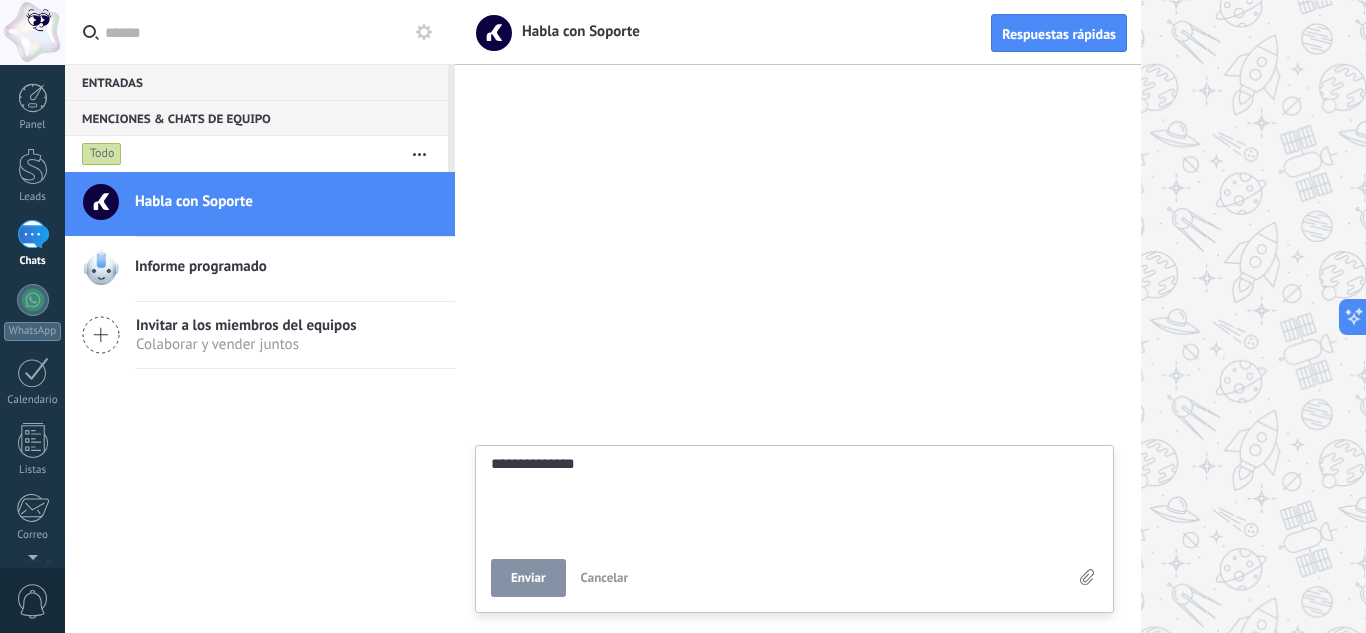 type on "**********" 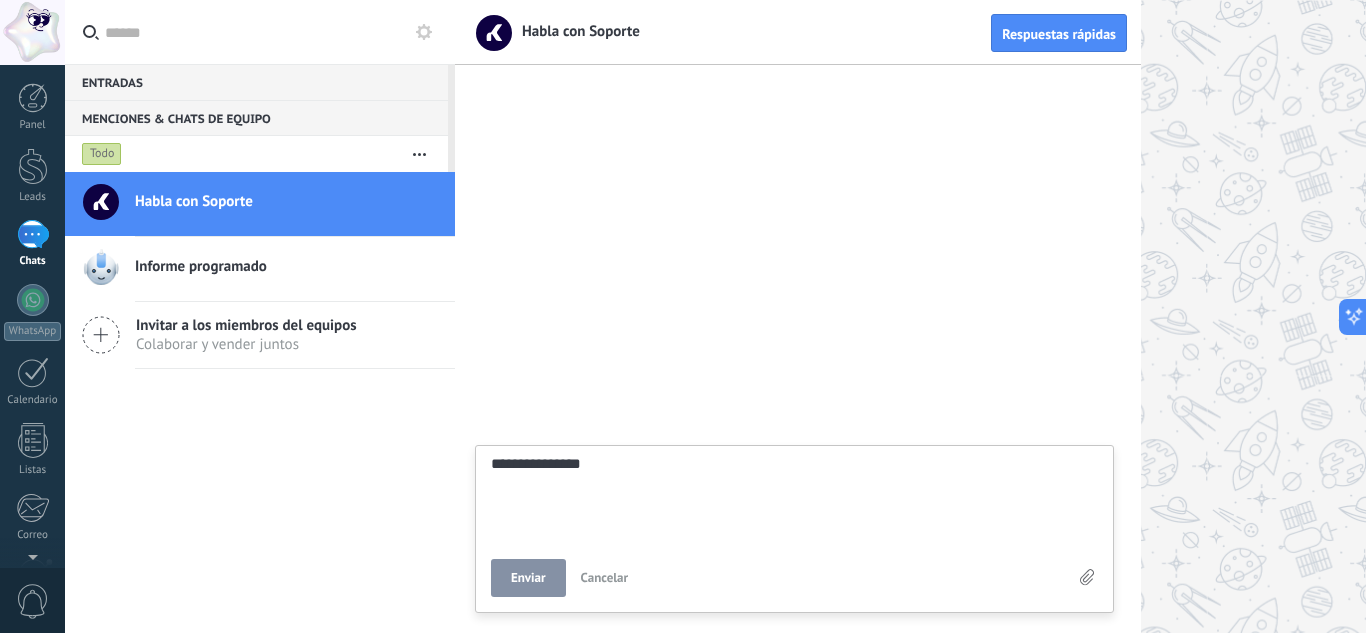 type on "**********" 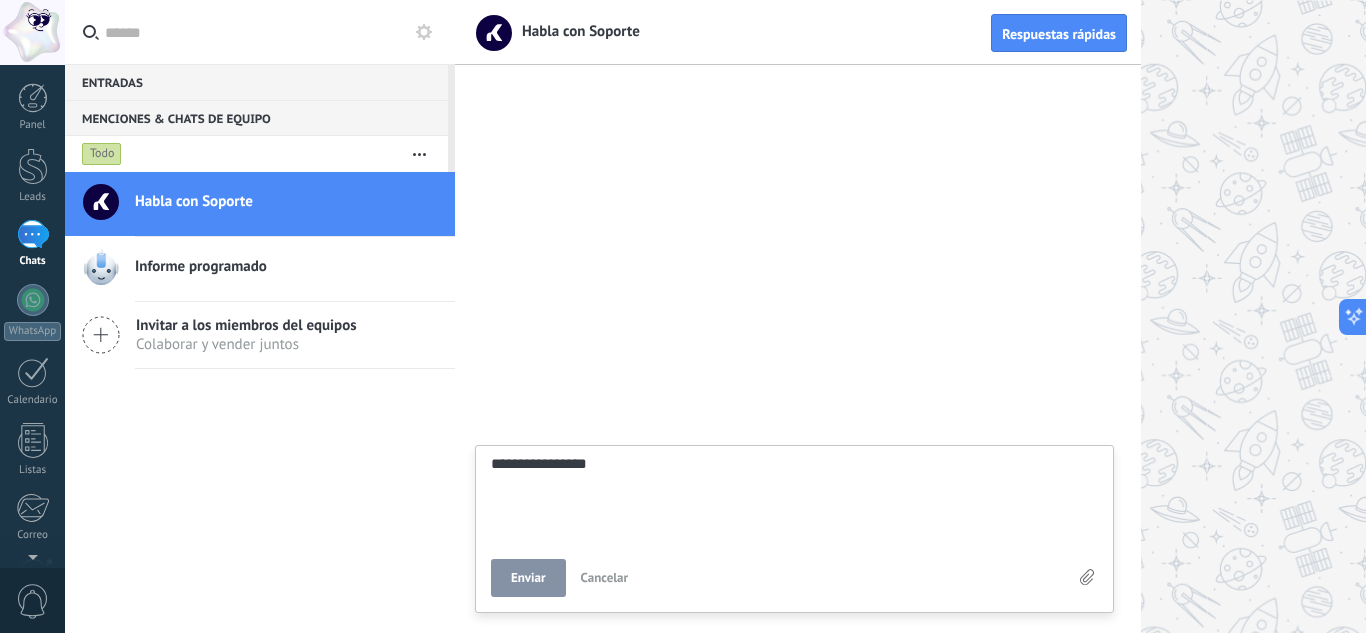 type on "**********" 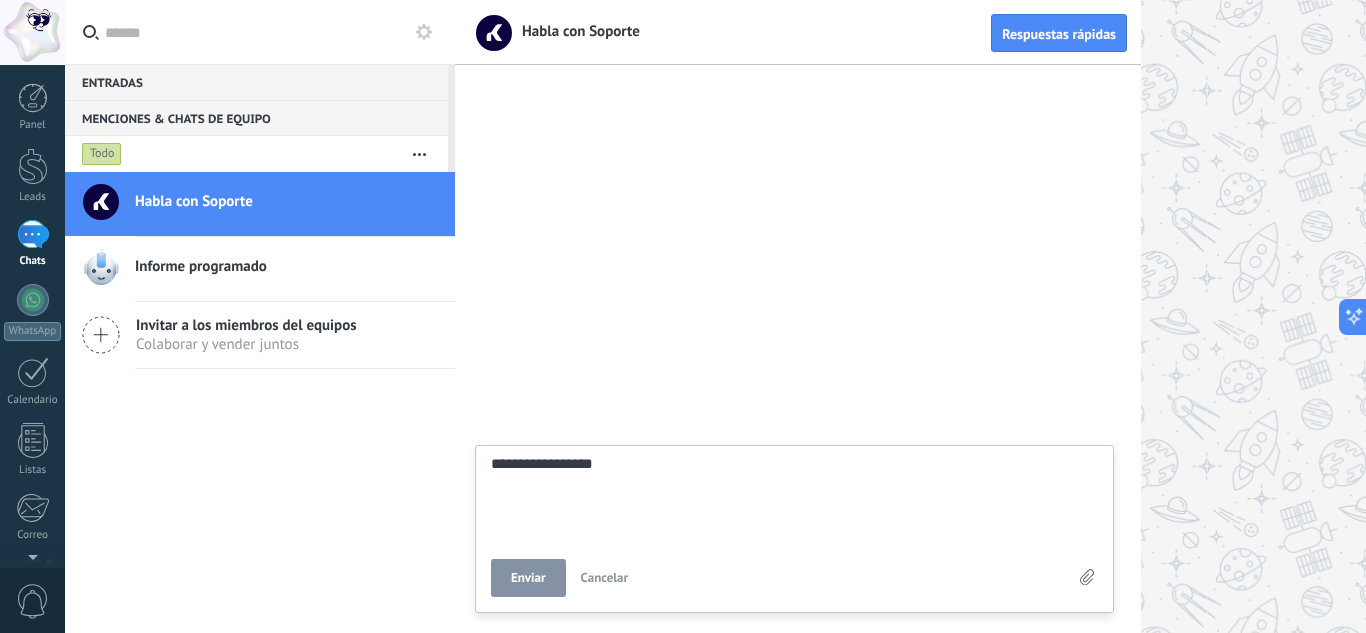 type on "**********" 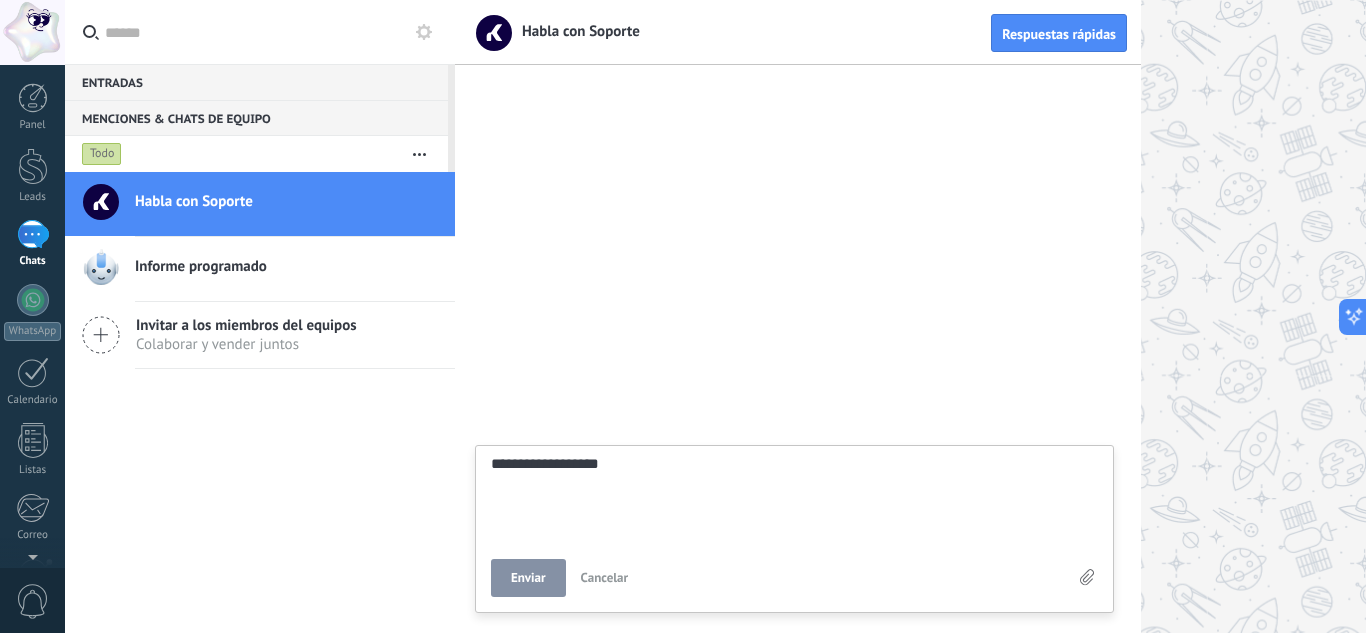 scroll, scrollTop: 19, scrollLeft: 0, axis: vertical 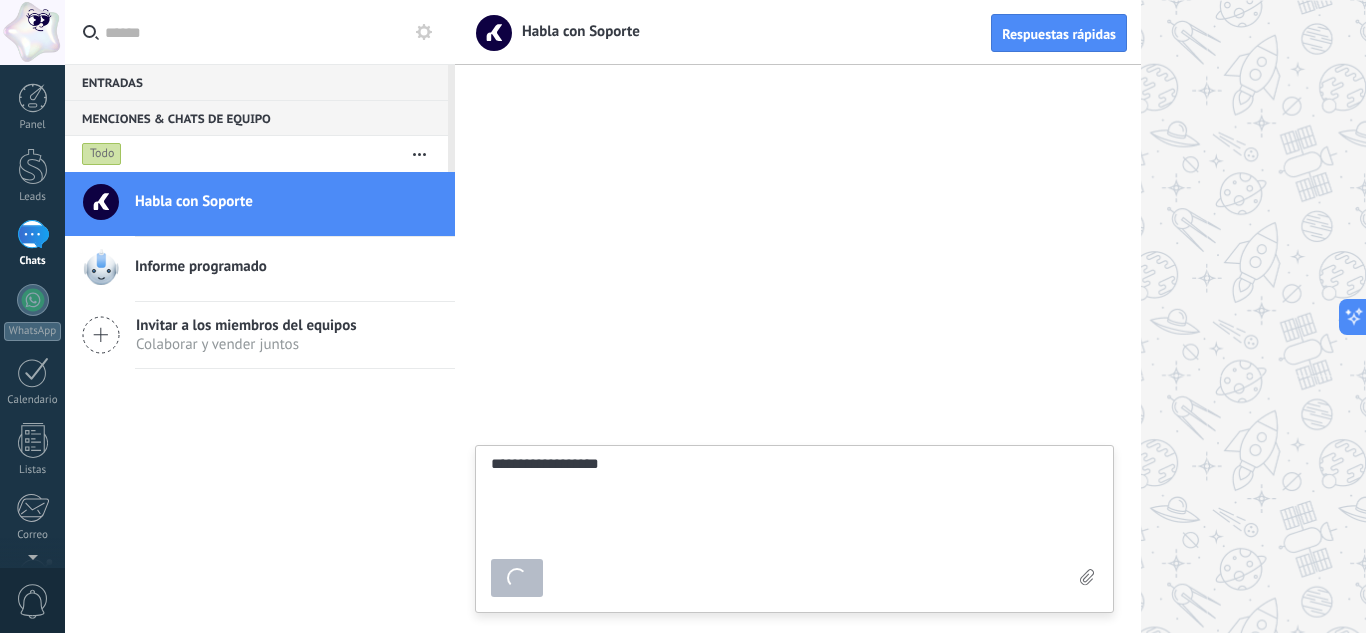 type on "*******" 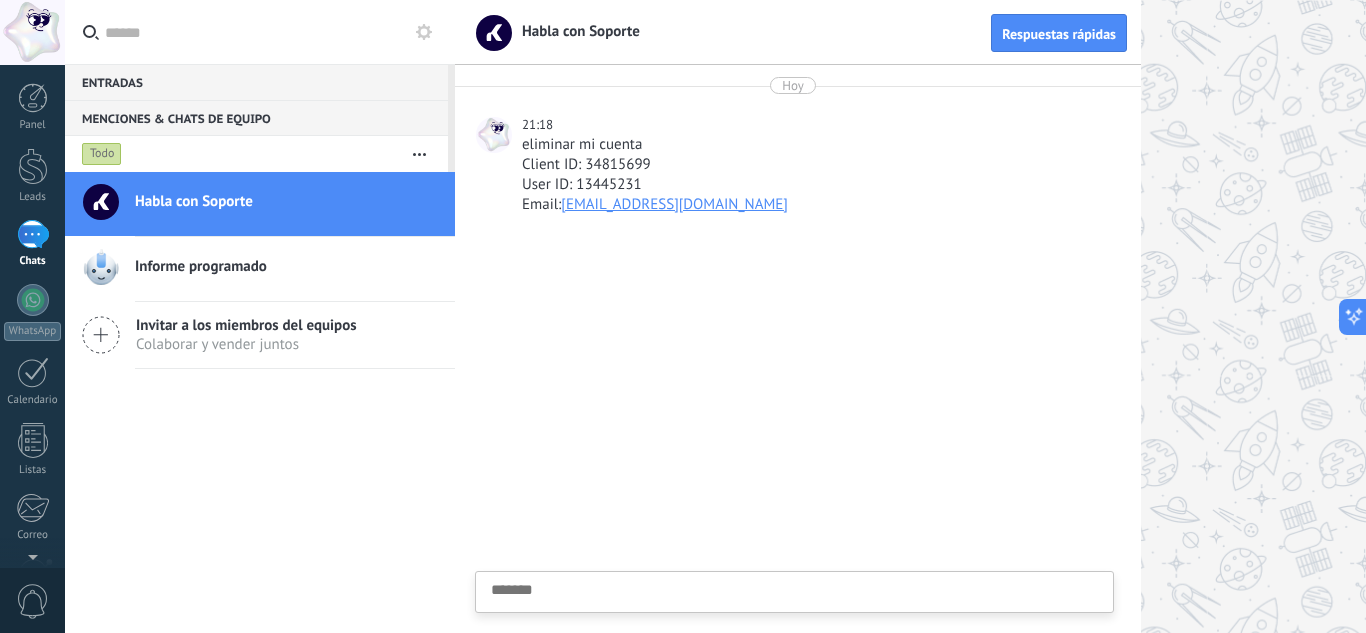 scroll, scrollTop: 19, scrollLeft: 0, axis: vertical 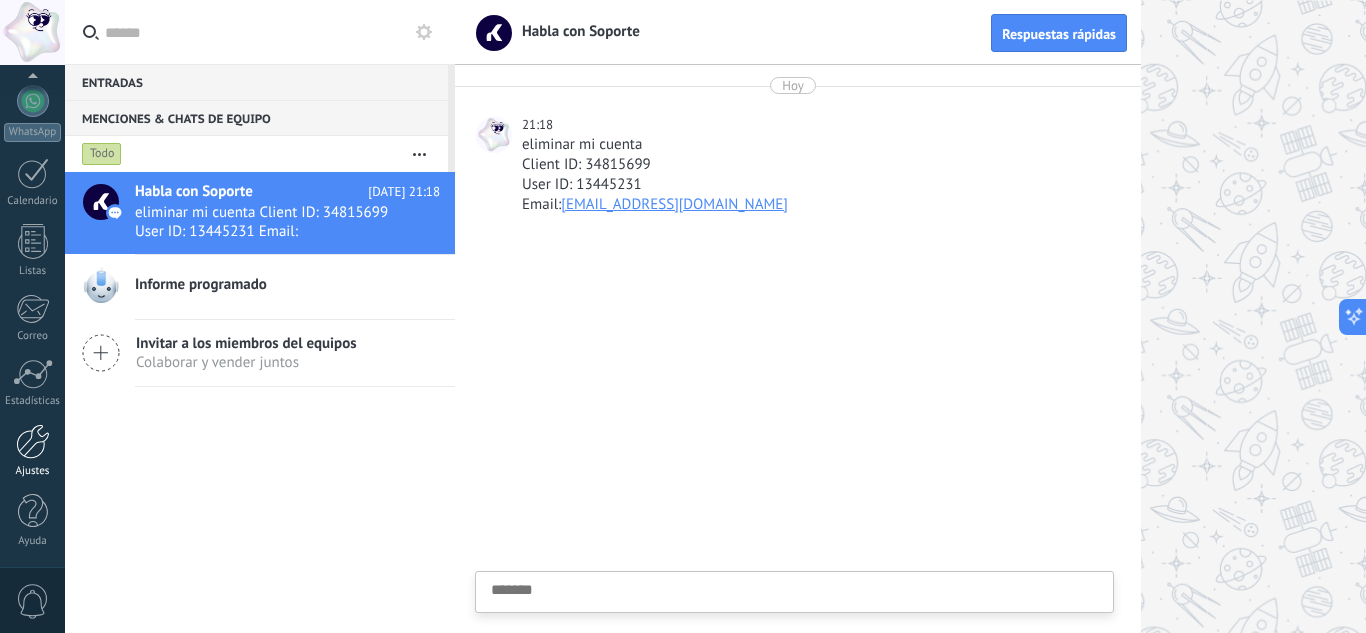 click at bounding box center (33, 441) 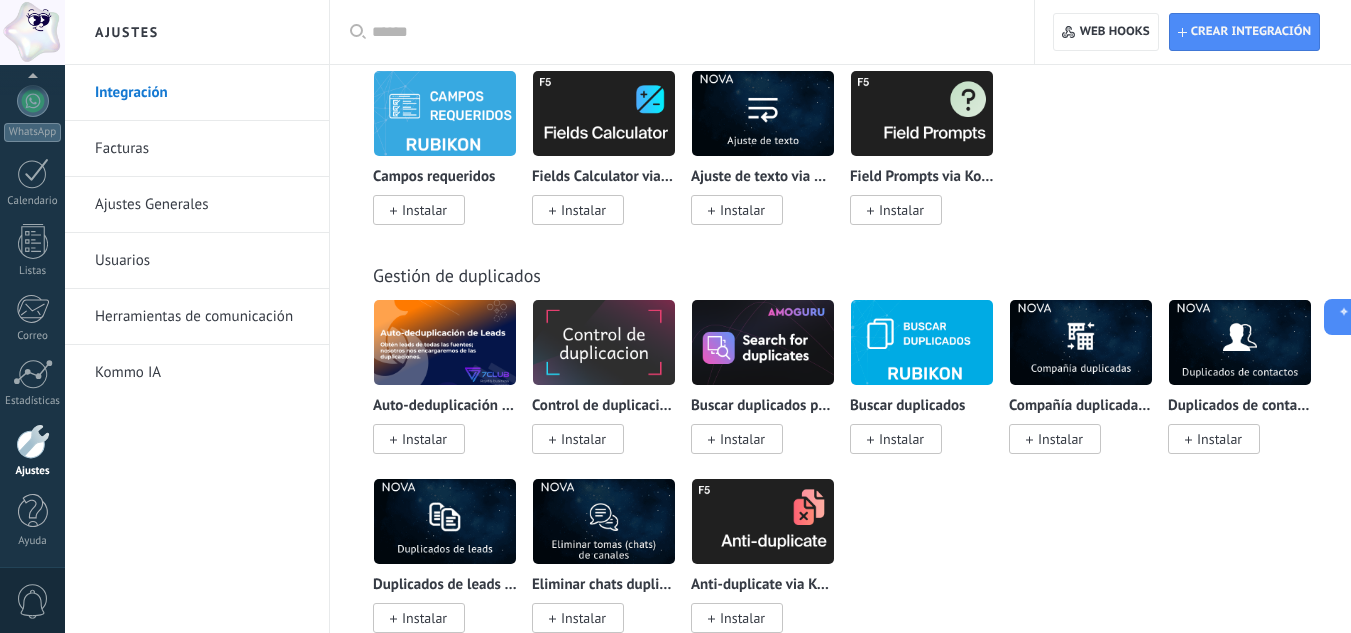 scroll, scrollTop: 7785, scrollLeft: 0, axis: vertical 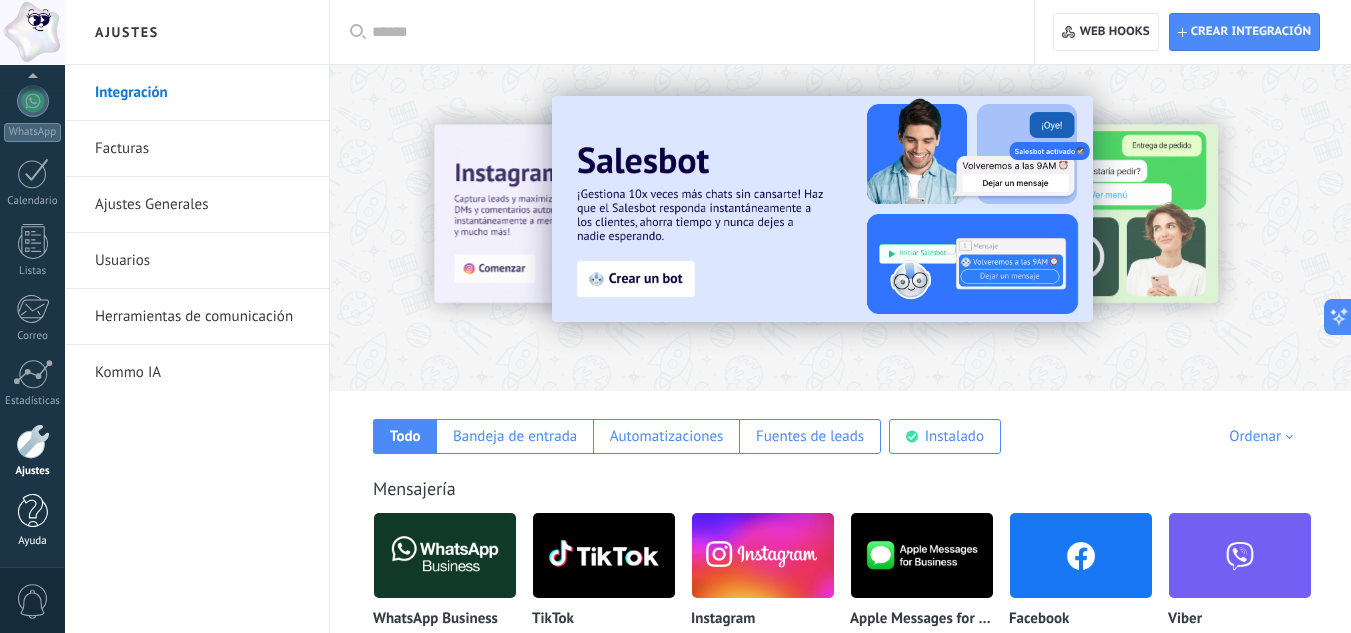 click at bounding box center [33, 511] 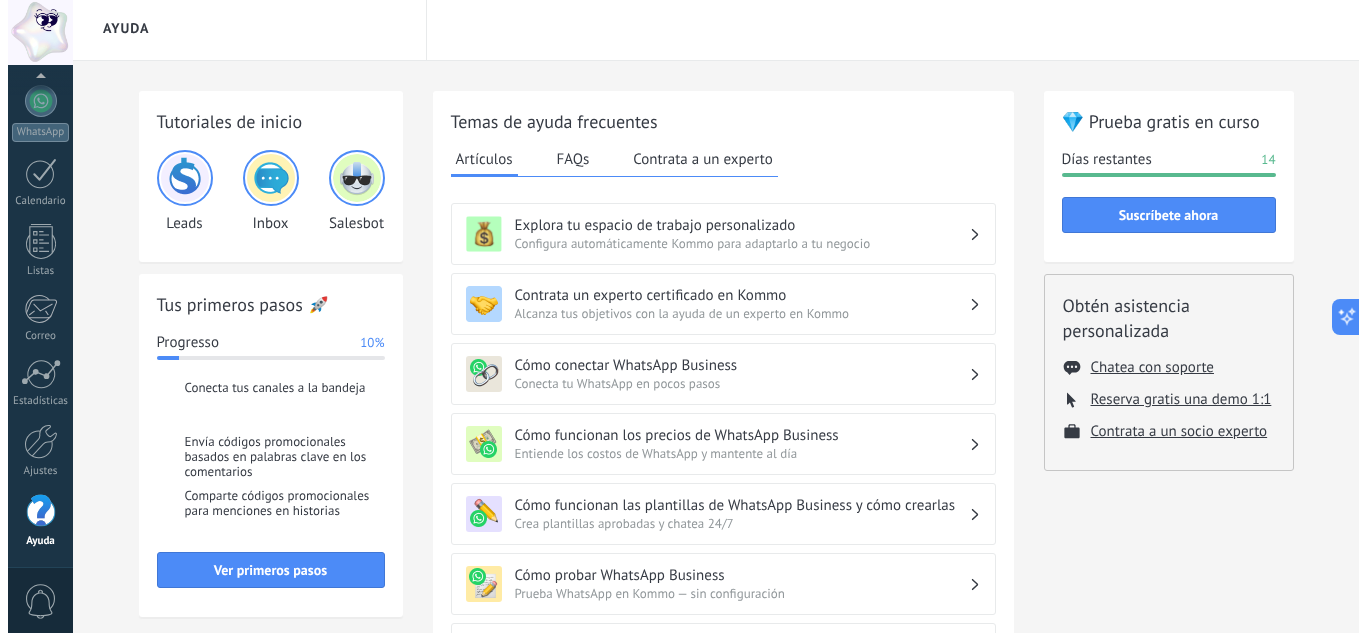 scroll, scrollTop: 0, scrollLeft: 0, axis: both 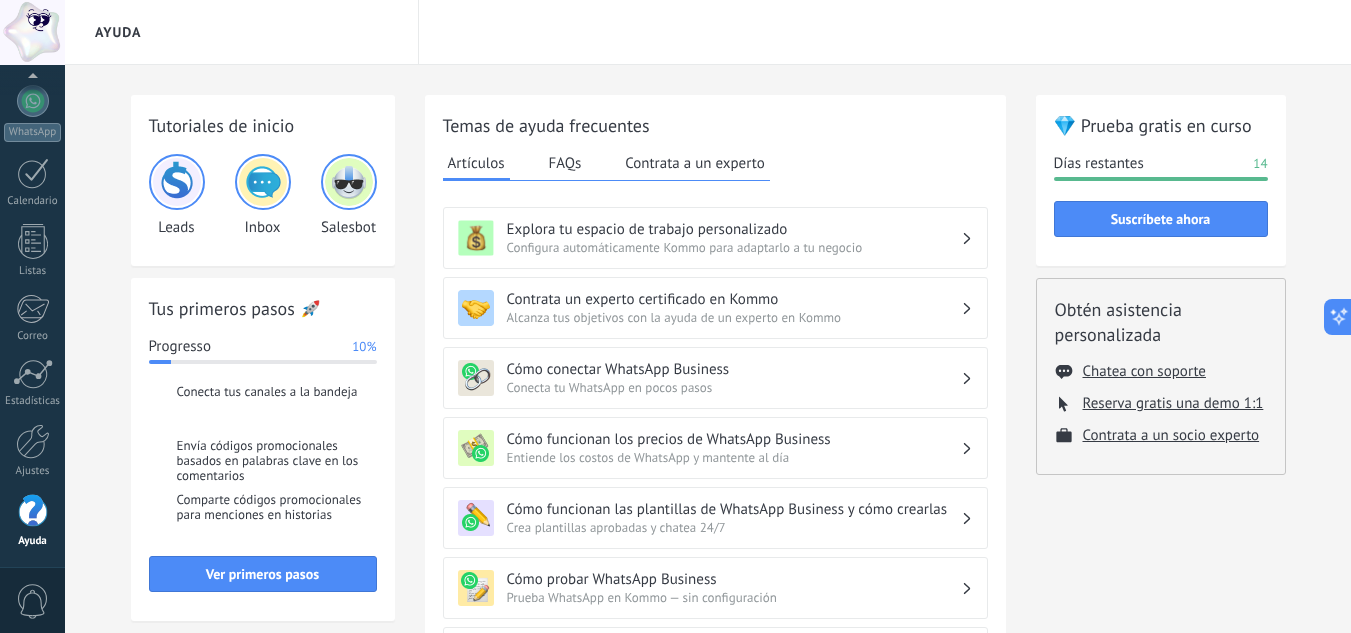 click at bounding box center (32, 32) 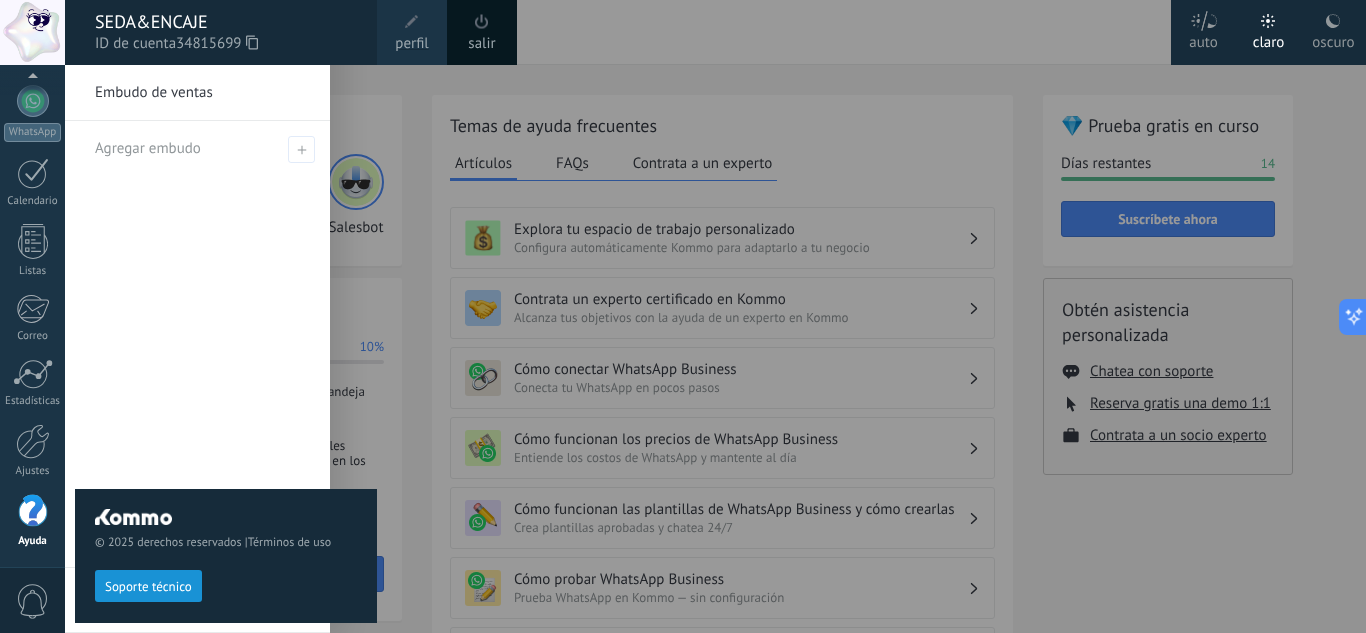 click on "34815699" at bounding box center [217, 44] 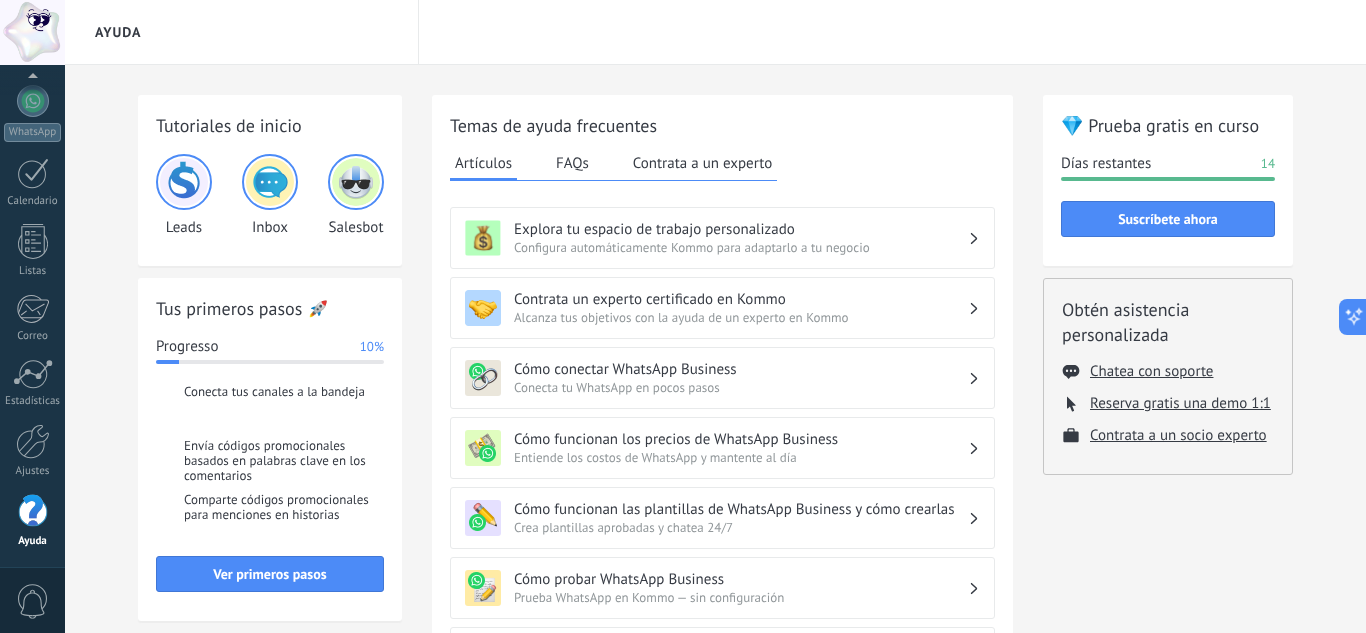 click on "Ayuda" at bounding box center (242, 32) 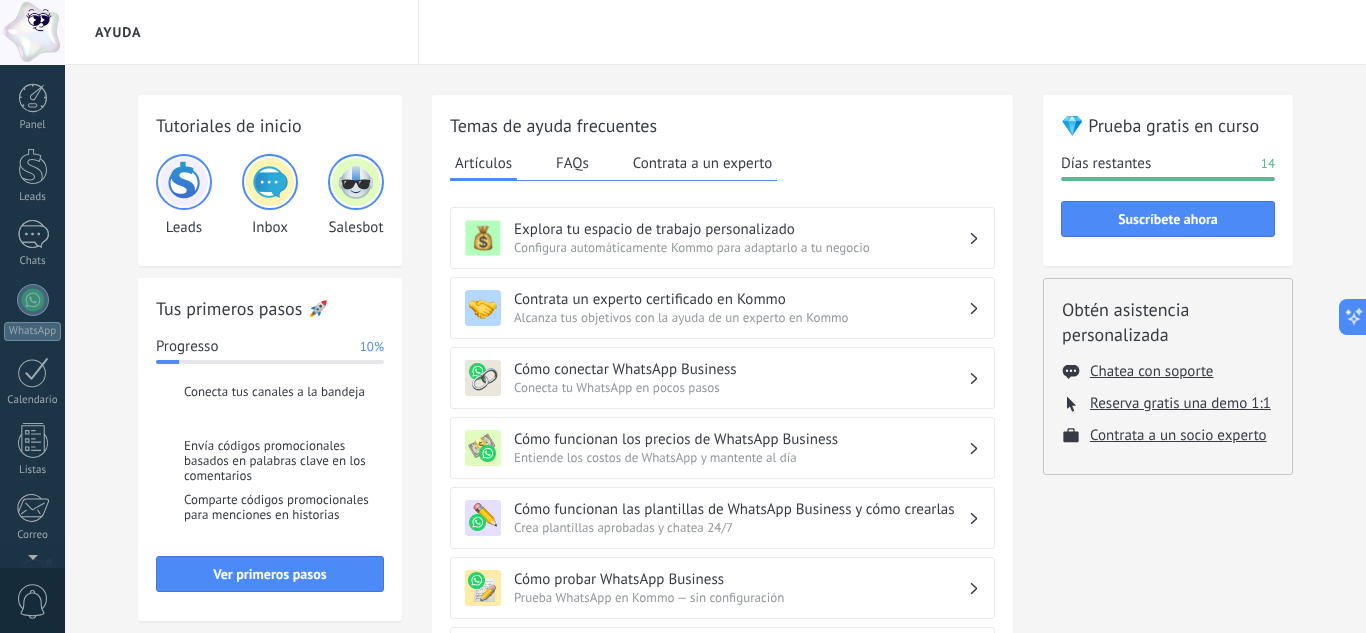 scroll, scrollTop: 199, scrollLeft: 0, axis: vertical 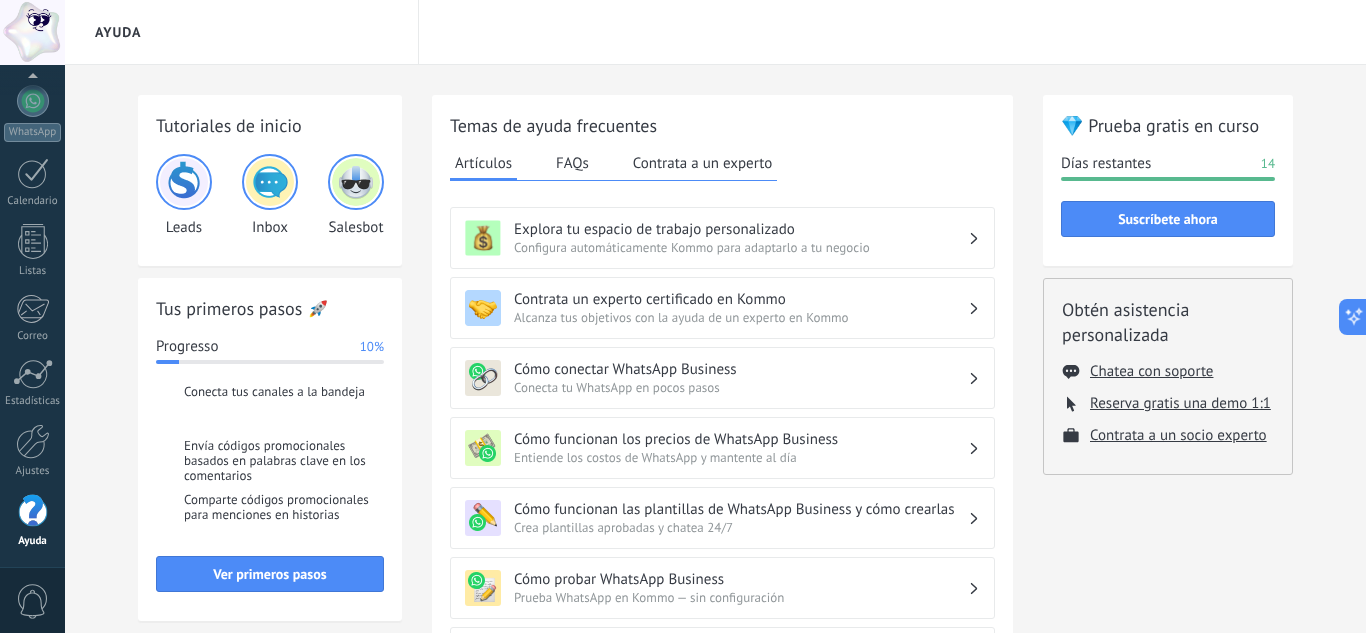 click at bounding box center [33, 511] 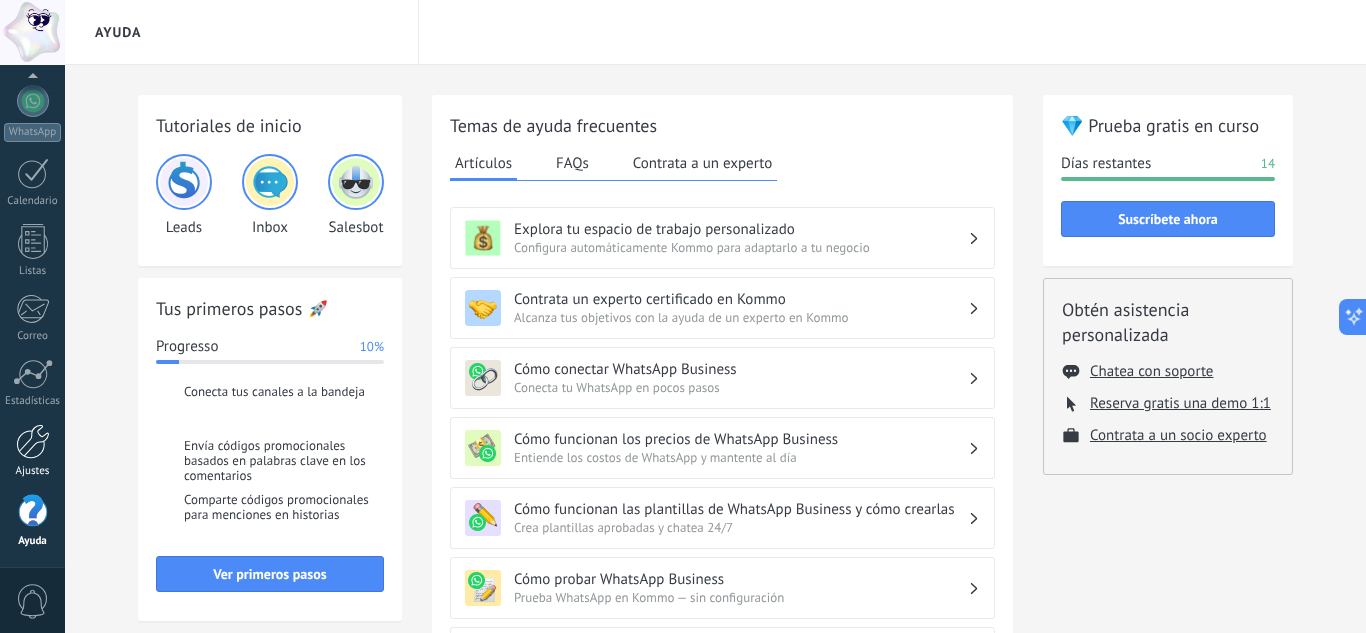 click at bounding box center (33, 441) 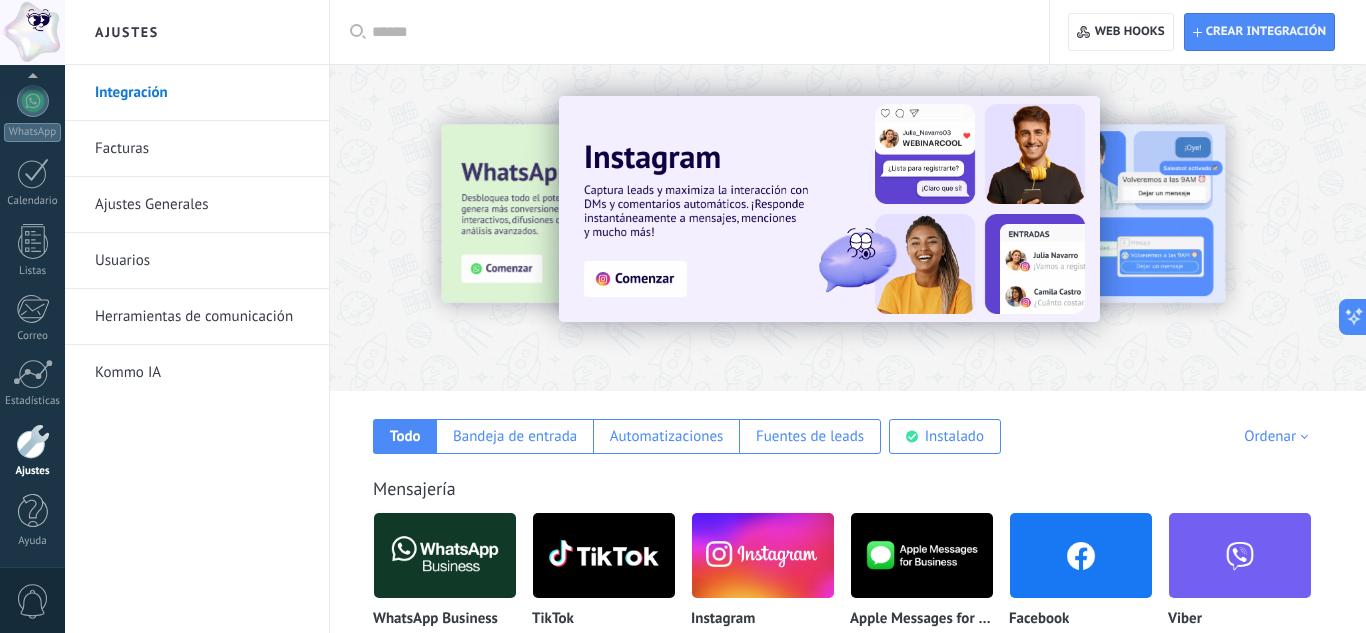 click on "Kommo IA" at bounding box center [202, 373] 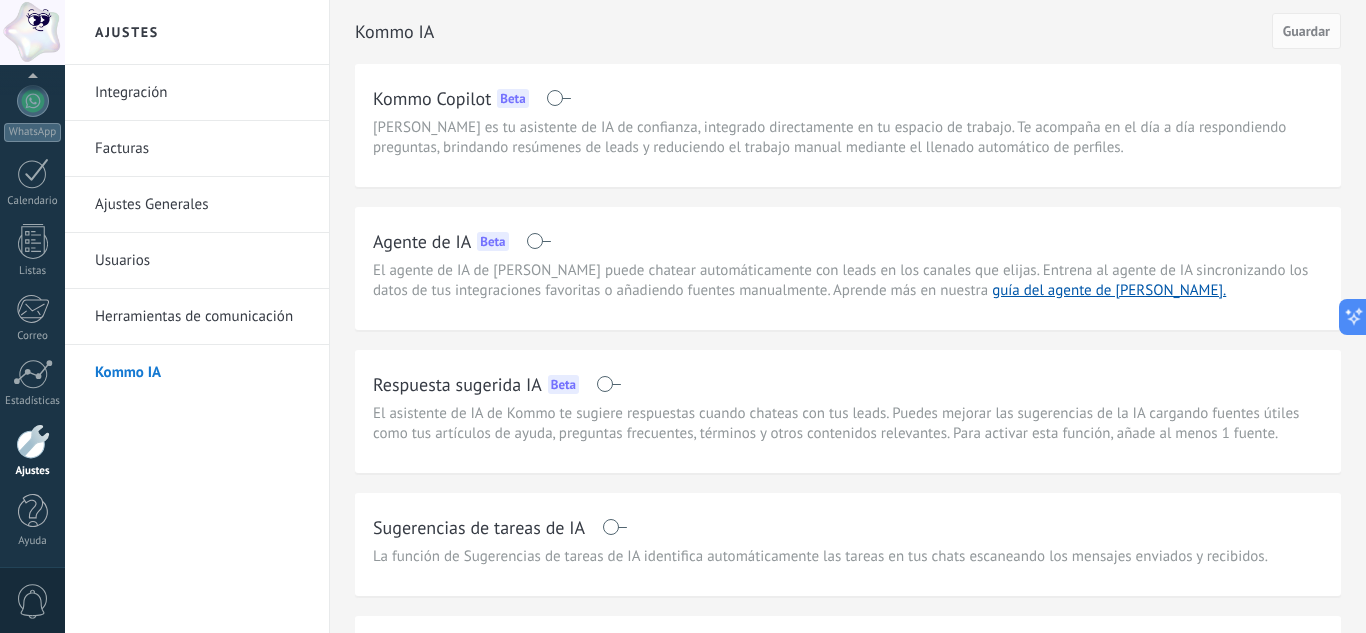click on "Herramientas de comunicación" at bounding box center [202, 317] 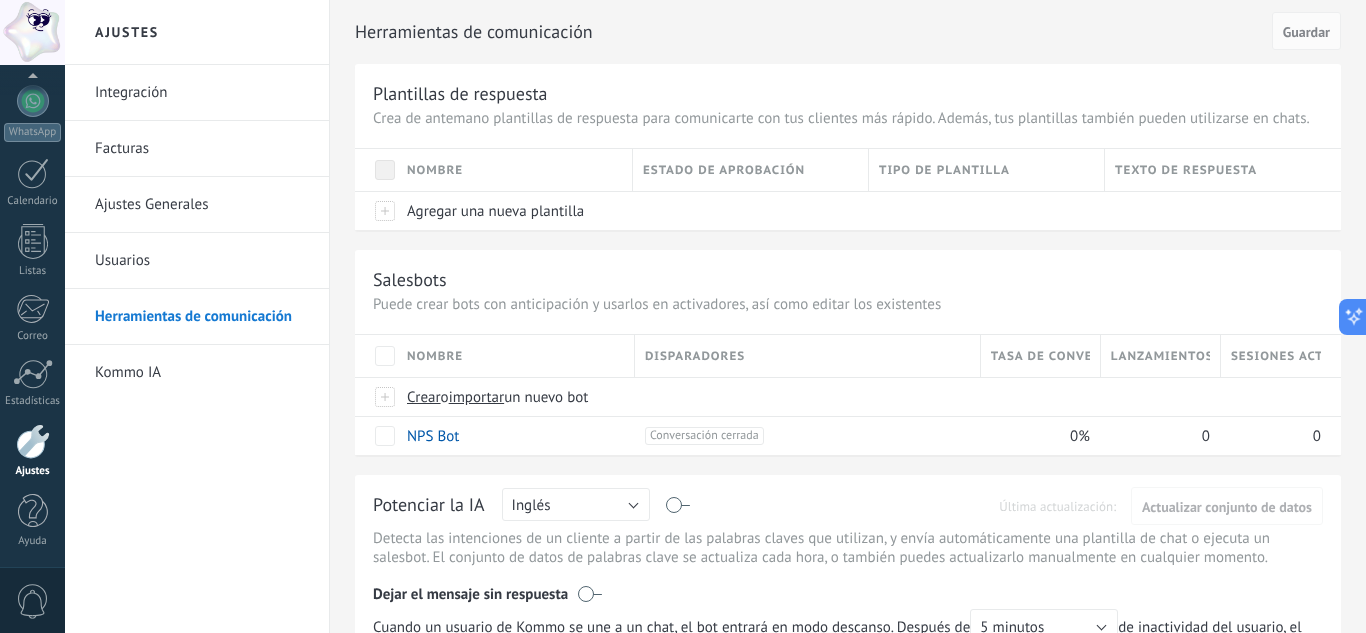 click on "Ajustes Generales" at bounding box center [202, 205] 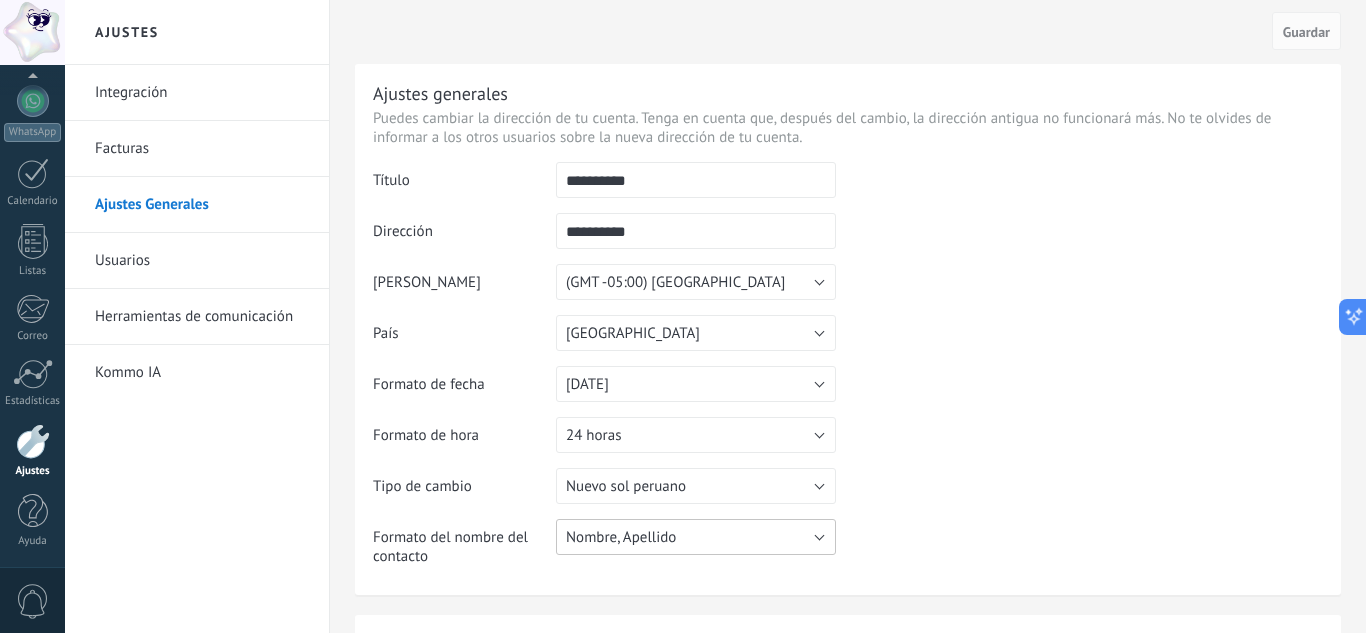 click on "Nombre, Apellido" at bounding box center [696, 537] 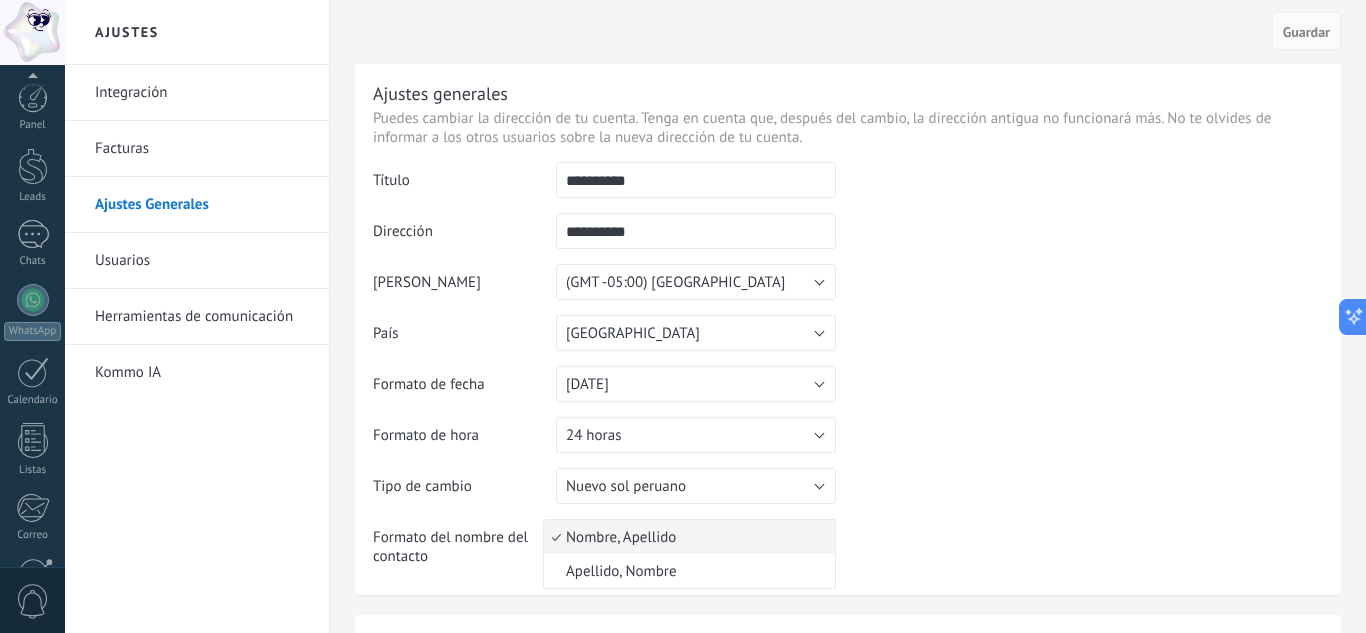 scroll, scrollTop: 199, scrollLeft: 0, axis: vertical 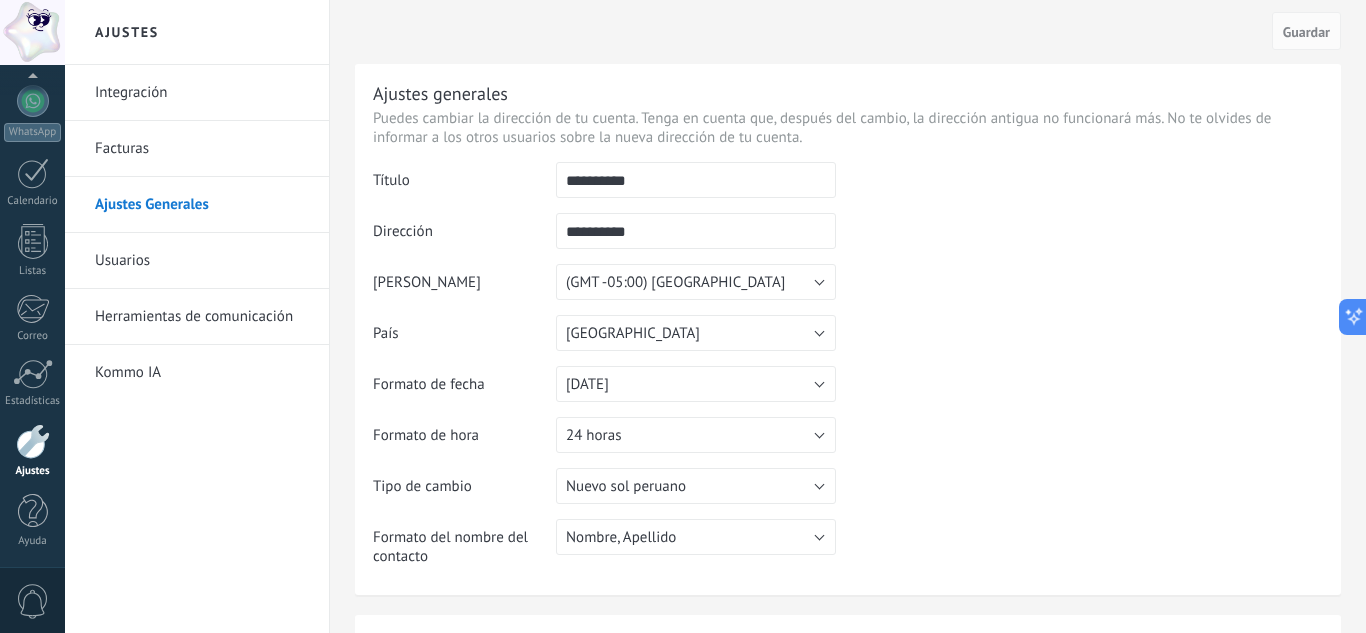 click at bounding box center (32, 32) 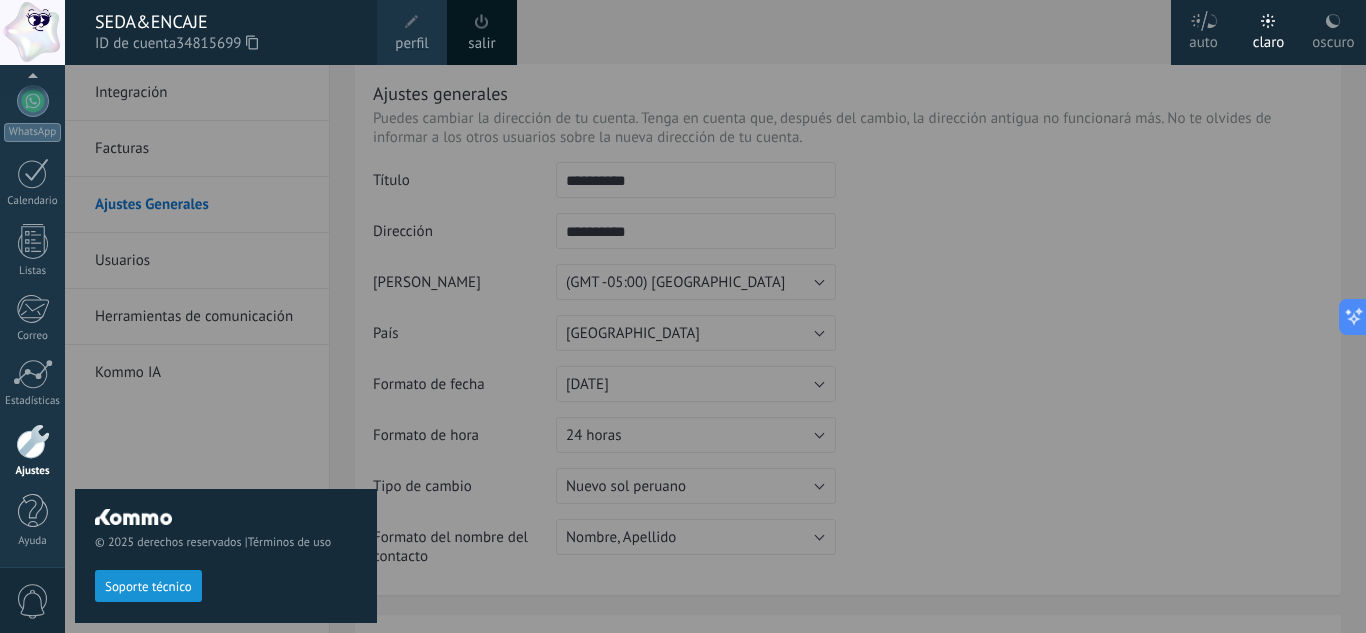 click on "ID de cuenta
34815699" at bounding box center (226, 44) 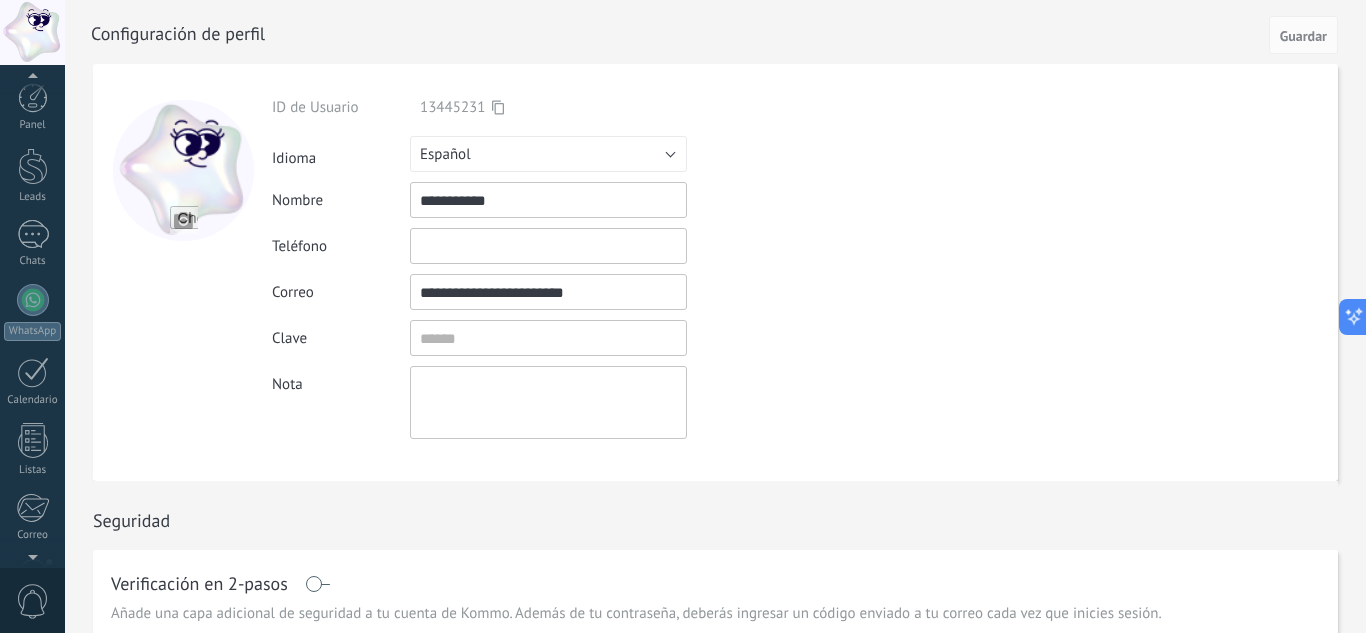 scroll, scrollTop: 199, scrollLeft: 0, axis: vertical 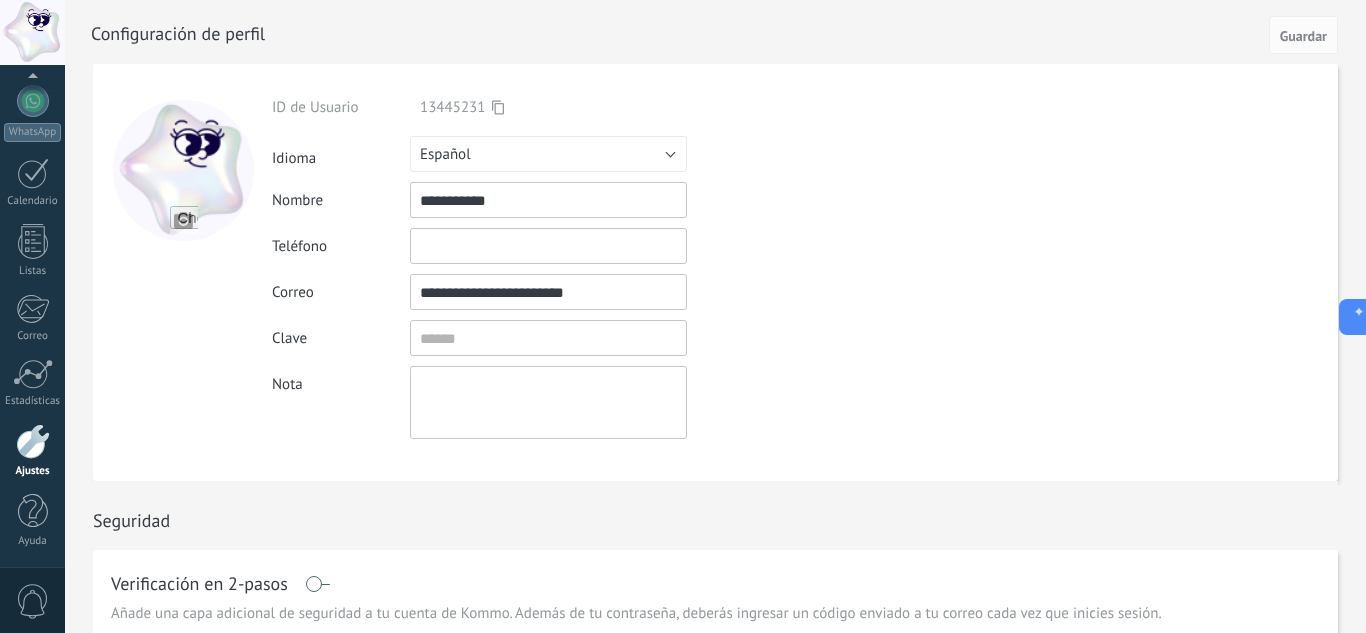 drag, startPoint x: 558, startPoint y: 200, endPoint x: 250, endPoint y: 153, distance: 311.5654 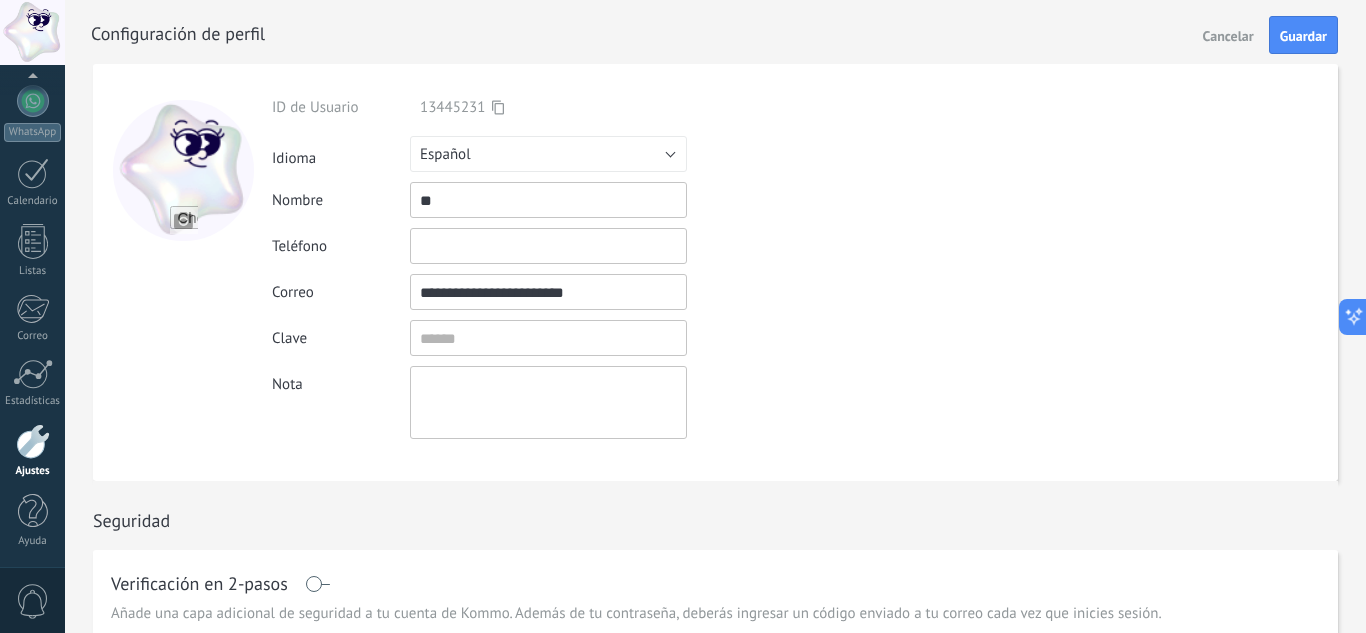 type on "*" 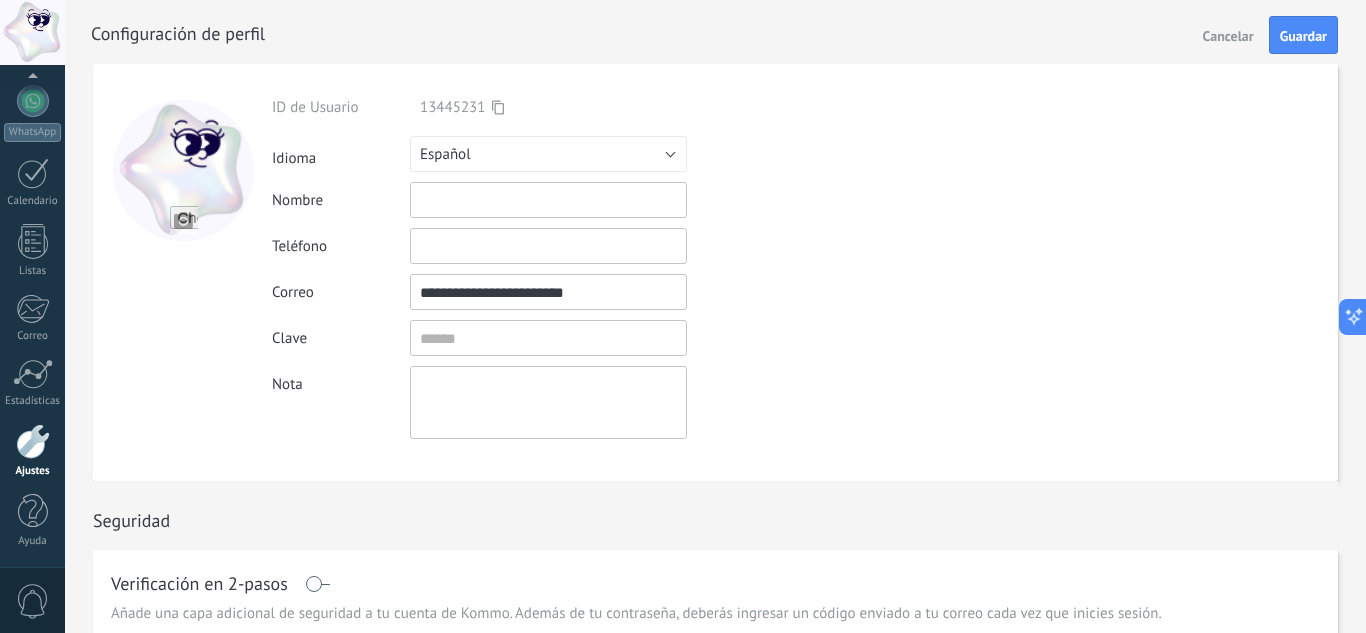 type on "*" 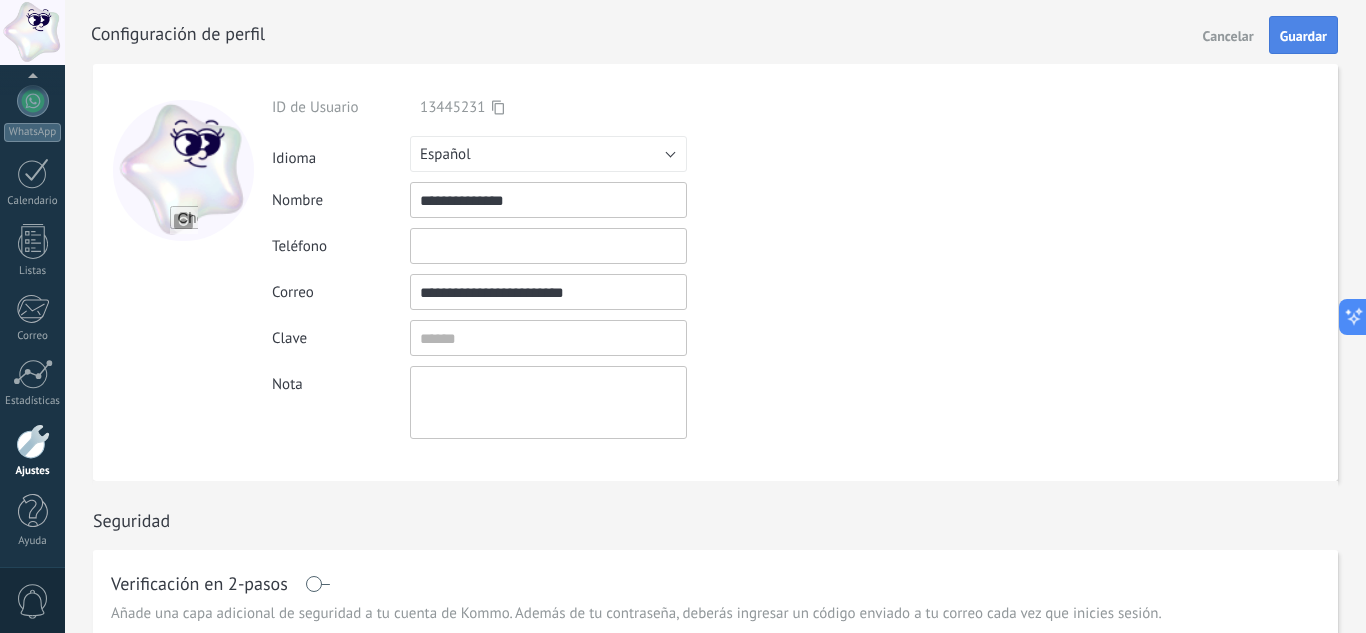 type on "**********" 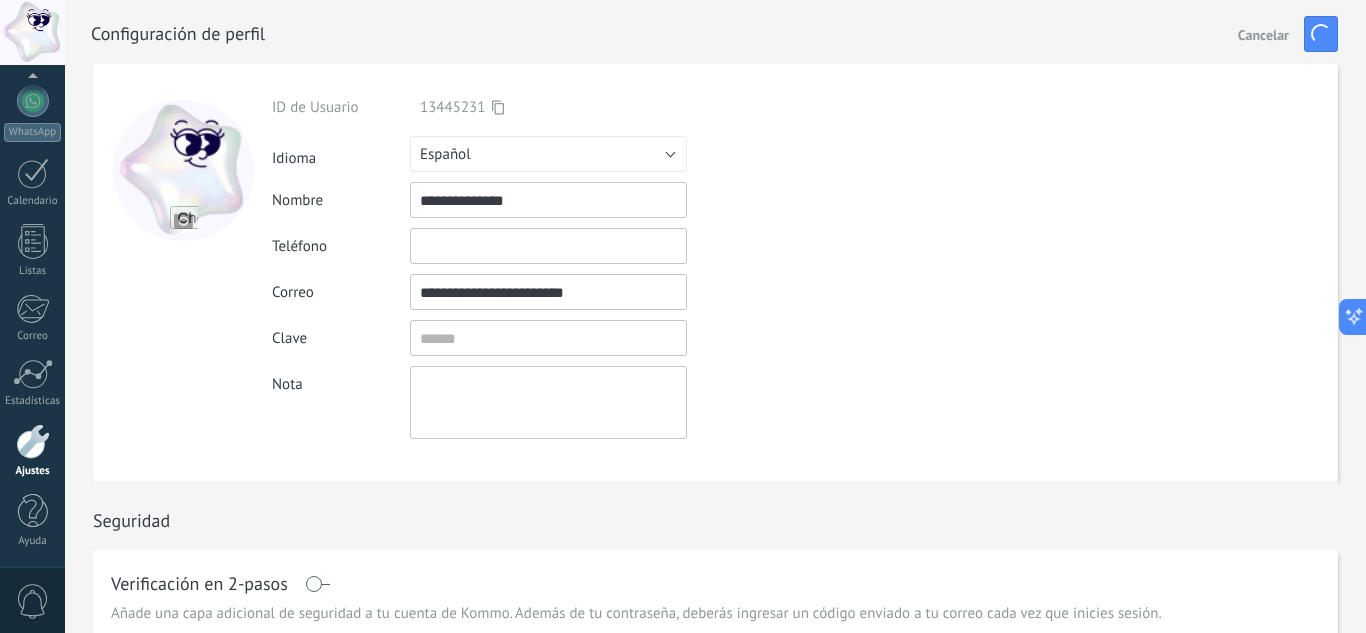 scroll, scrollTop: 0, scrollLeft: 0, axis: both 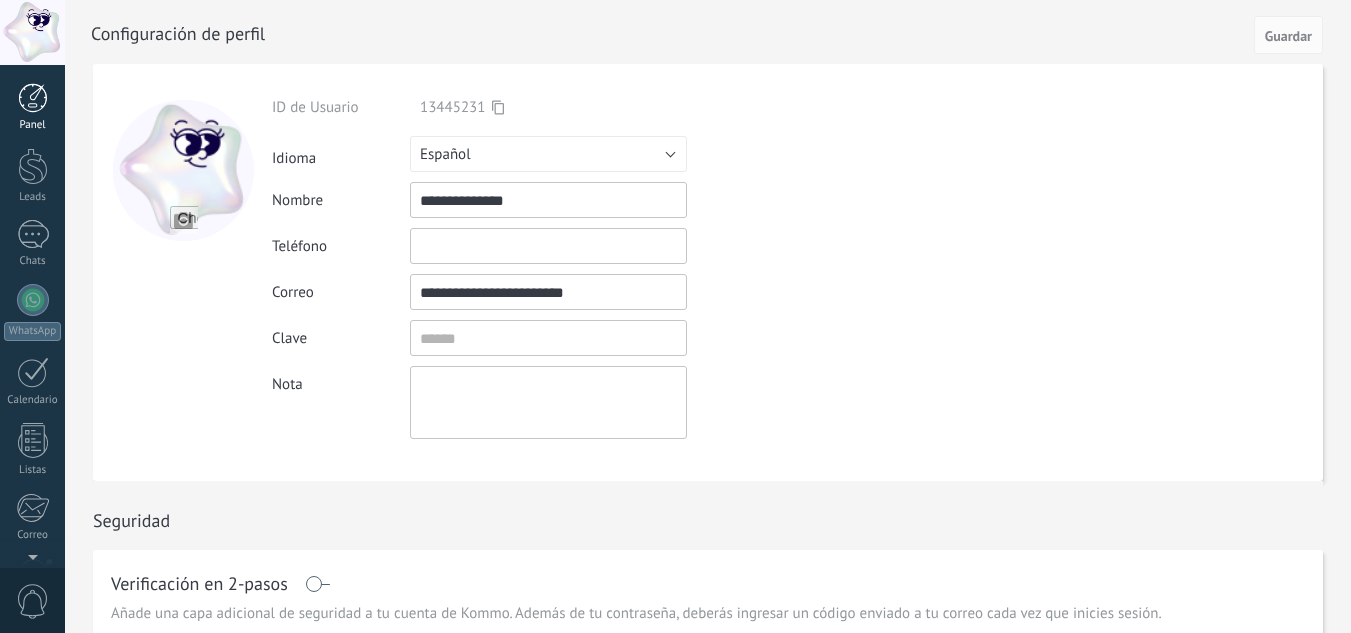 click at bounding box center (33, 98) 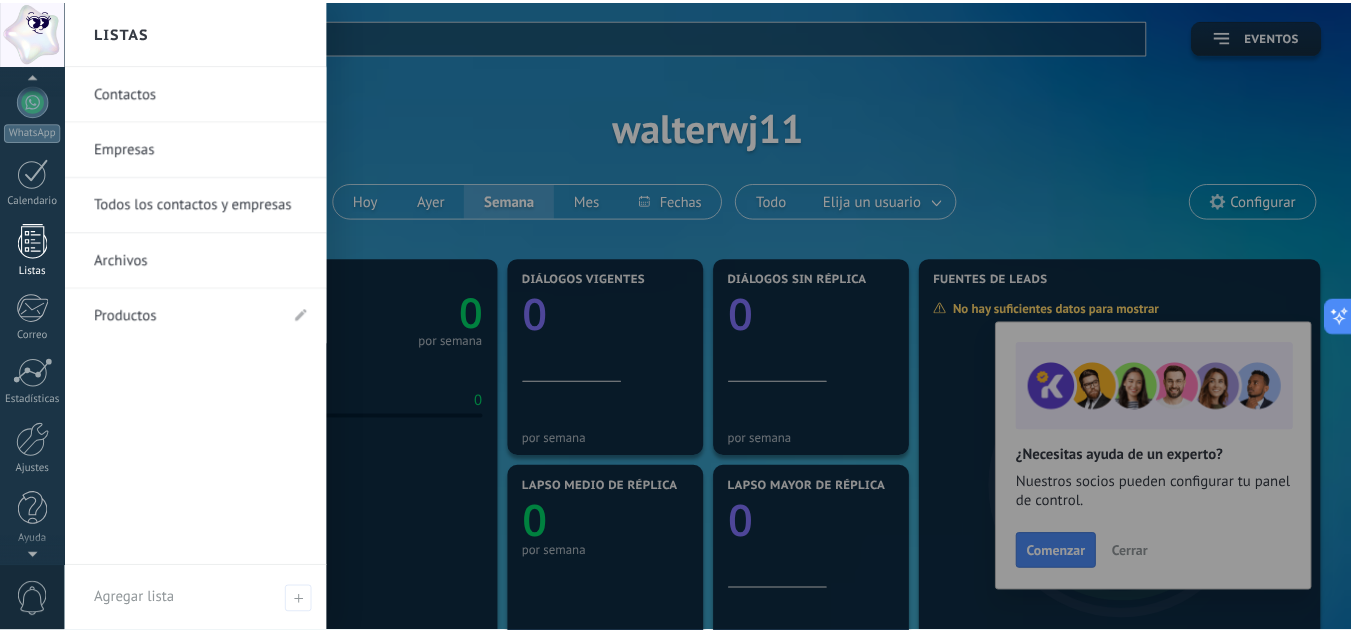 scroll, scrollTop: 0, scrollLeft: 0, axis: both 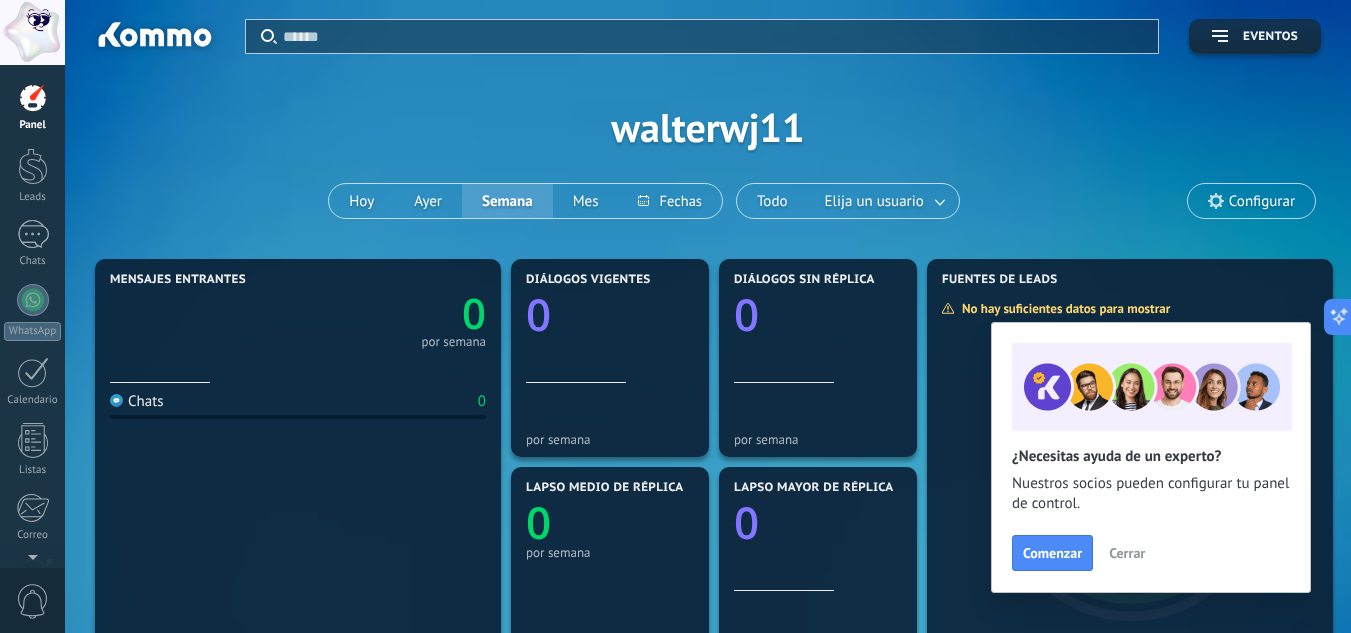 click on "Cerrar" at bounding box center (1127, 553) 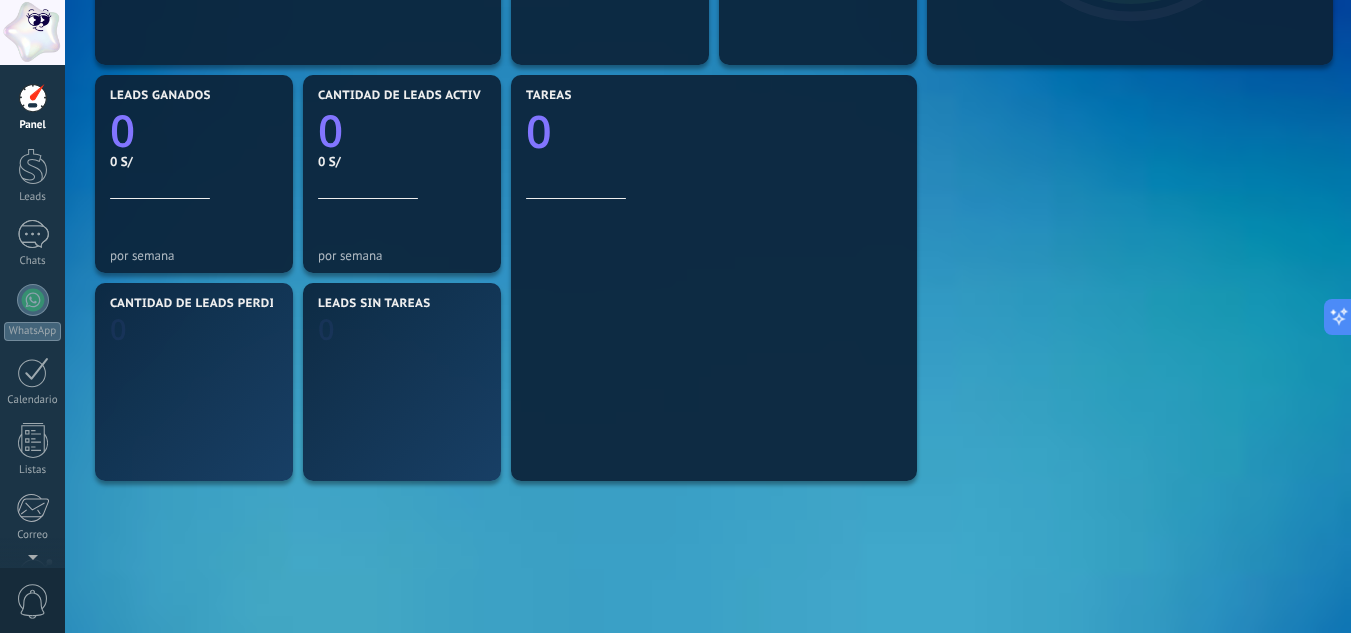 scroll, scrollTop: 0, scrollLeft: 0, axis: both 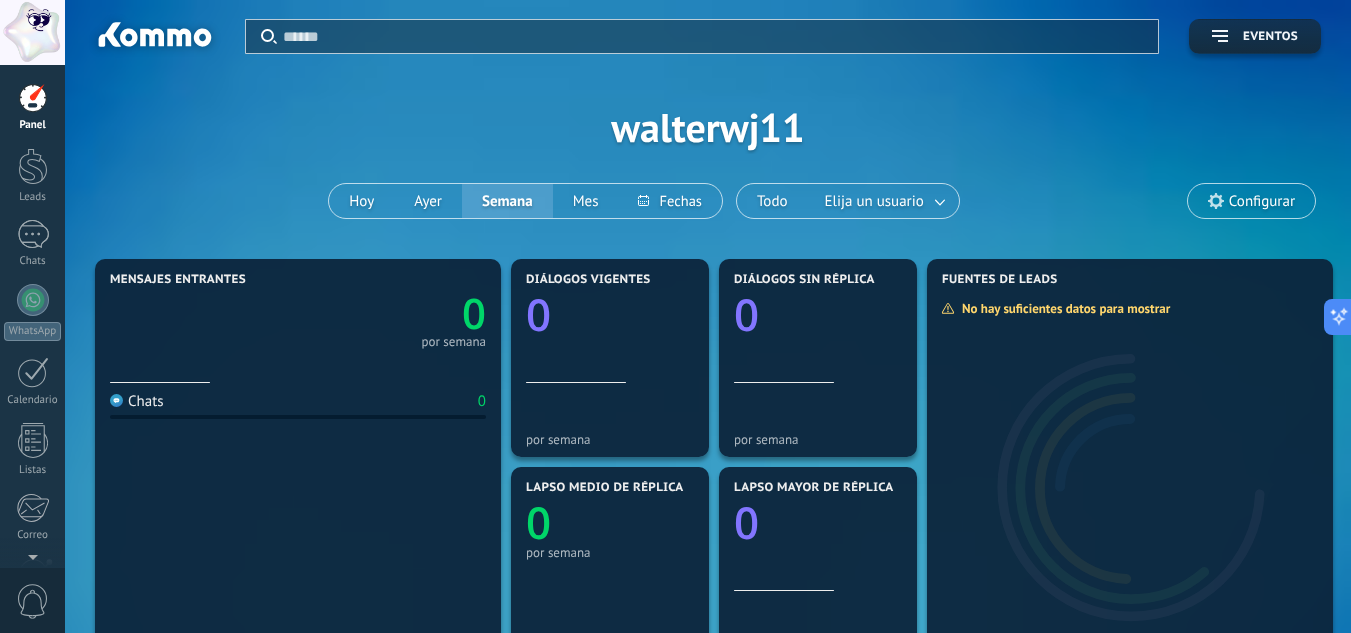 click on "Configurar" at bounding box center (1262, 201) 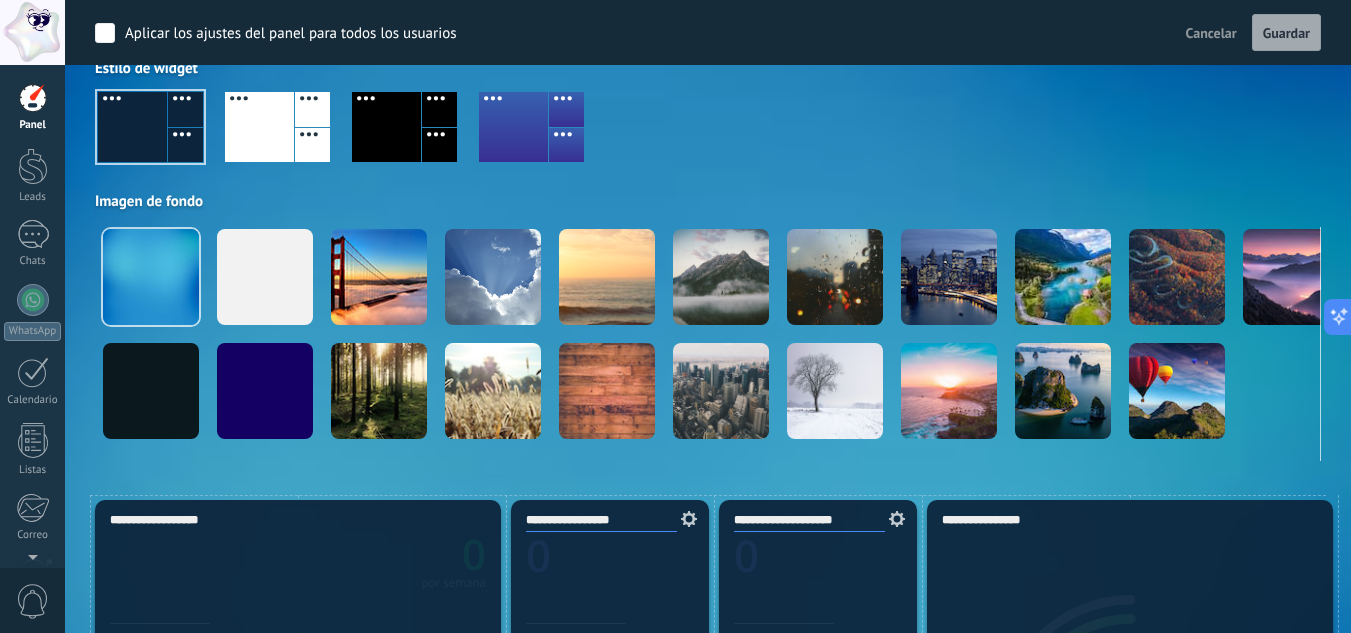scroll, scrollTop: 0, scrollLeft: 0, axis: both 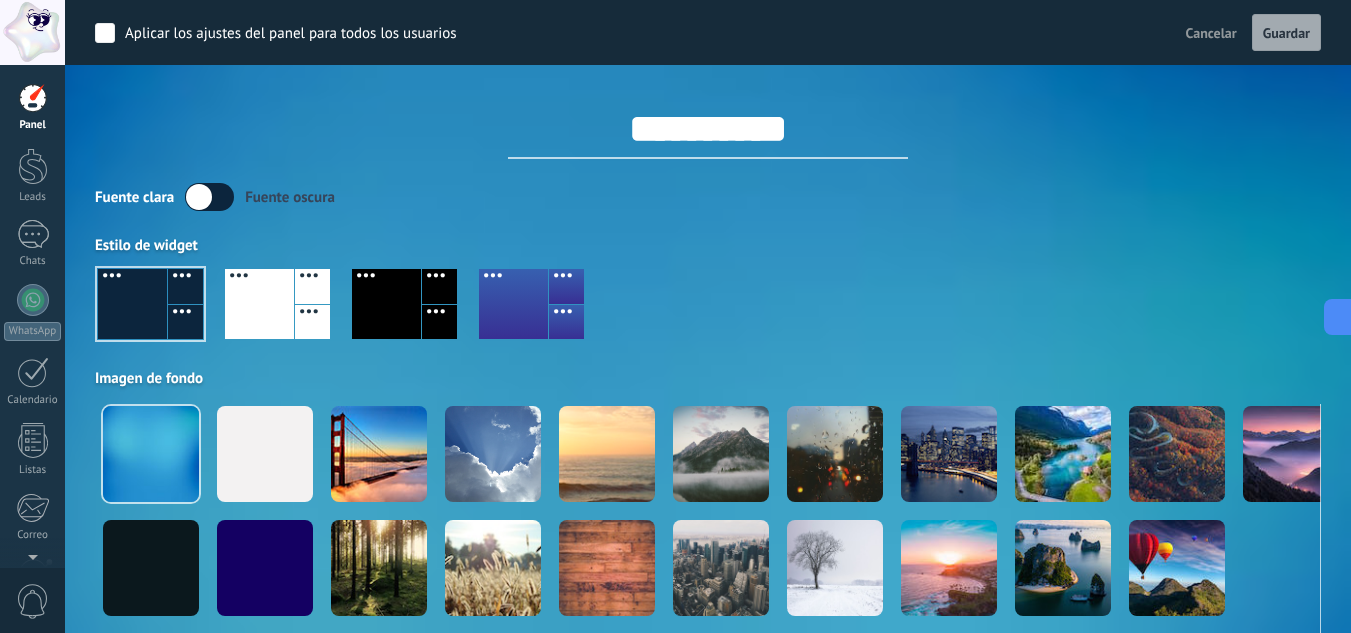 click at bounding box center (209, 197) 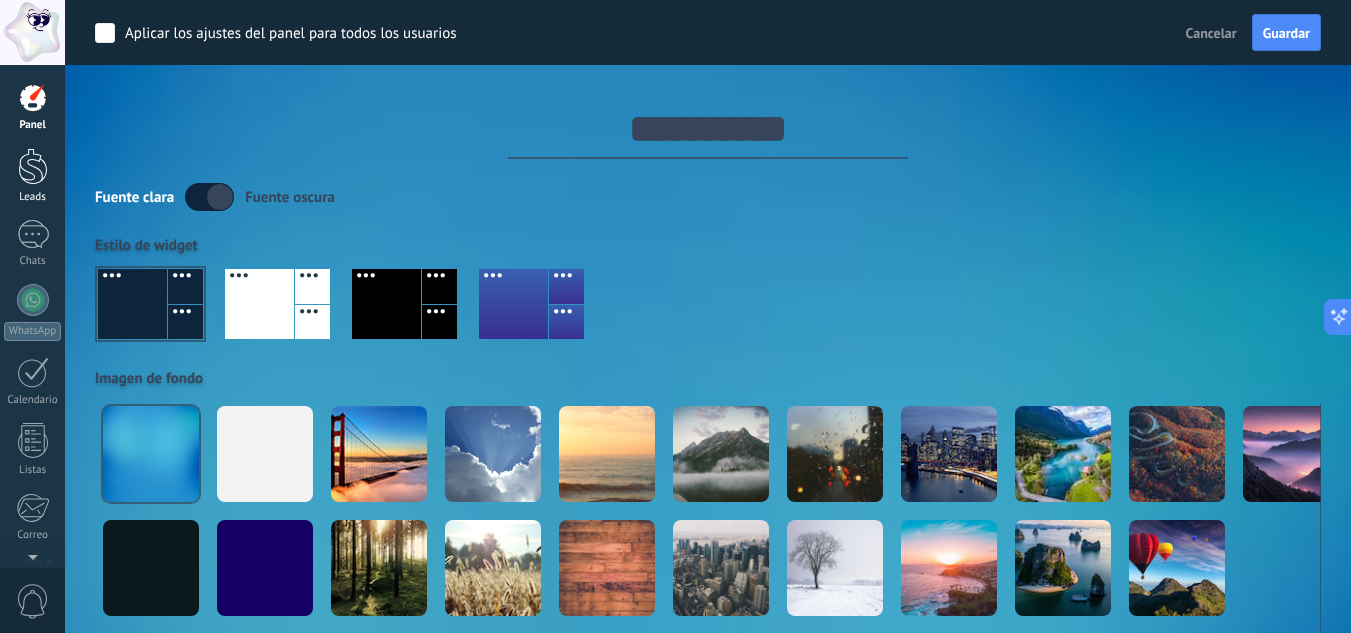click at bounding box center [33, 166] 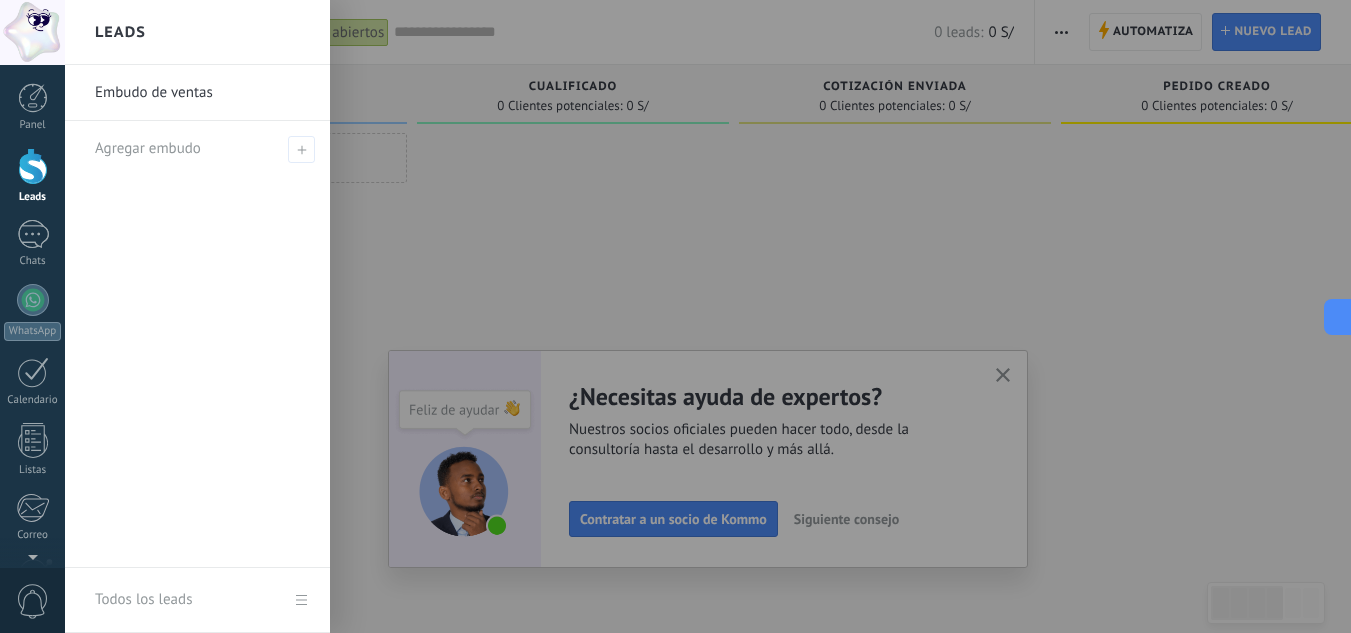 click at bounding box center (33, 166) 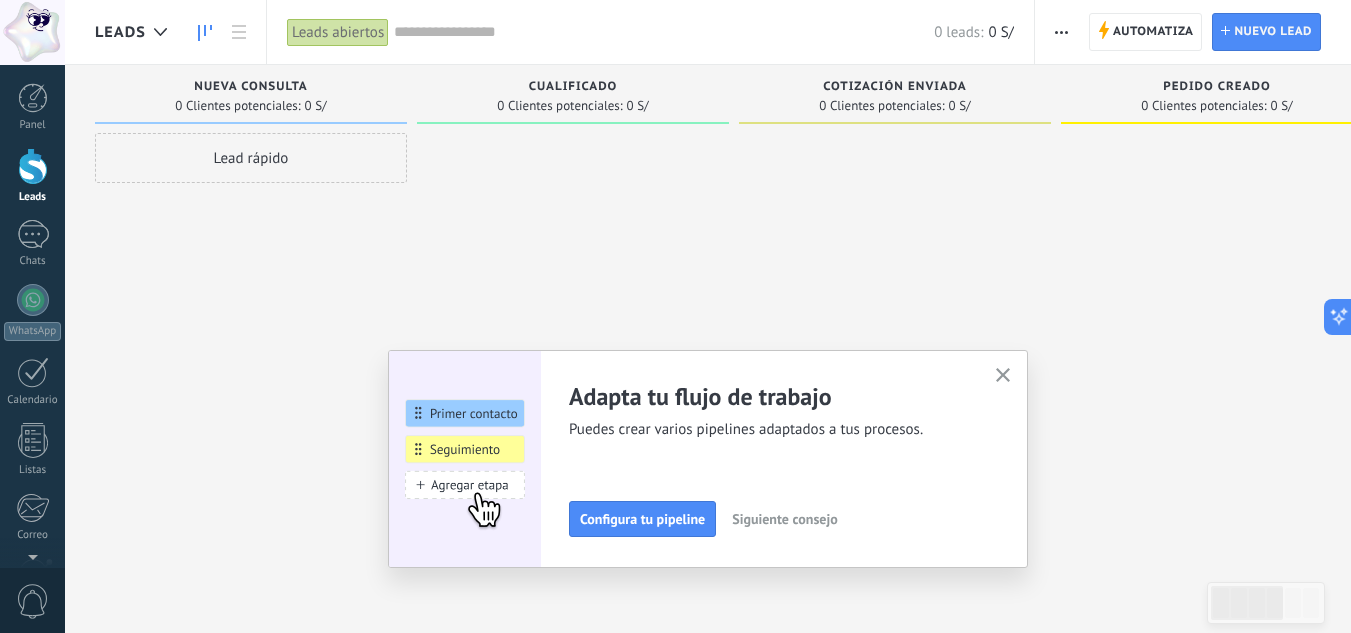 click 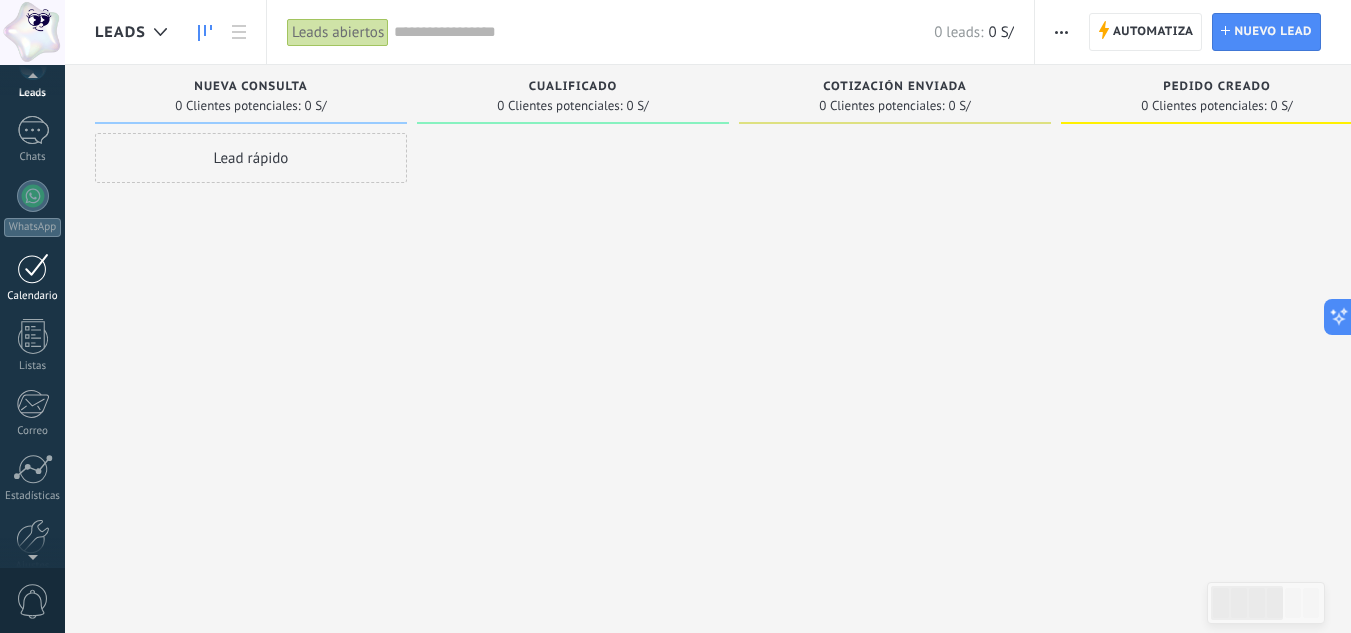 scroll, scrollTop: 199, scrollLeft: 0, axis: vertical 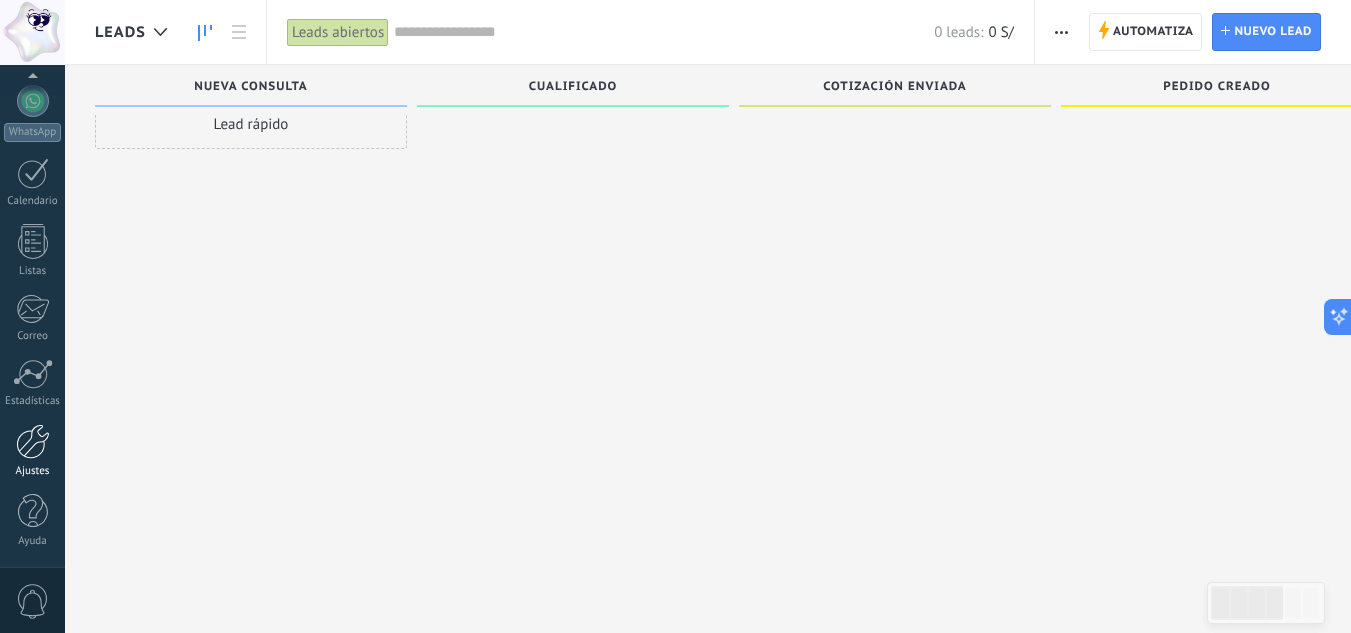click at bounding box center [33, 441] 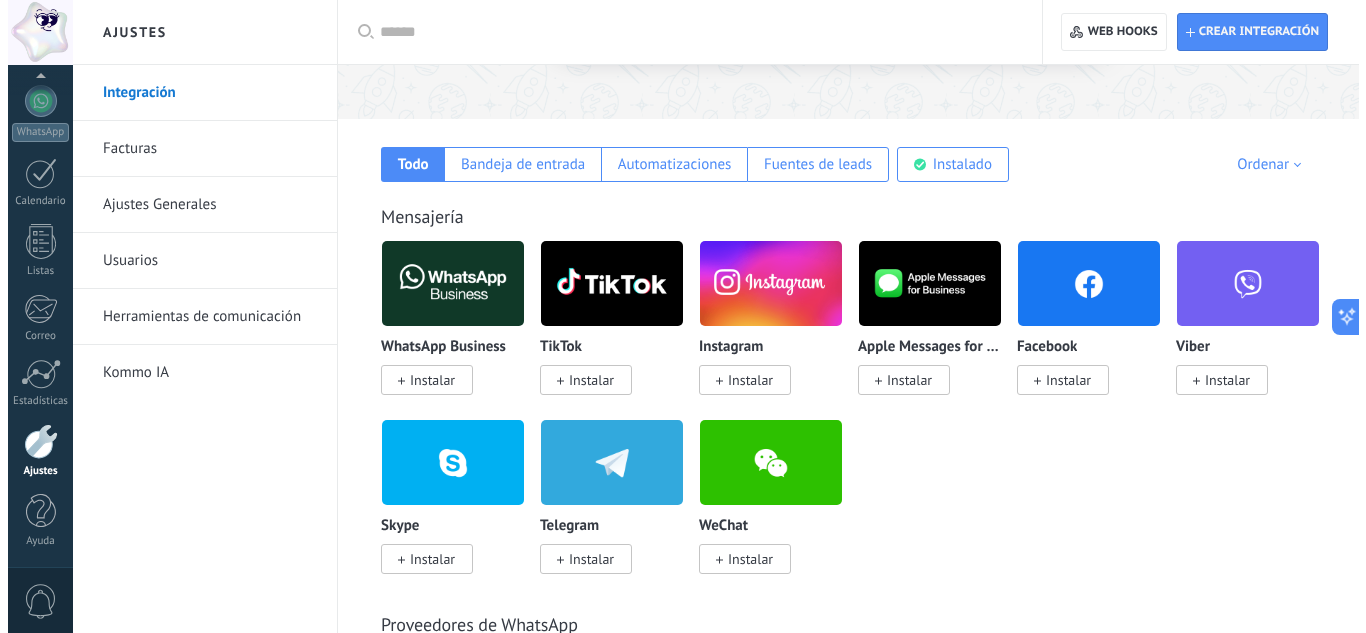 scroll, scrollTop: 300, scrollLeft: 0, axis: vertical 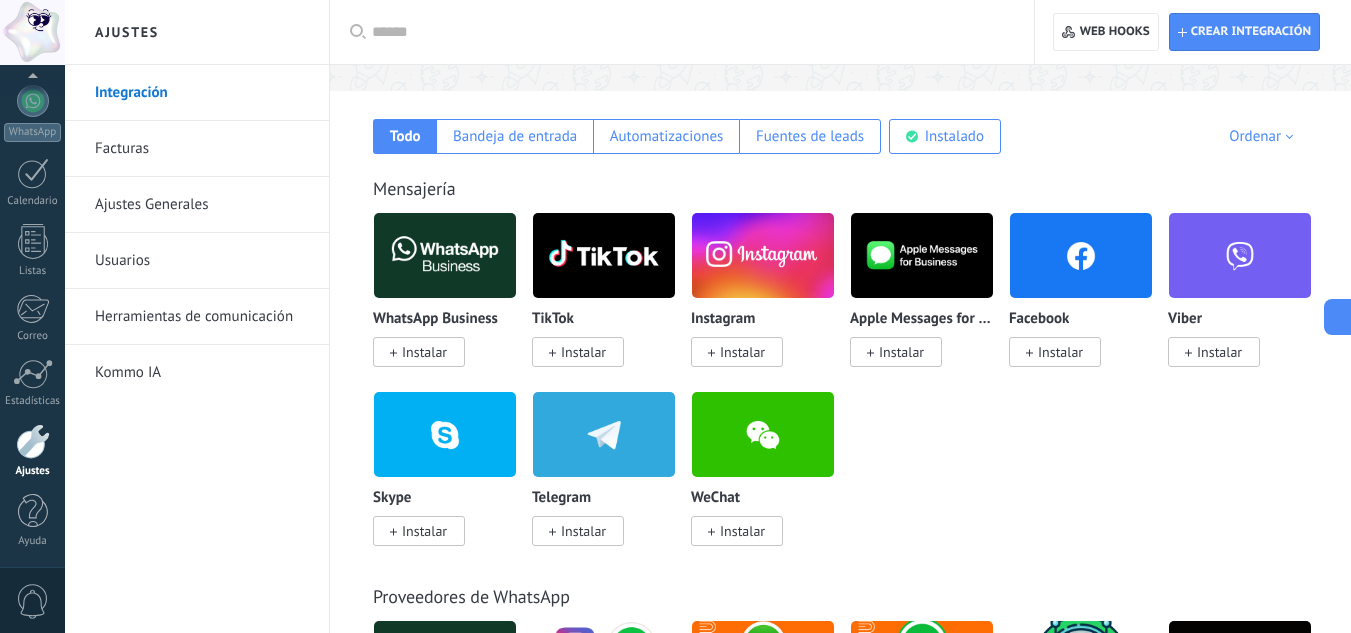 click on "Instalar" at bounding box center [424, 352] 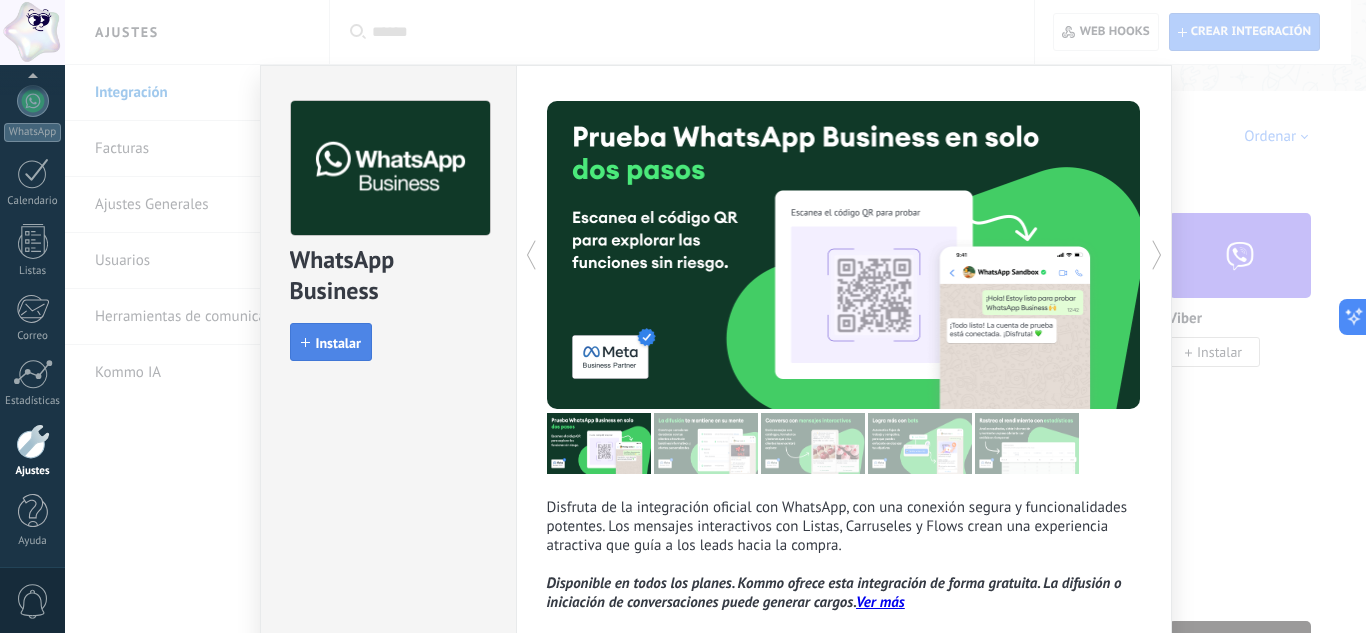 click on "Instalar" at bounding box center [338, 343] 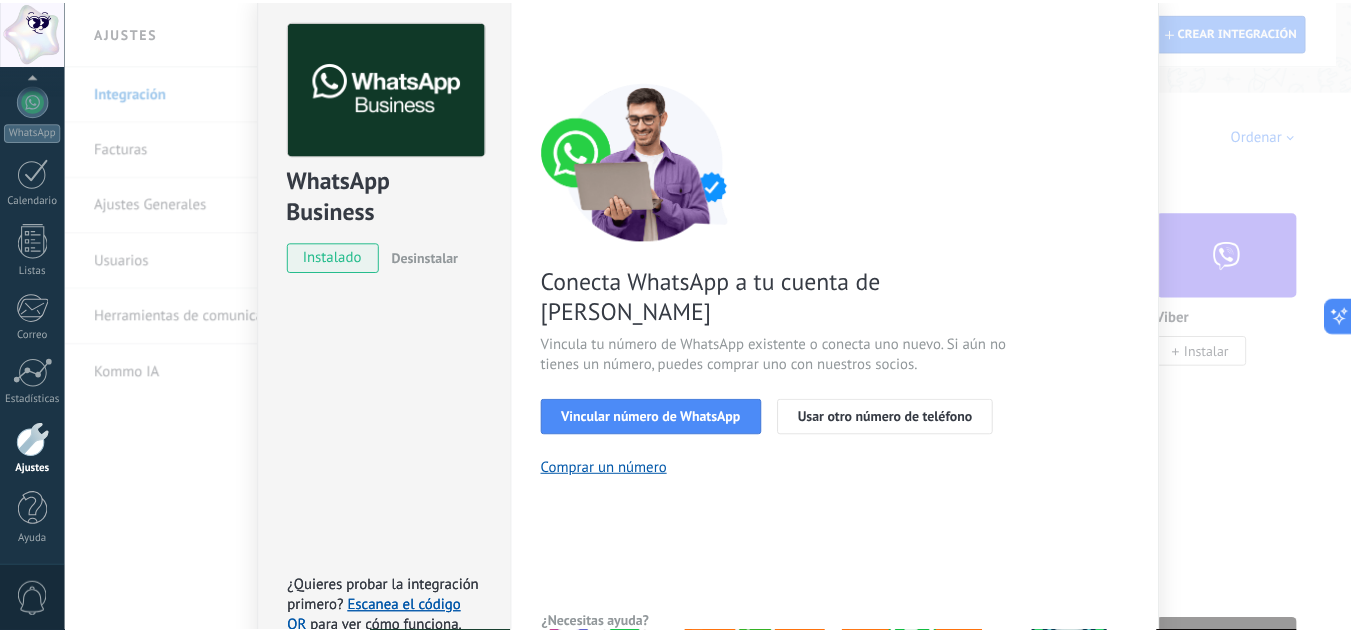 scroll, scrollTop: 0, scrollLeft: 0, axis: both 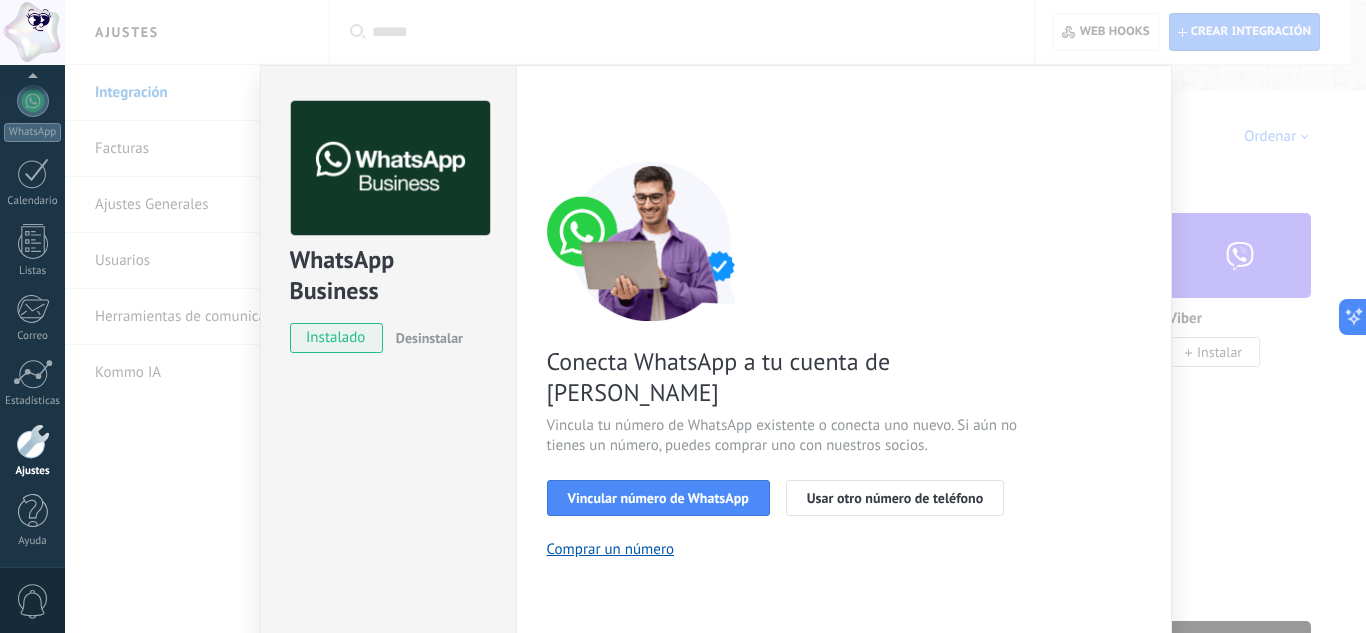 click on "WhatsApp Business instalado Desinstalar ¿Quieres probar la integración primero?   Escanea el código QR   para ver cómo funciona. ¿Quieres probar la integración primero?   Escanea el código QR   para ver cómo funciona. Configuraciones Autorizaciones Esta pestaña registra a los usuarios que han concedido acceso a las integración a esta cuenta. Si deseas remover la posibilidad que un usuario pueda enviar solicitudes a la cuenta en nombre de esta integración, puedes revocar el acceso. Si el acceso a todos los usuarios es revocado, la integración dejará de funcionar. Esta aplicacion está instalada, pero nadie le ha dado acceso aun. WhatsApp Cloud API más _:  Guardar < Volver 1 Seleccionar aplicación 2 Conectar Facebook  3 Finalizar configuración Conecta WhatsApp a tu cuenta de Kommo Vincula tu número de WhatsApp existente o conecta uno nuevo. Si aún no tienes un número, puedes comprar uno con nuestros socios. Vincular número de WhatsApp Usar otro número de teléfono Comprar un número" at bounding box center (715, 316) 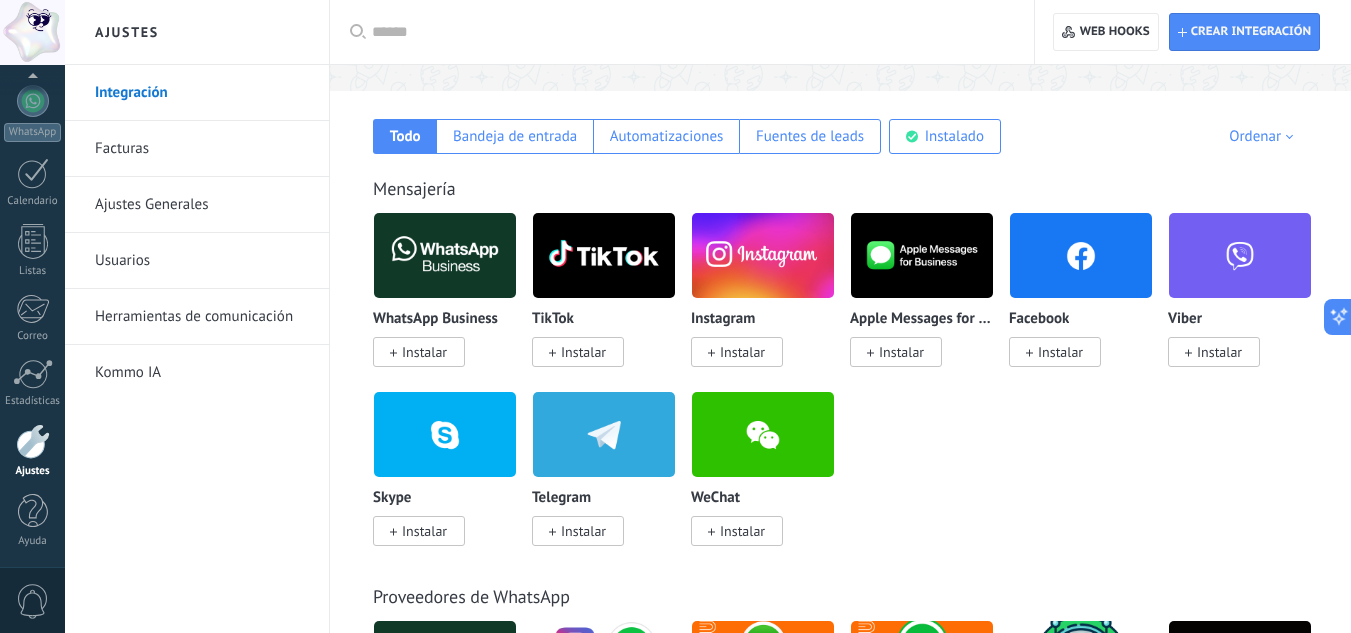 click on "Instalar" at bounding box center [583, 352] 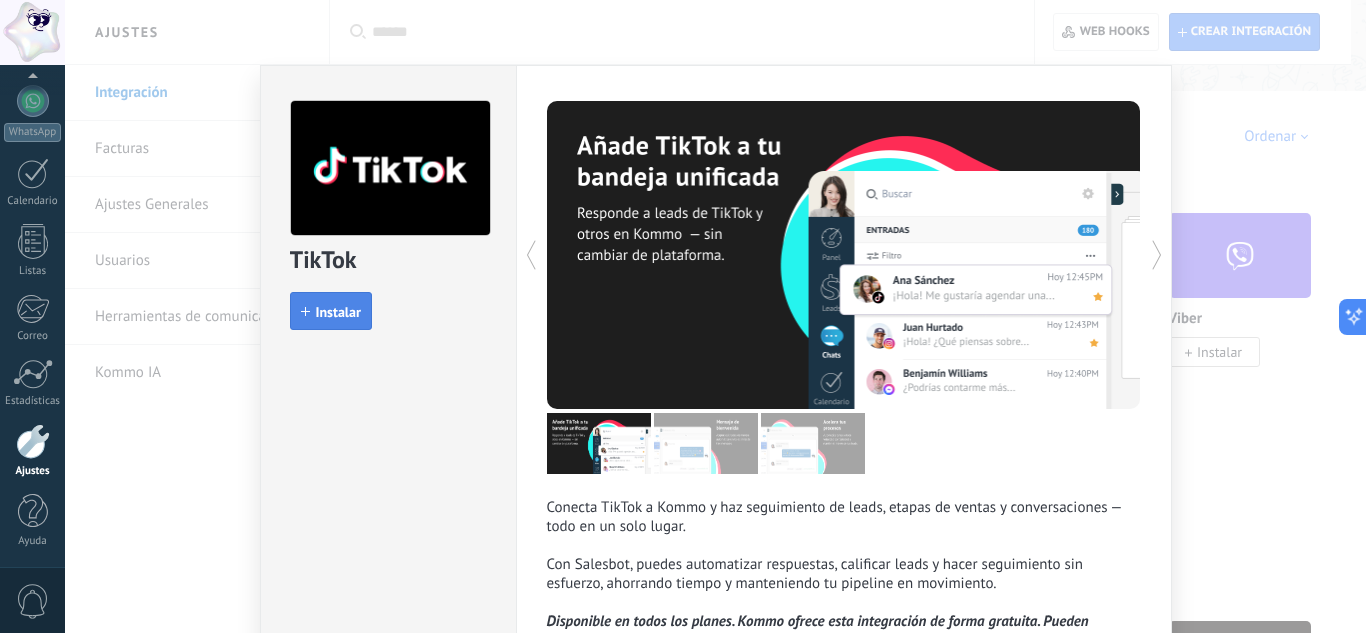 click on "Instalar" at bounding box center (338, 312) 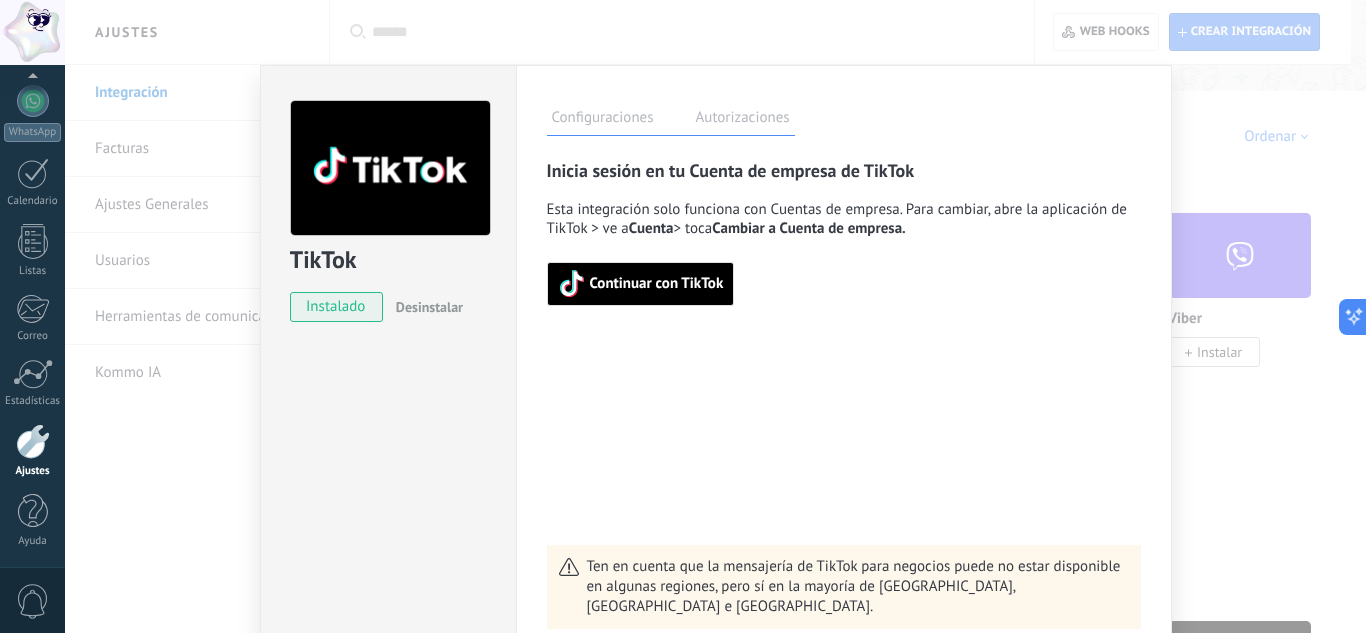 click on "TikTok instalado Desinstalar Configuraciones Autorizaciones Esta pestaña registra a los usuarios que han concedido acceso a las integración a esta cuenta. Si deseas remover la posibilidad que un usuario pueda enviar solicitudes a la cuenta en nombre de esta integración, puedes revocar el acceso. Si el acceso a todos los usuarios es revocado, la integración dejará de funcionar. Esta aplicacion está instalada, pero nadie le ha dado acceso aun. Rastrea, automatiza y cierra tus leads en Kommo más Guardar Inicia sesión en tu Cuenta de empresa de TikTok Esta integración solo funciona con Cuentas de empresa. Para cambiar, abre la aplicación de  TikTok > ve a  Cuenta  > toca  Cambiar a Cuenta de empresa. Continuar con TikTok Ten en cuenta que la mensajería de TikTok para negocios puede no estar disponible en algunas regiones, pero sí en la mayoría de América Latina, Turquía e Indonesia." at bounding box center (715, 316) 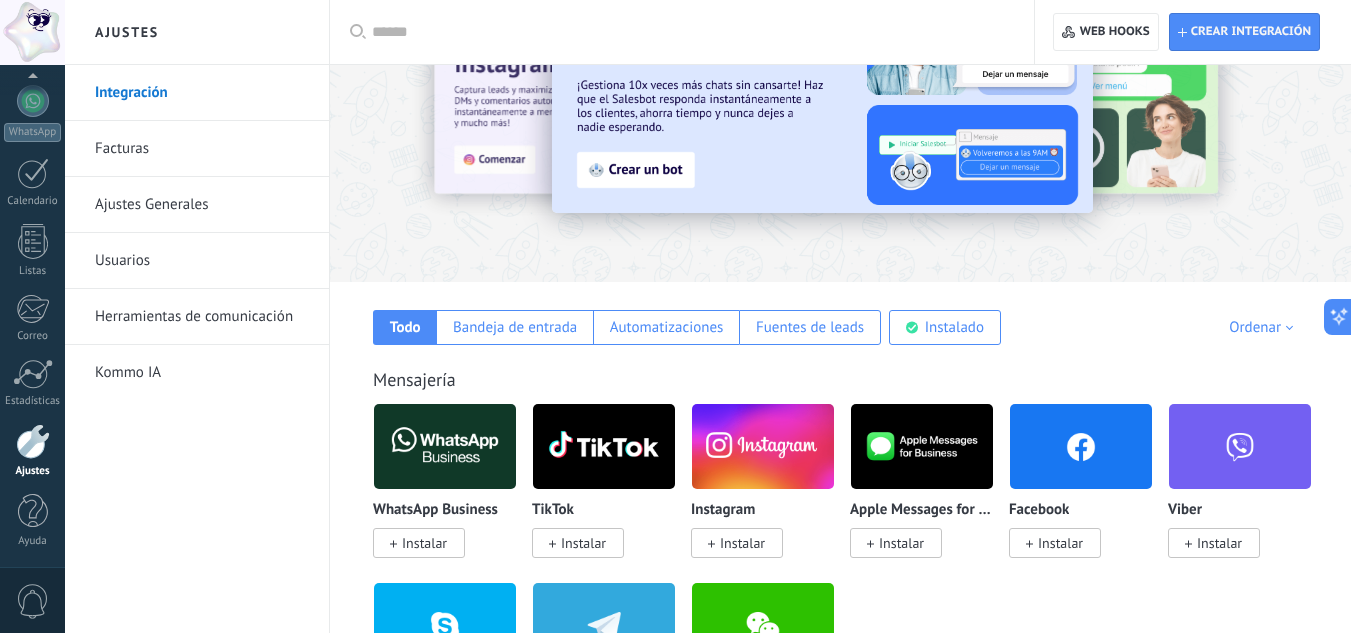 scroll, scrollTop: 400, scrollLeft: 0, axis: vertical 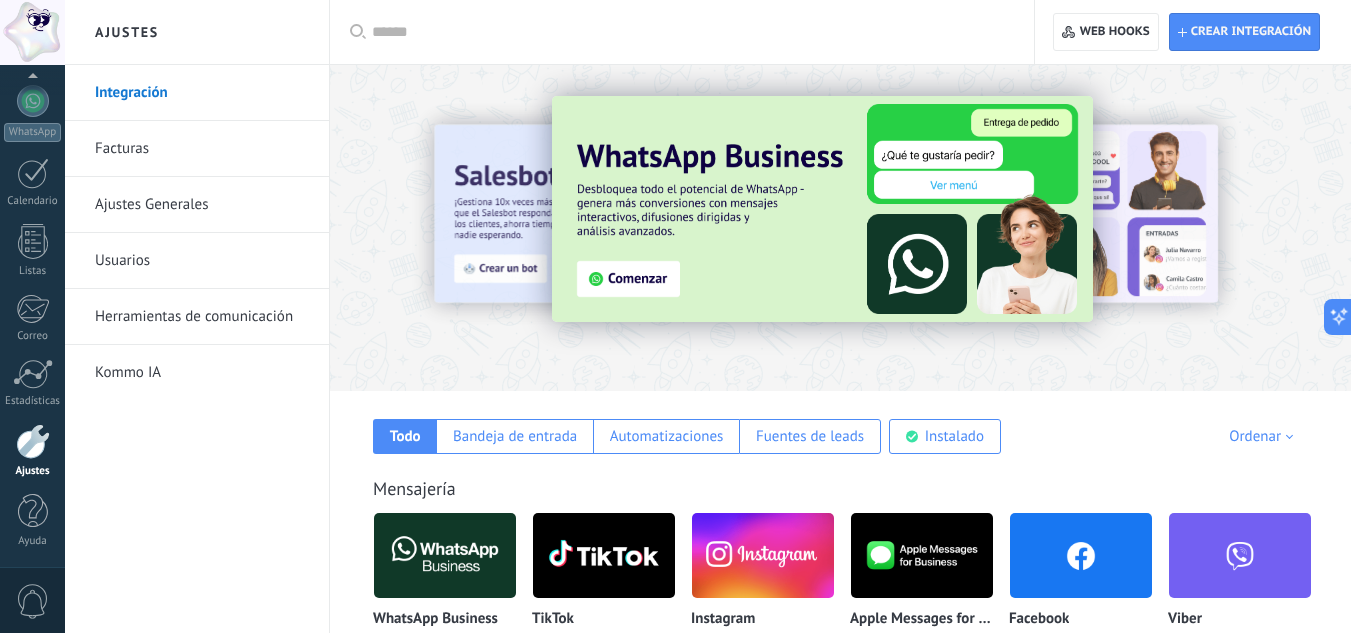 click on "Facturas" at bounding box center (202, 149) 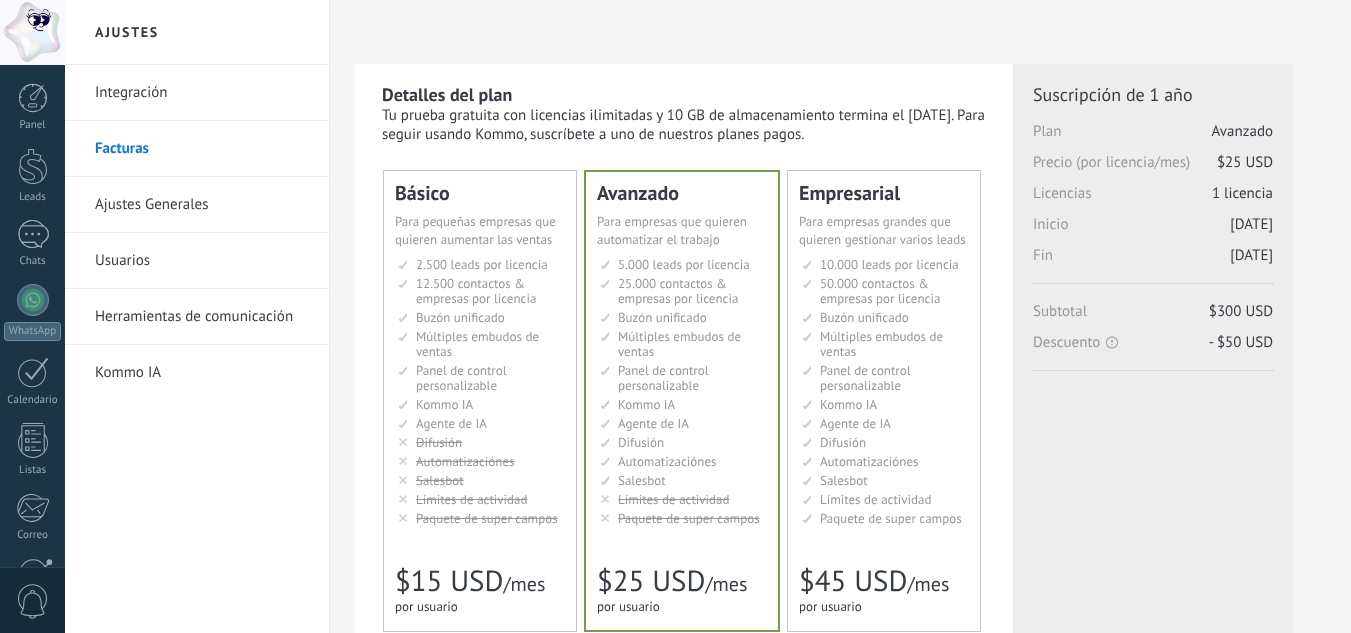 scroll, scrollTop: 0, scrollLeft: 0, axis: both 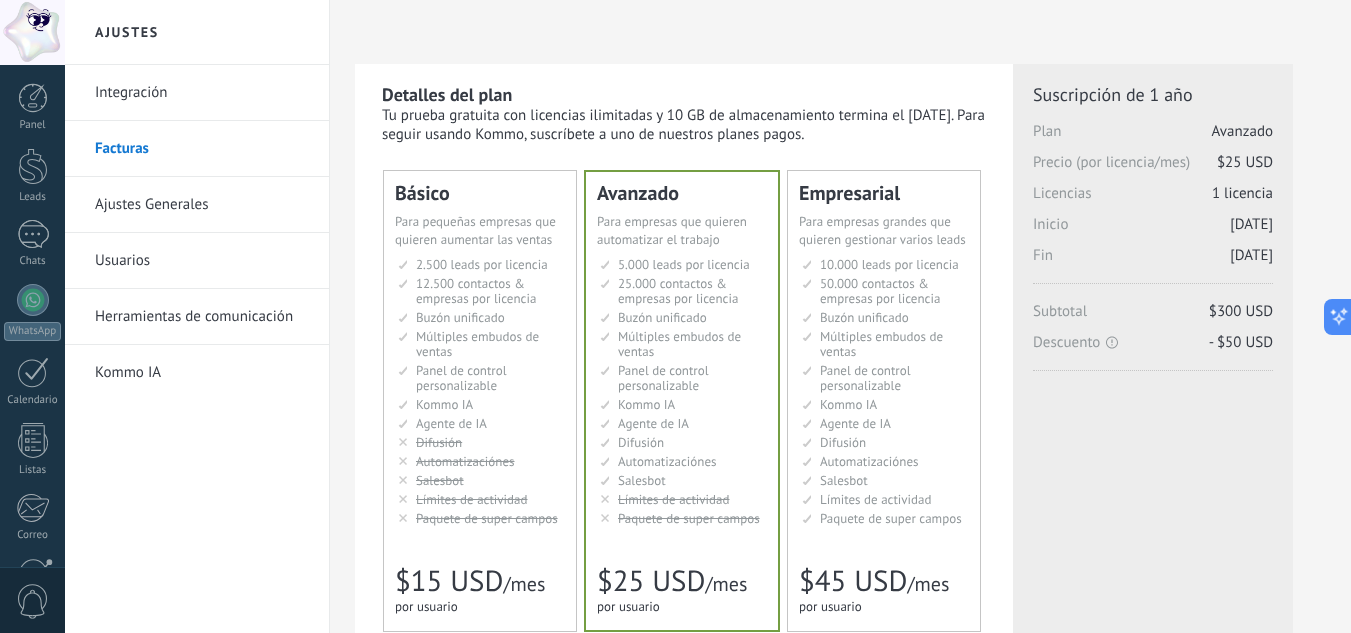 click on "12.500 contactos & empresas por licencia" at bounding box center [476, 291] 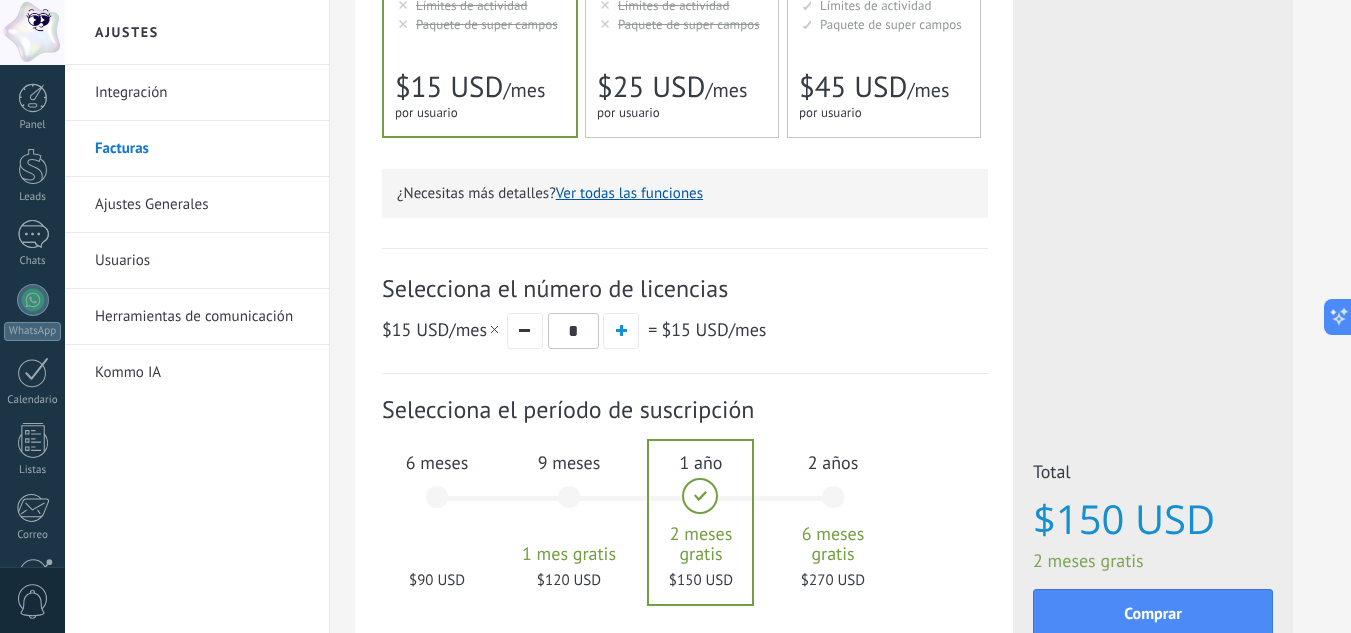 scroll, scrollTop: 648, scrollLeft: 0, axis: vertical 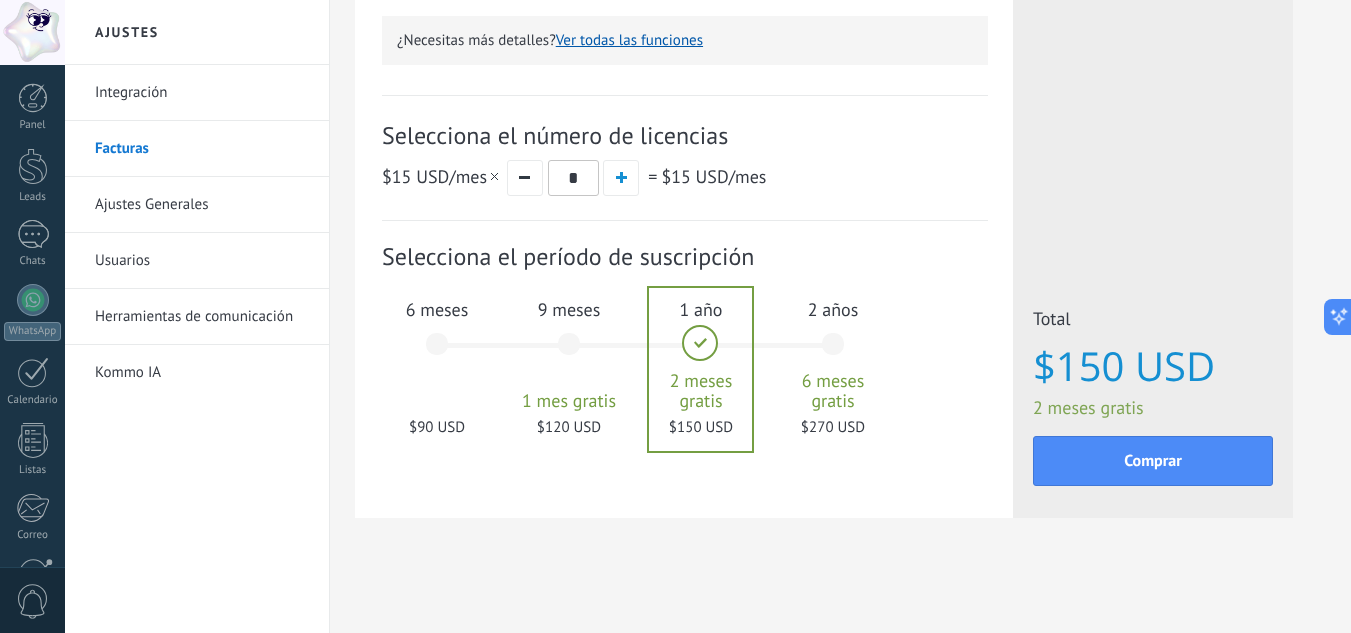 click on "6 meses
$90 USD" at bounding box center [437, 353] 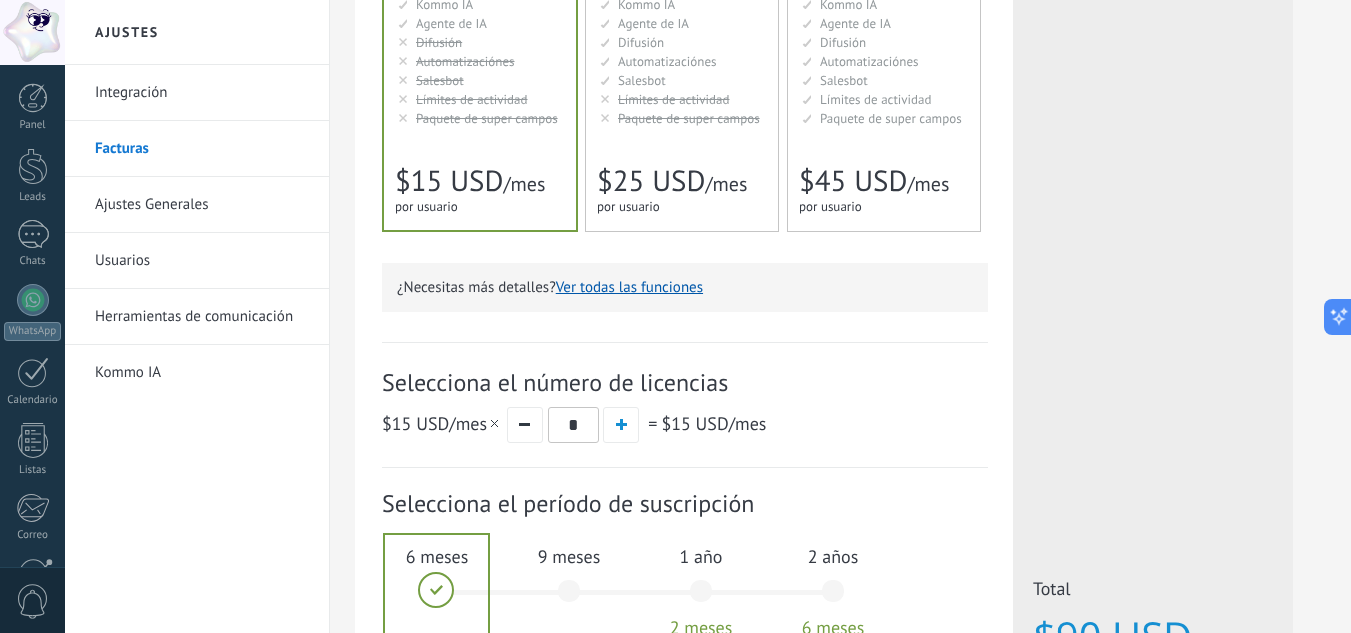 scroll, scrollTop: 648, scrollLeft: 0, axis: vertical 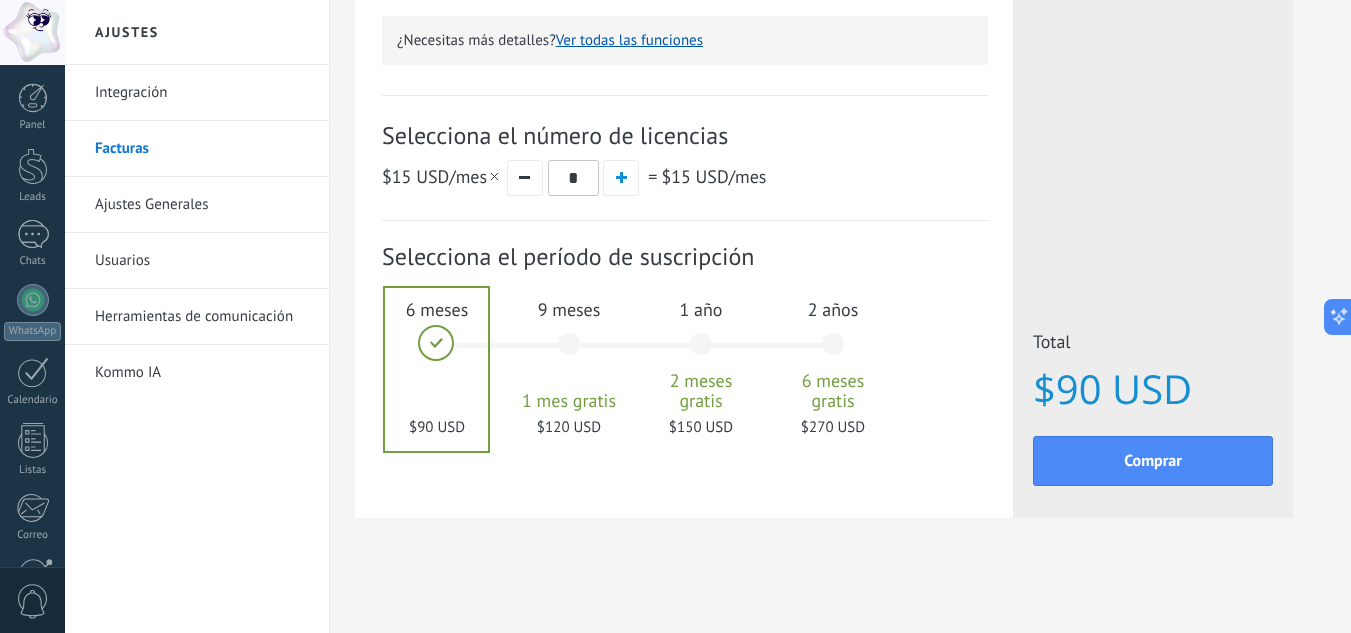 click on "9 meses
1 mes gratis
$120 USD" at bounding box center [569, 353] 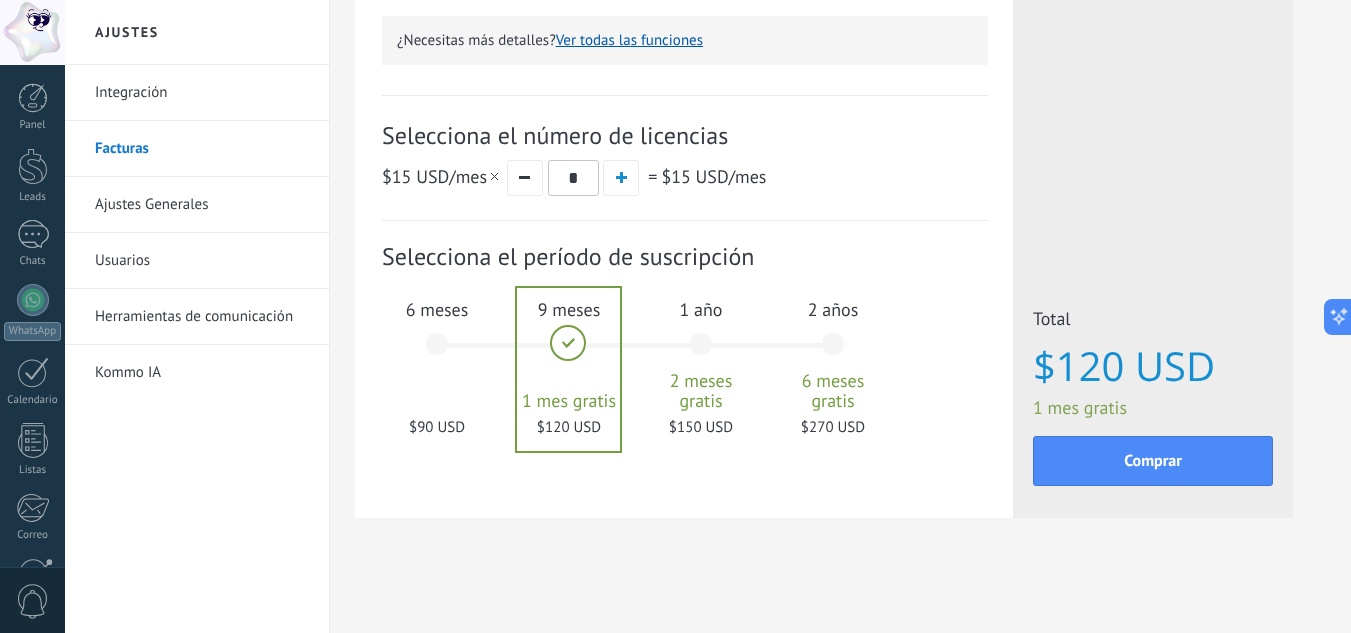 click on "1 año
2 meses gratis
$150 USD" at bounding box center (701, 353) 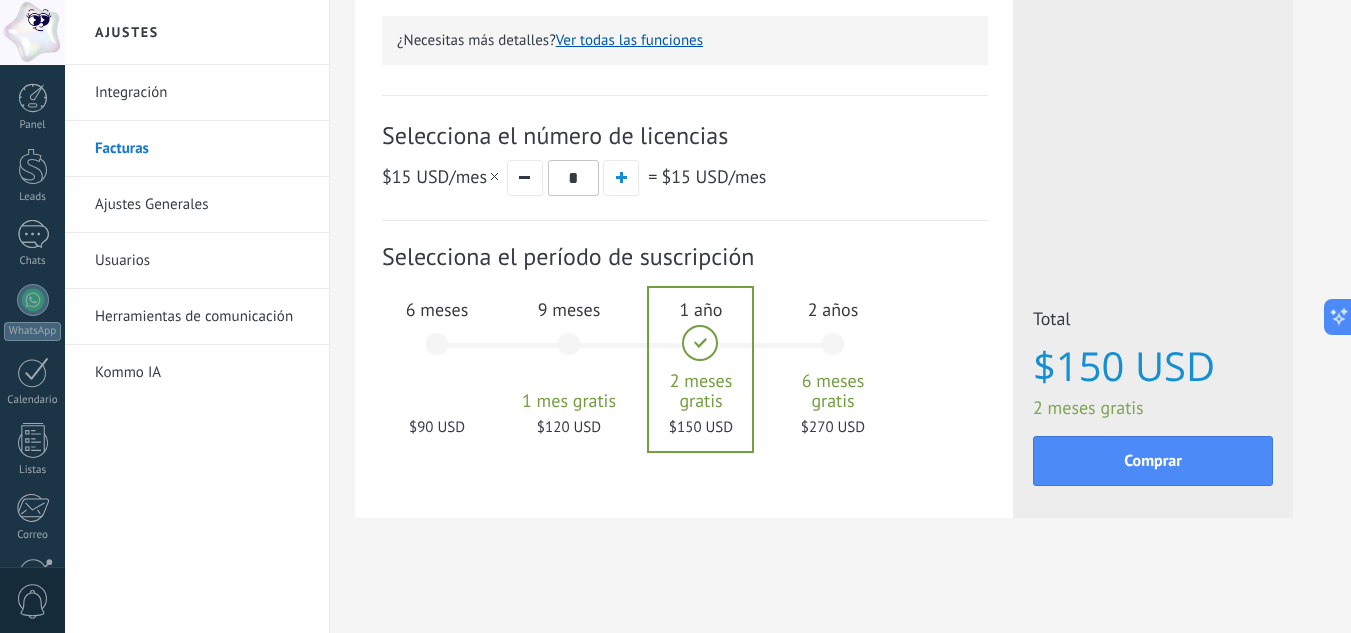 click on "Suscripción:
Selecciona el período de suscripción
1 mes" at bounding box center (685, 355) 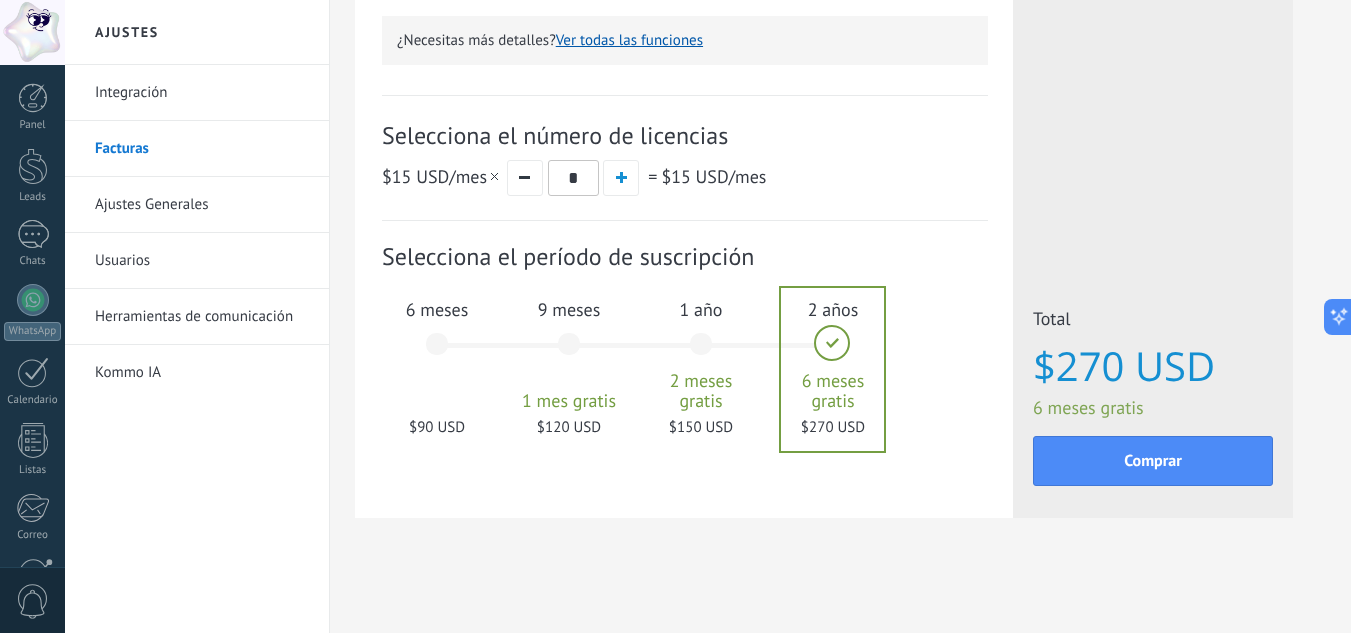 click on "$90 USD" at bounding box center (437, 427) 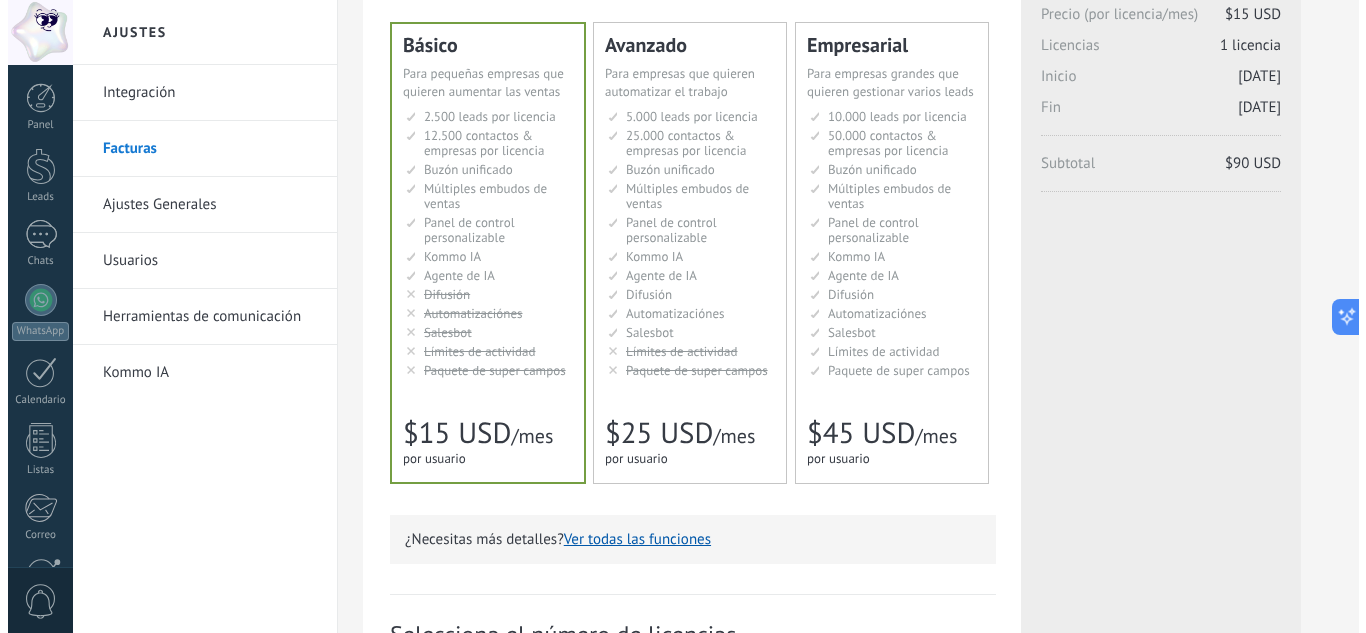 scroll, scrollTop: 0, scrollLeft: 0, axis: both 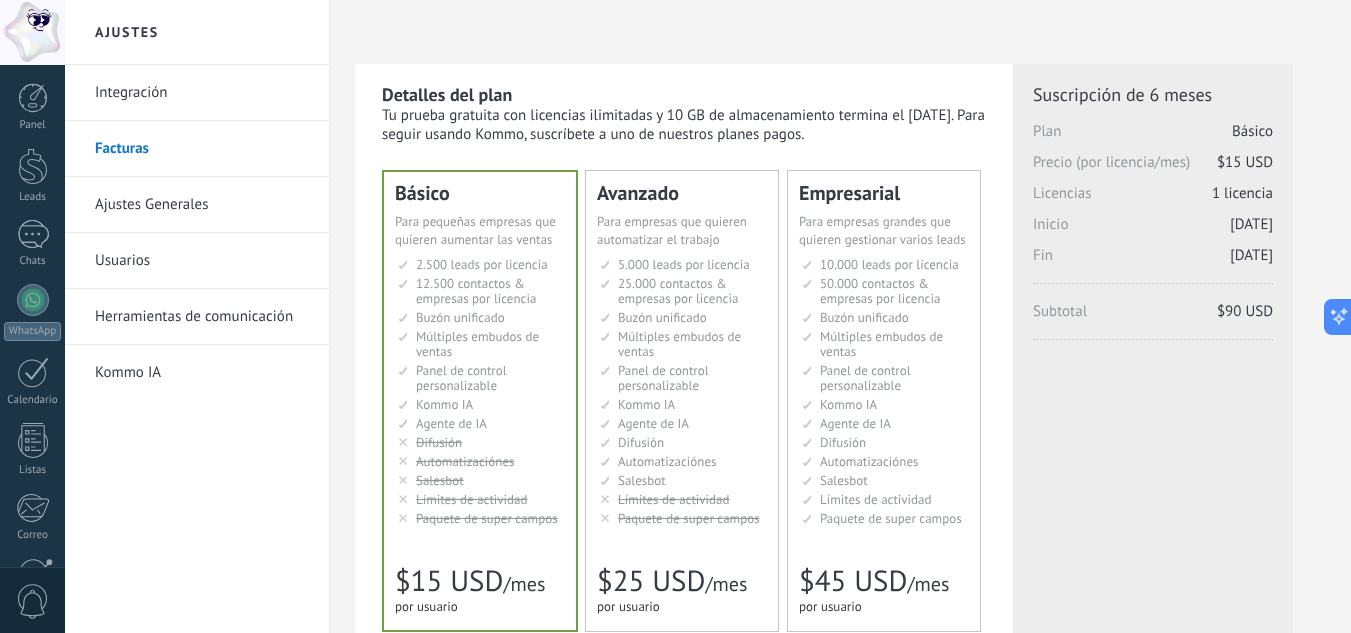 click on "Ajustes Generales" at bounding box center [202, 205] 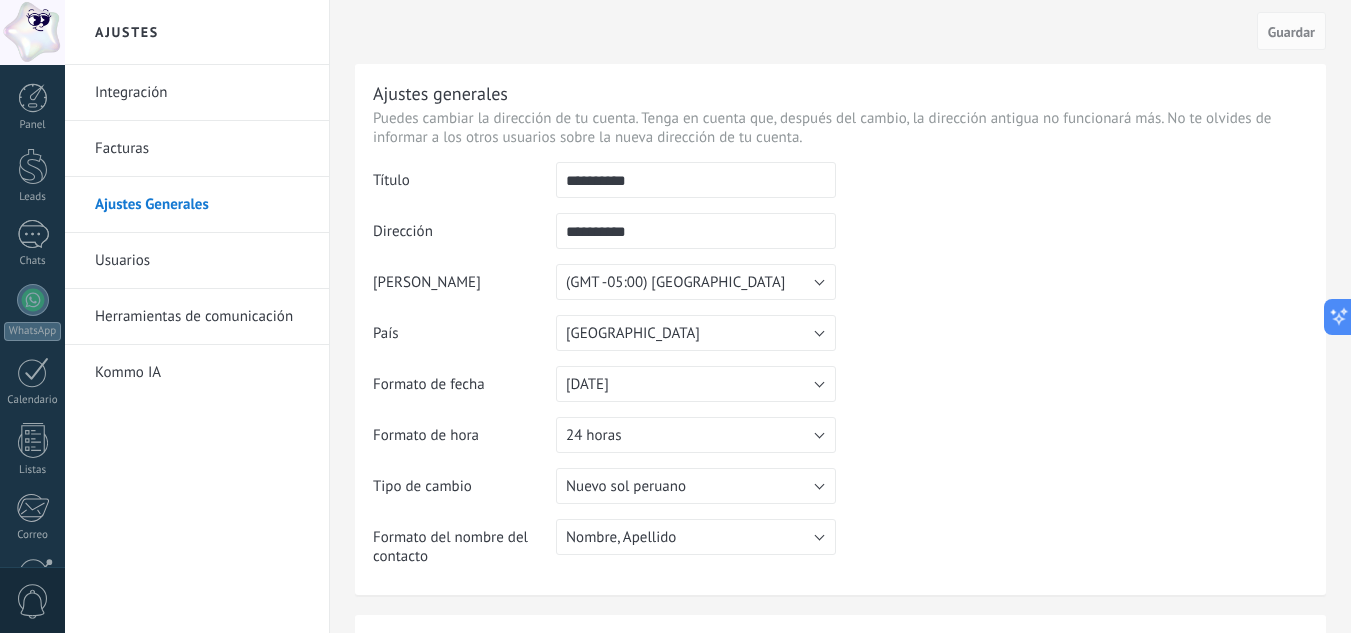 click on "Usuarios" at bounding box center [202, 261] 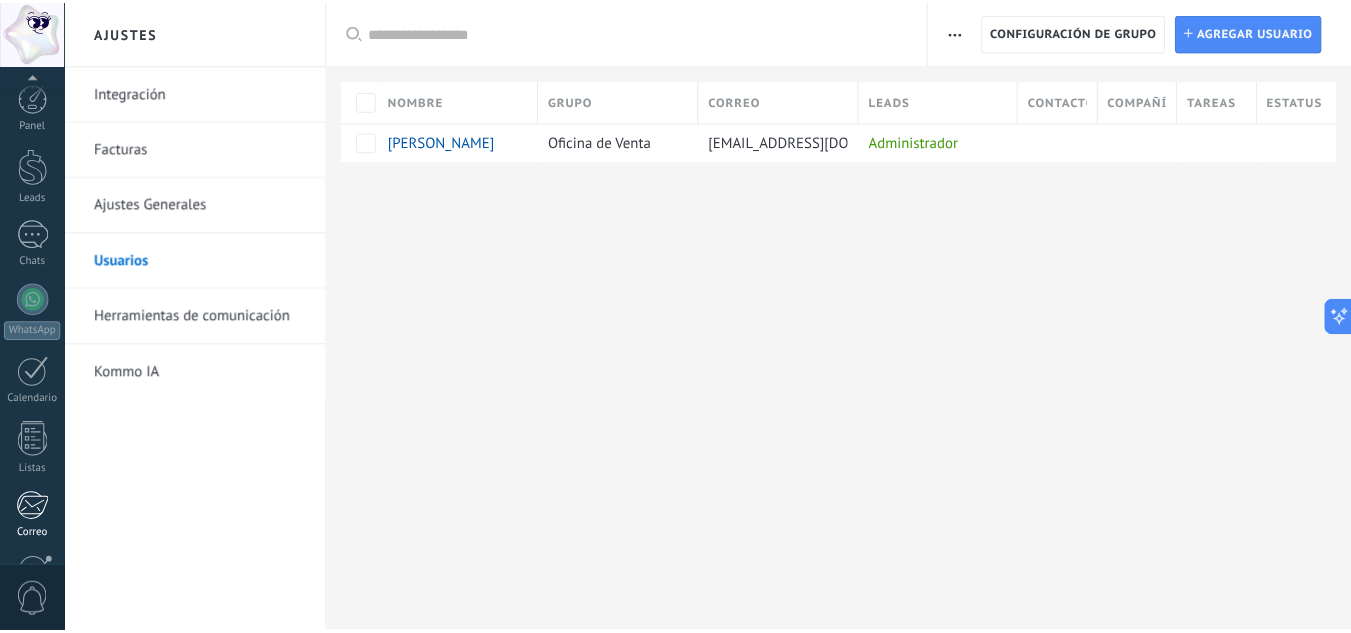scroll, scrollTop: 199, scrollLeft: 0, axis: vertical 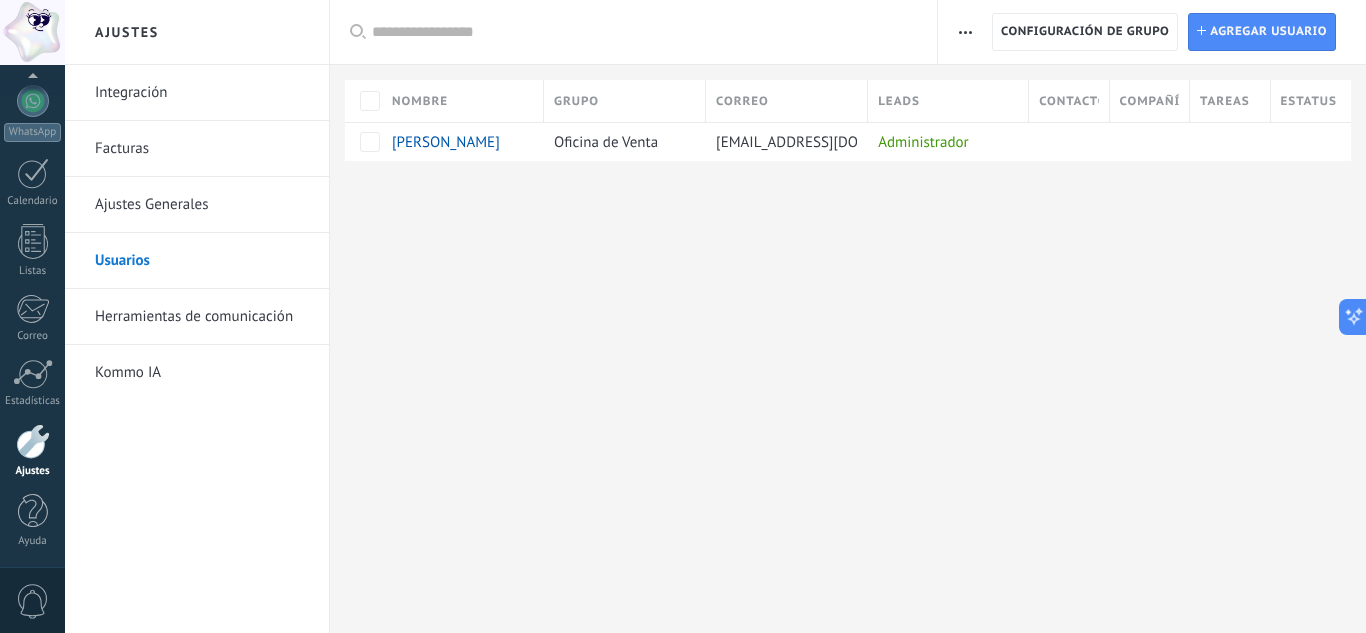 click on "Herramientas de comunicación" at bounding box center (202, 317) 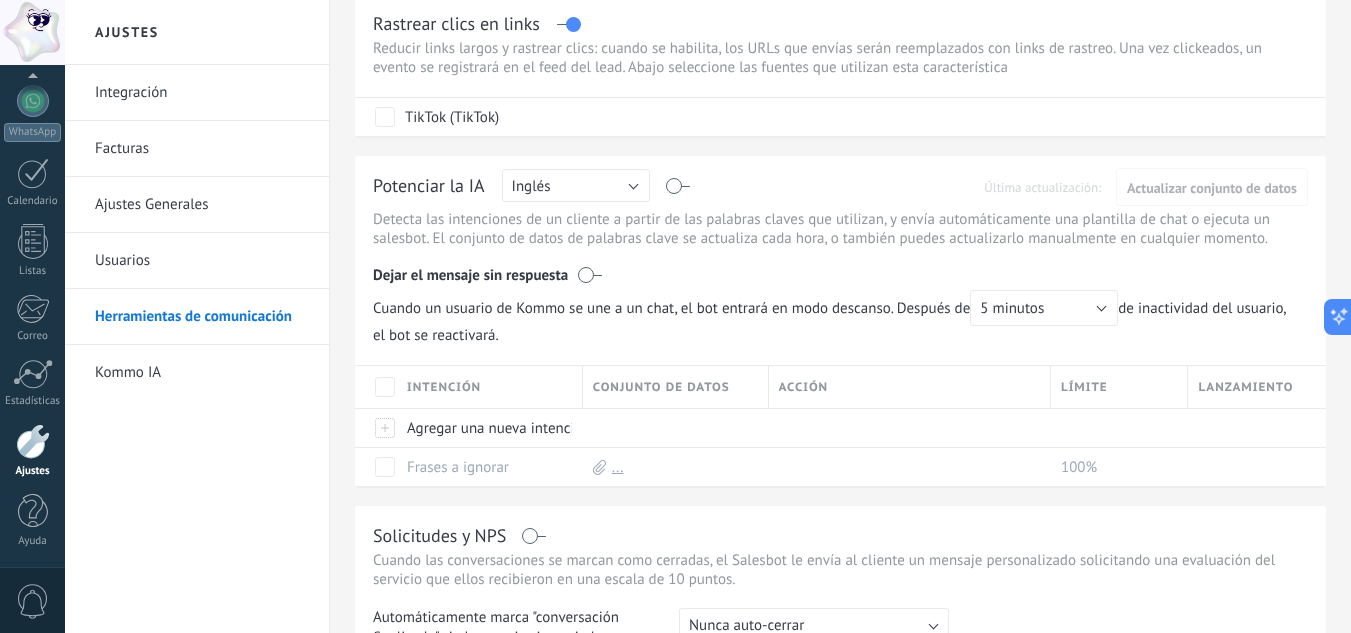 scroll, scrollTop: 988, scrollLeft: 0, axis: vertical 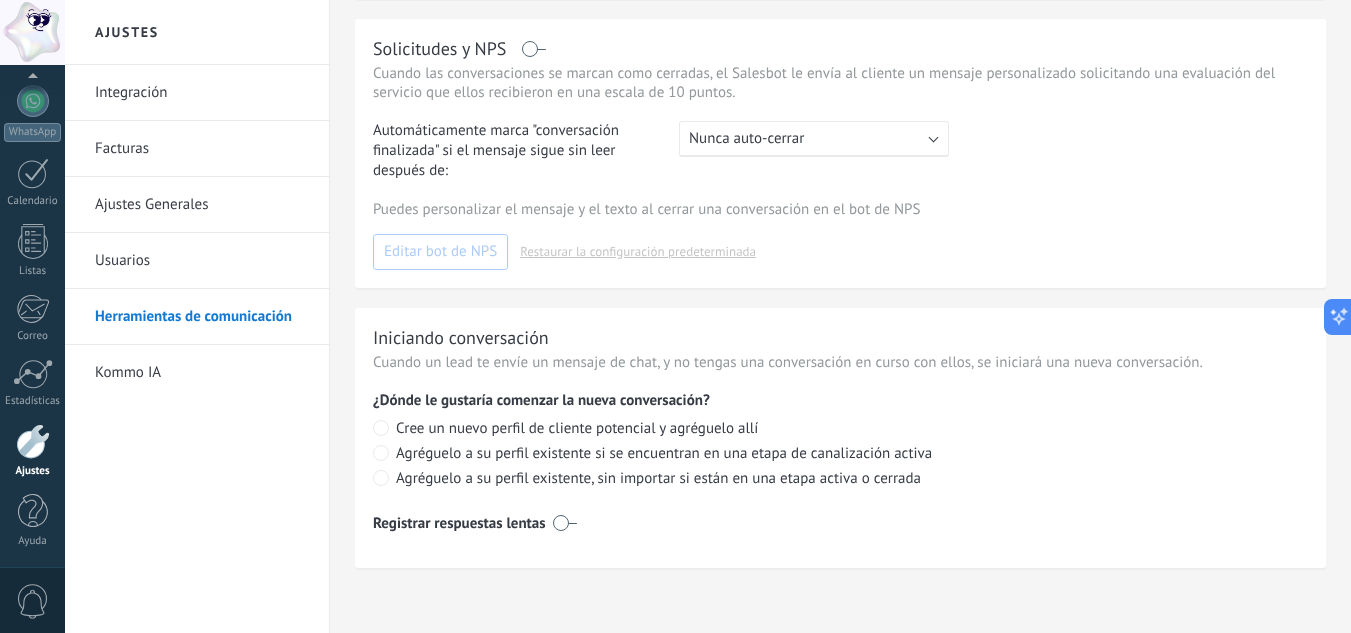 click on "Kommo IA" at bounding box center (202, 373) 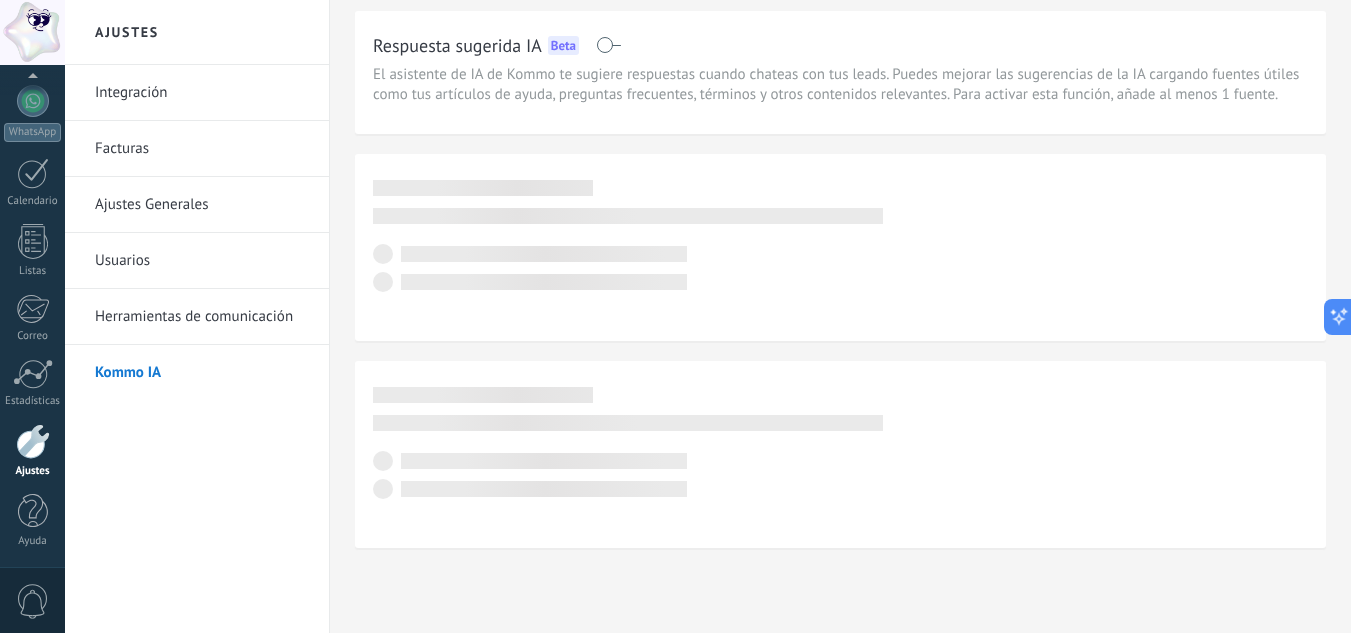 scroll, scrollTop: 0, scrollLeft: 0, axis: both 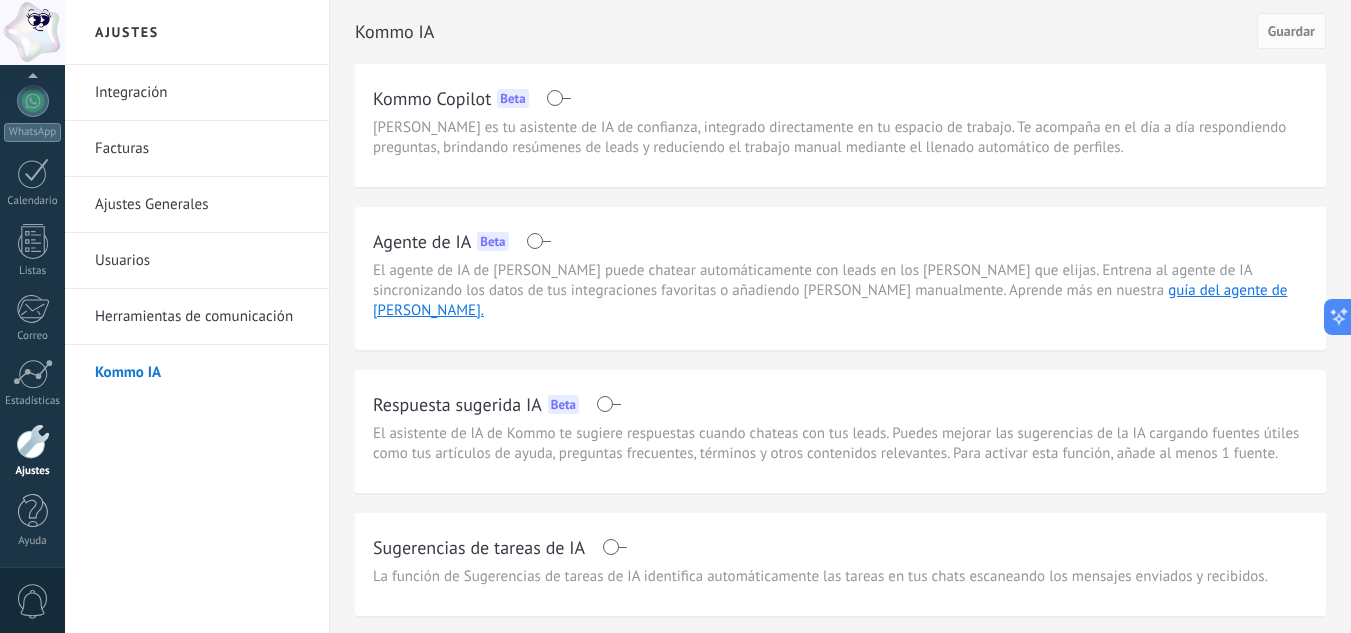 click on "Integración" at bounding box center [202, 93] 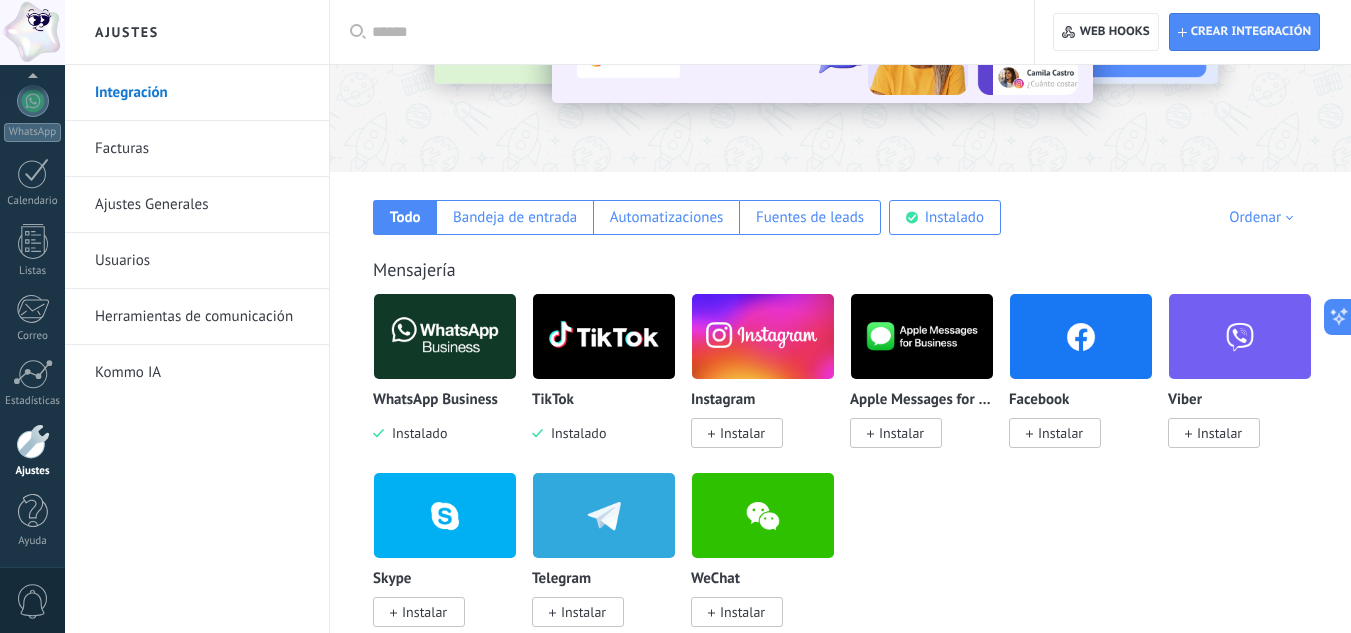 scroll, scrollTop: 400, scrollLeft: 0, axis: vertical 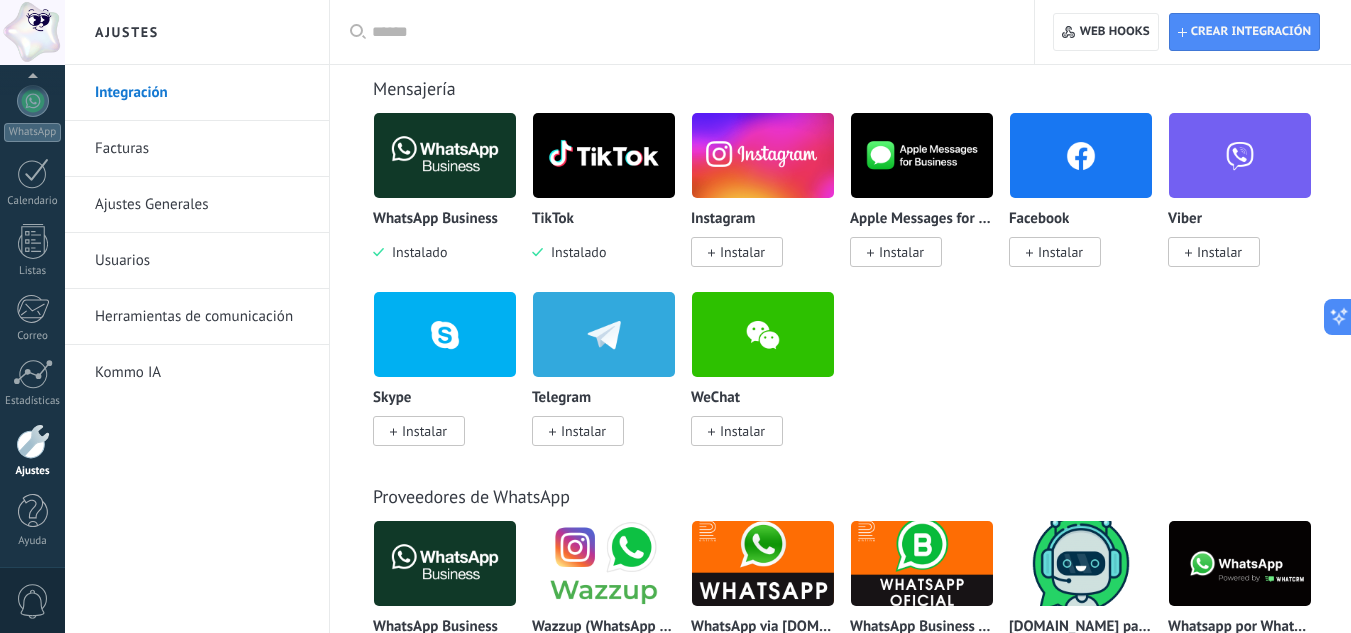 click on "Facturas" at bounding box center (202, 149) 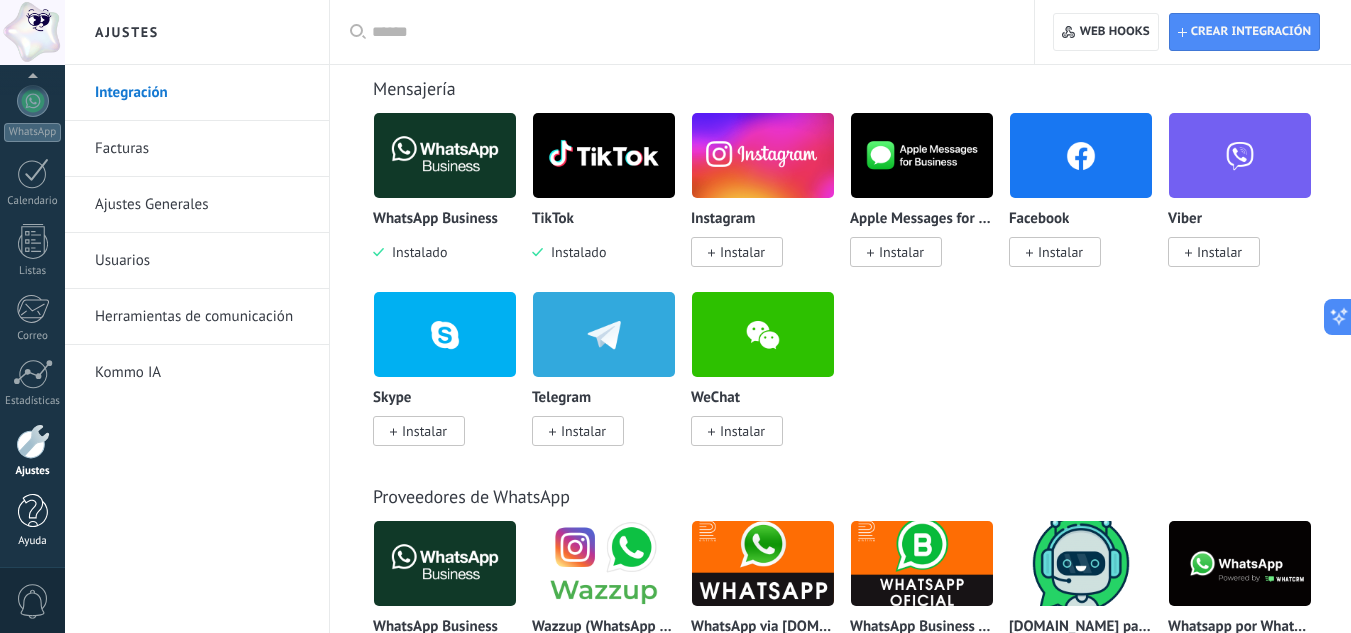 click at bounding box center (33, 511) 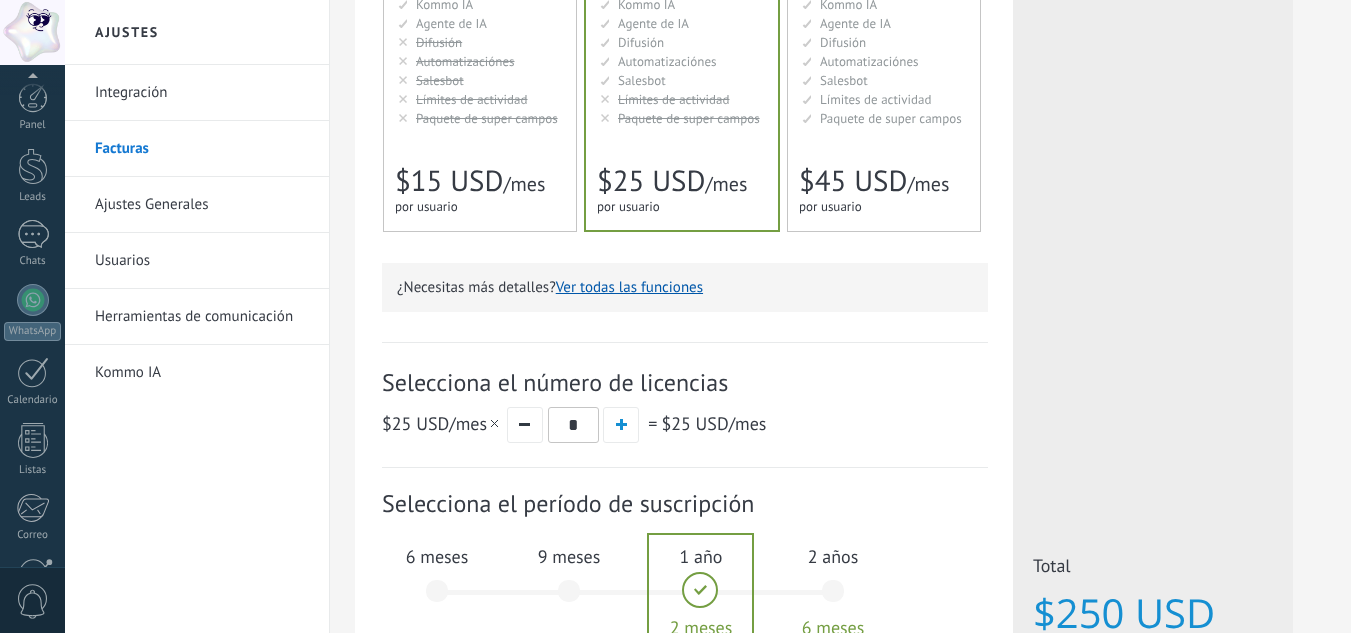 scroll, scrollTop: 0, scrollLeft: 0, axis: both 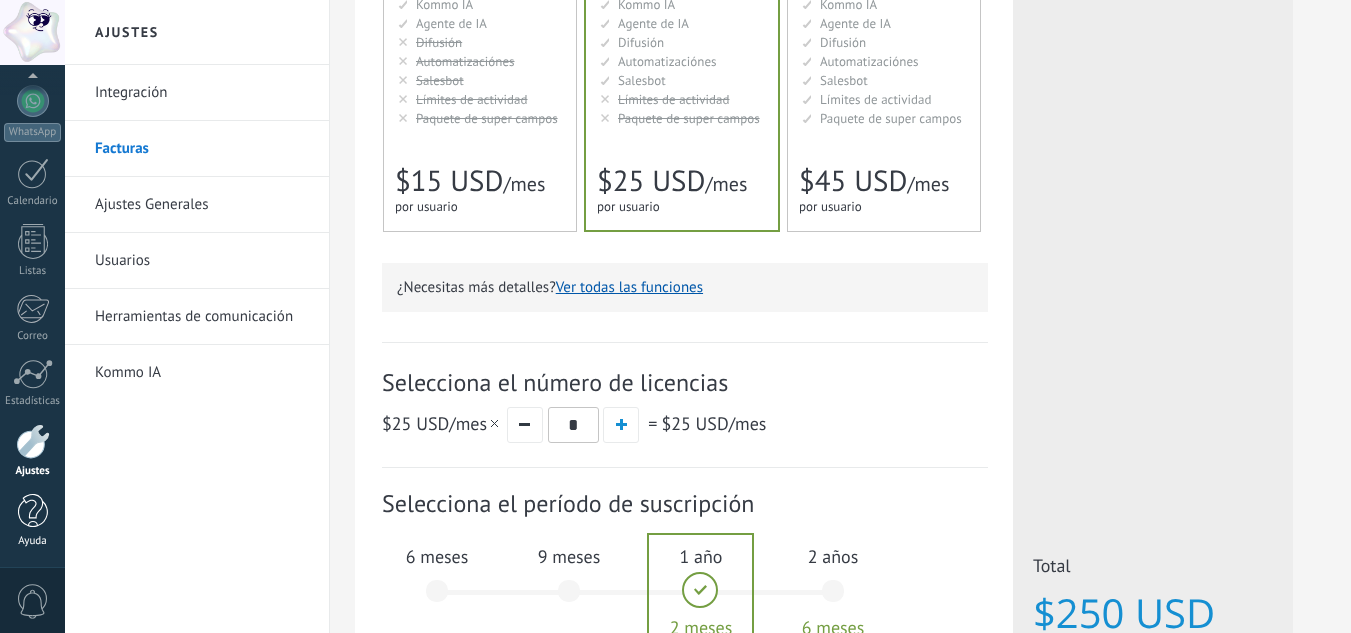 click at bounding box center [33, 511] 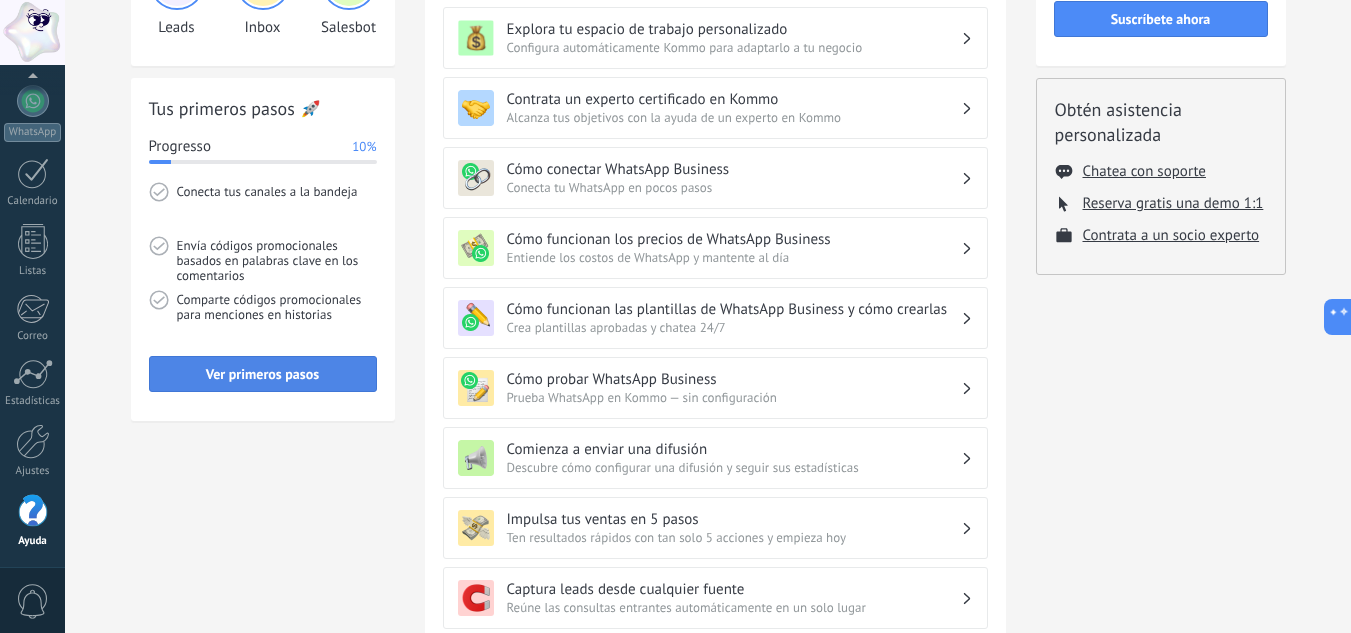 scroll, scrollTop: 0, scrollLeft: 0, axis: both 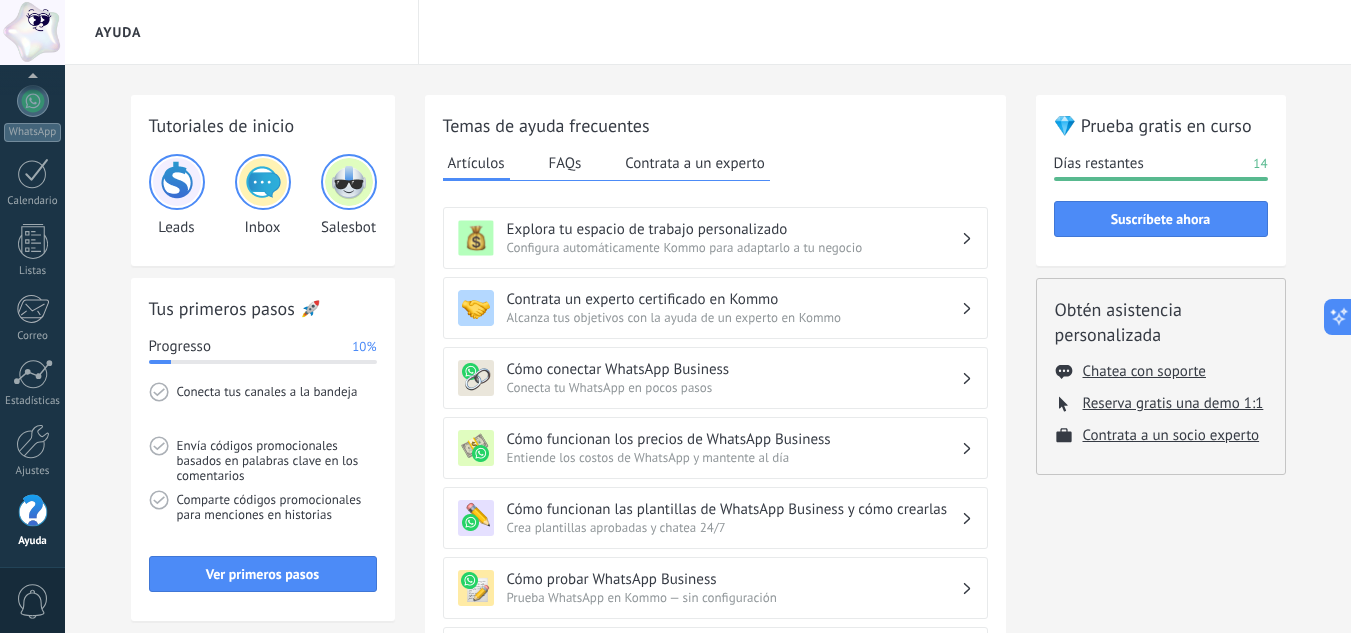 click on "FAQs" at bounding box center [565, 163] 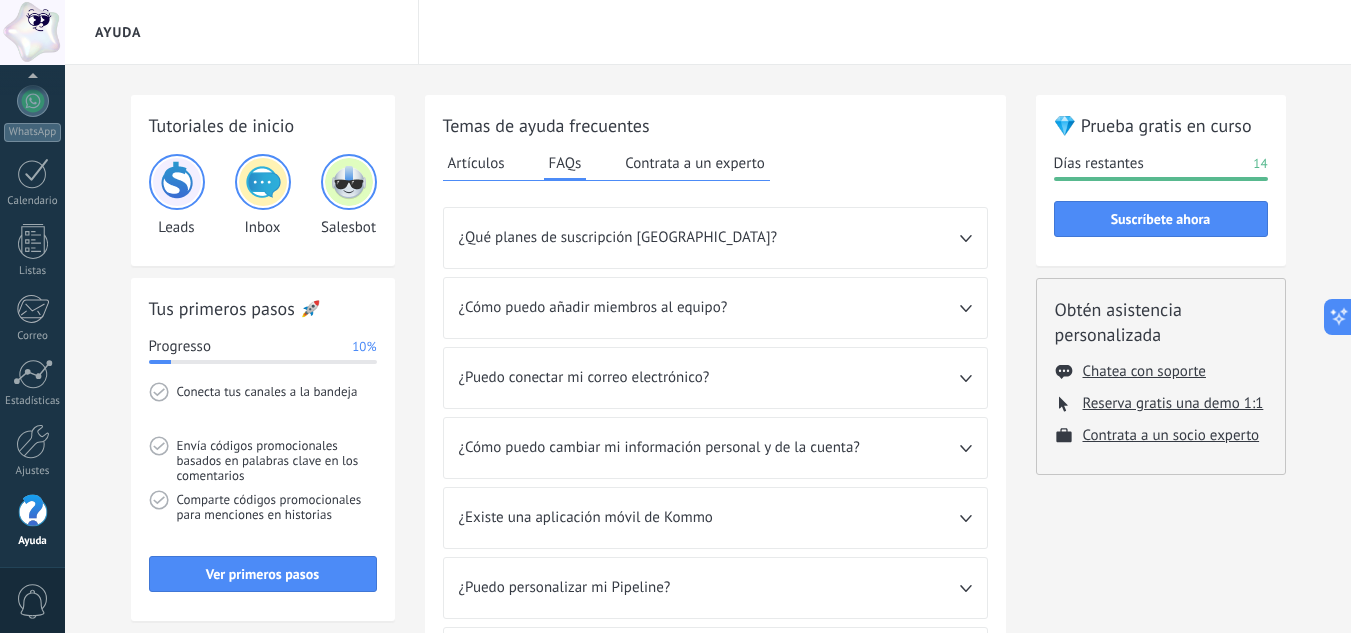click on "Contrata a un experto" at bounding box center [694, 163] 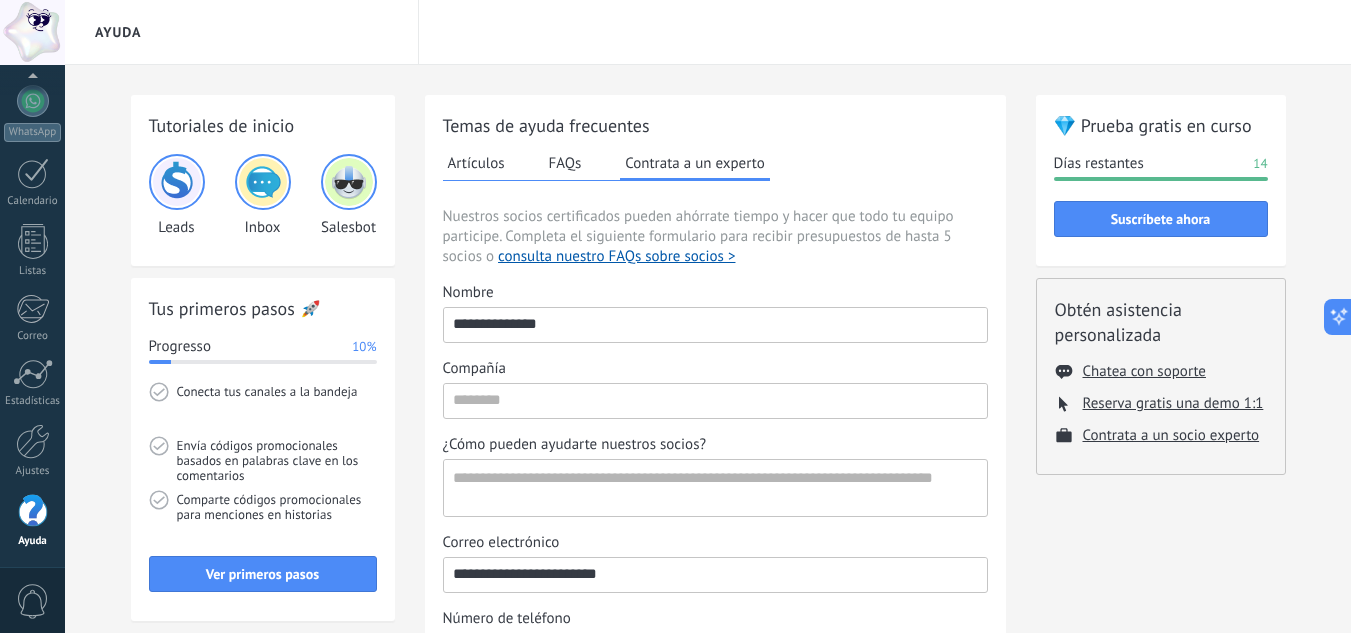 click on "**********" at bounding box center [715, 496] 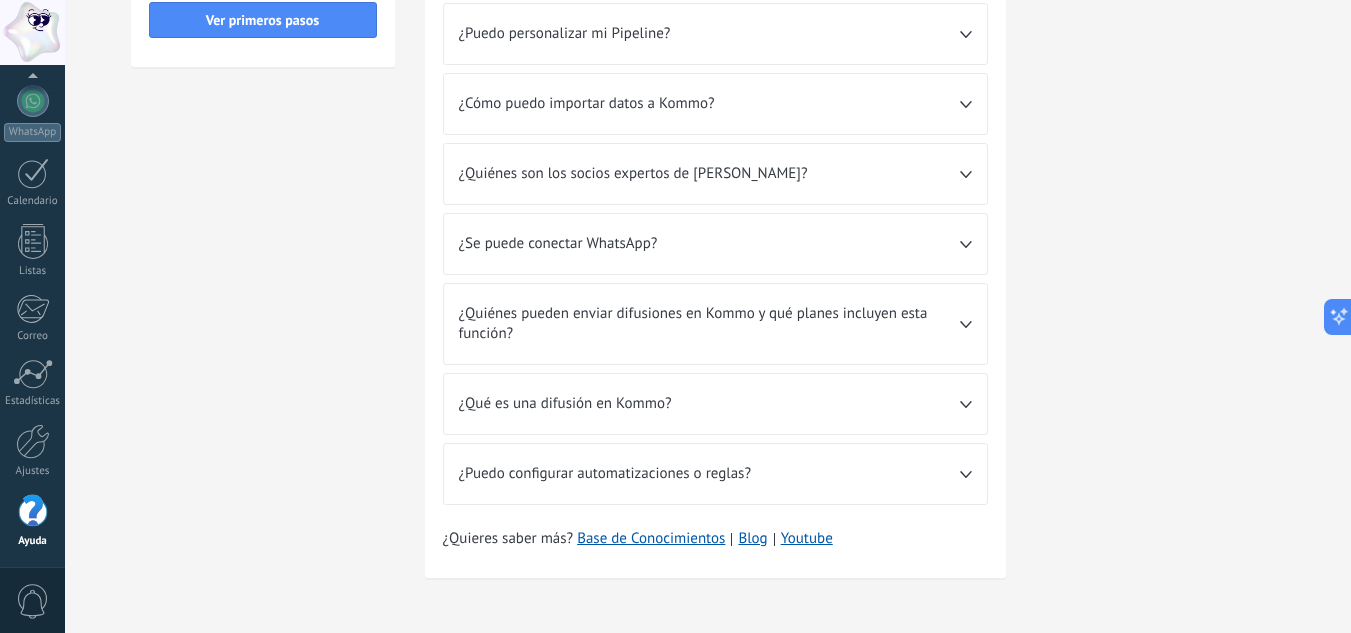 scroll, scrollTop: 0, scrollLeft: 0, axis: both 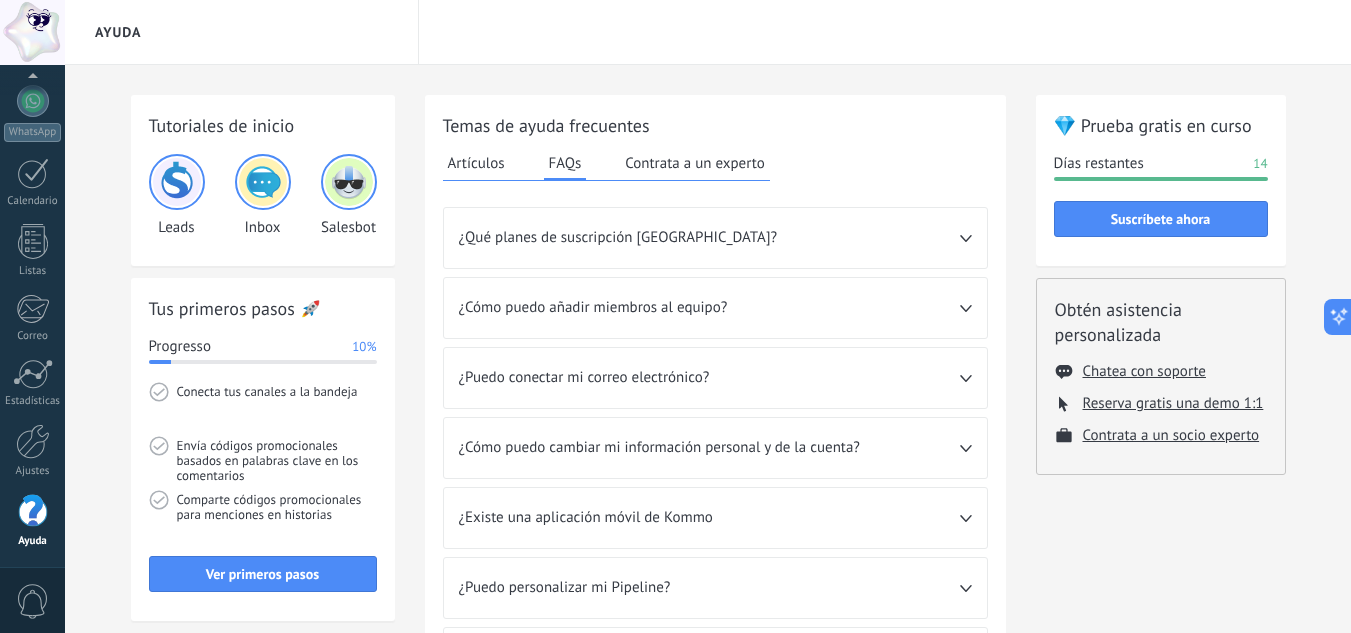 click on "Artículos" at bounding box center [476, 163] 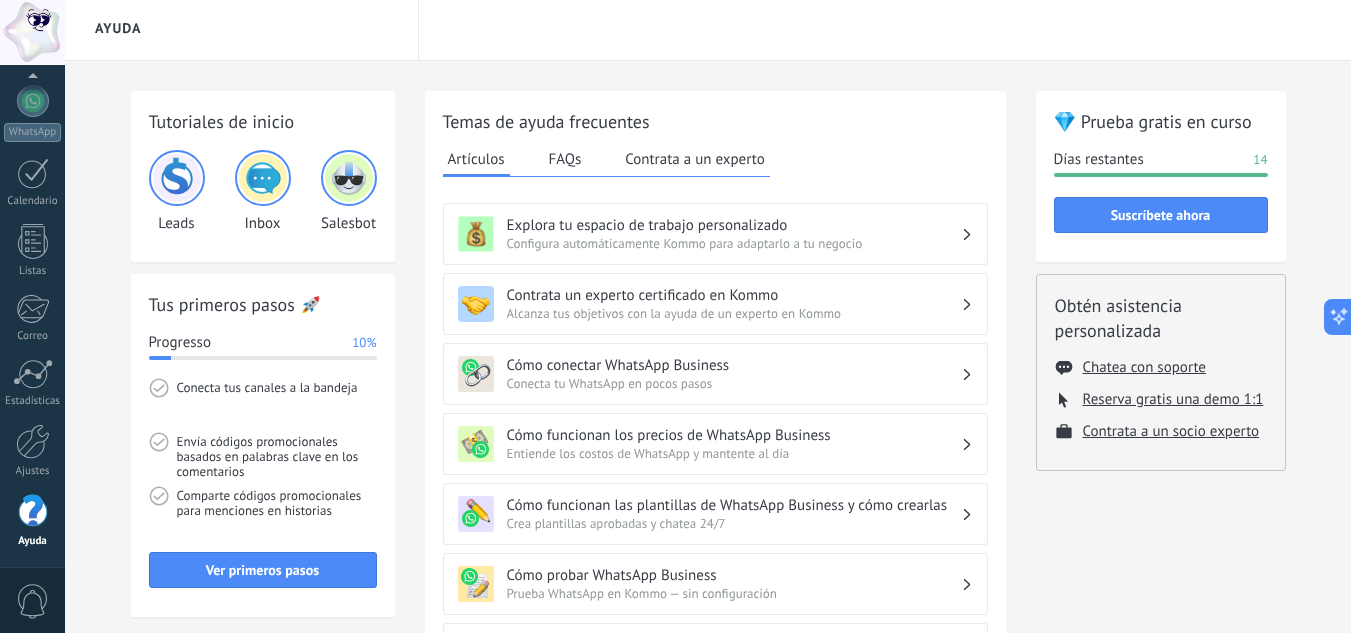 scroll, scrollTop: 0, scrollLeft: 0, axis: both 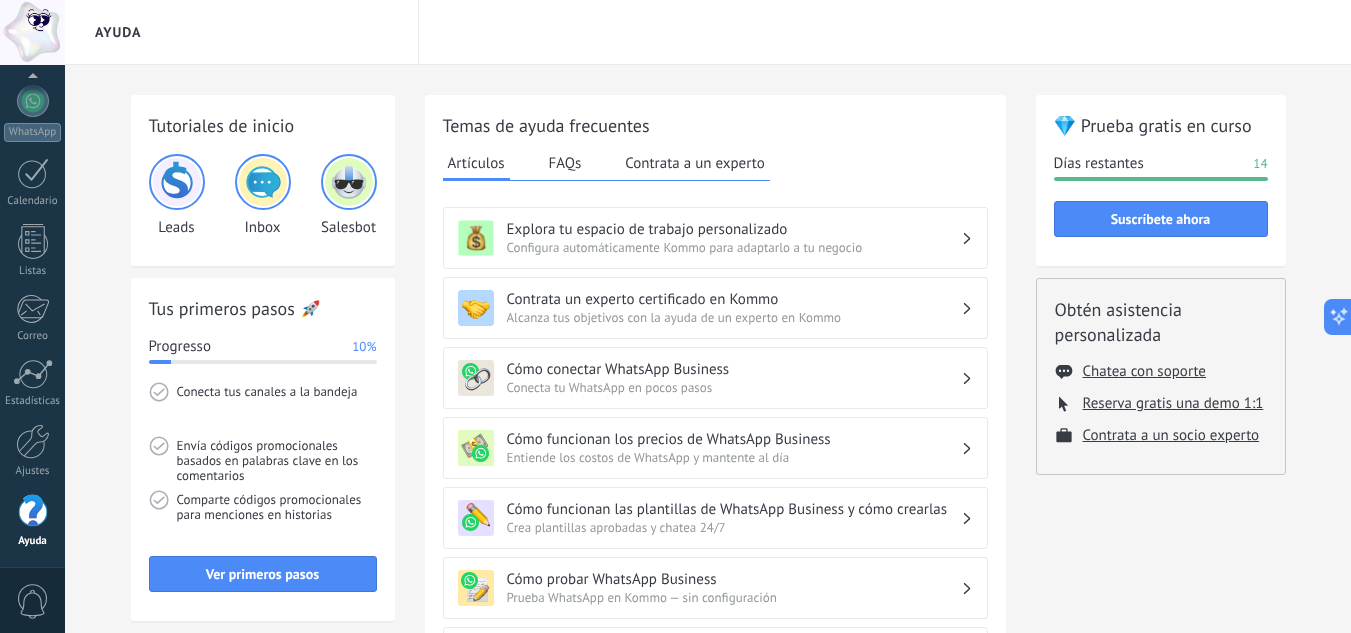 click on "💎 Prueba gratis en curso" at bounding box center [1161, 125] 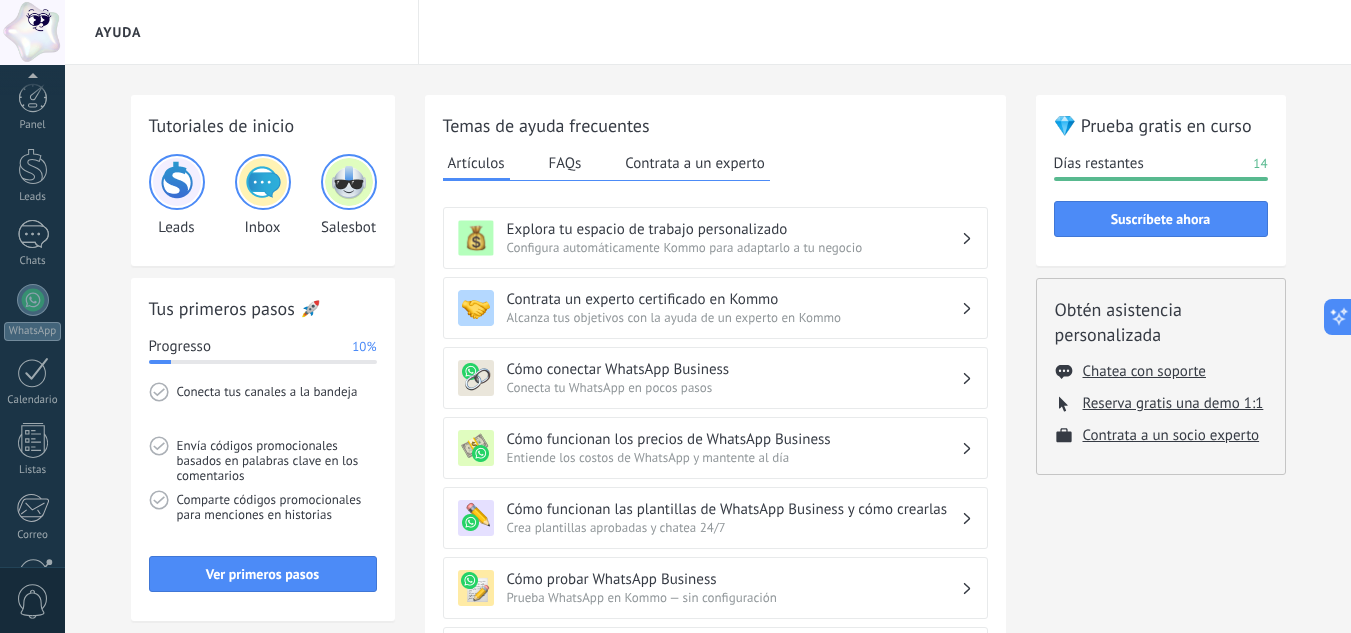 scroll, scrollTop: 199, scrollLeft: 0, axis: vertical 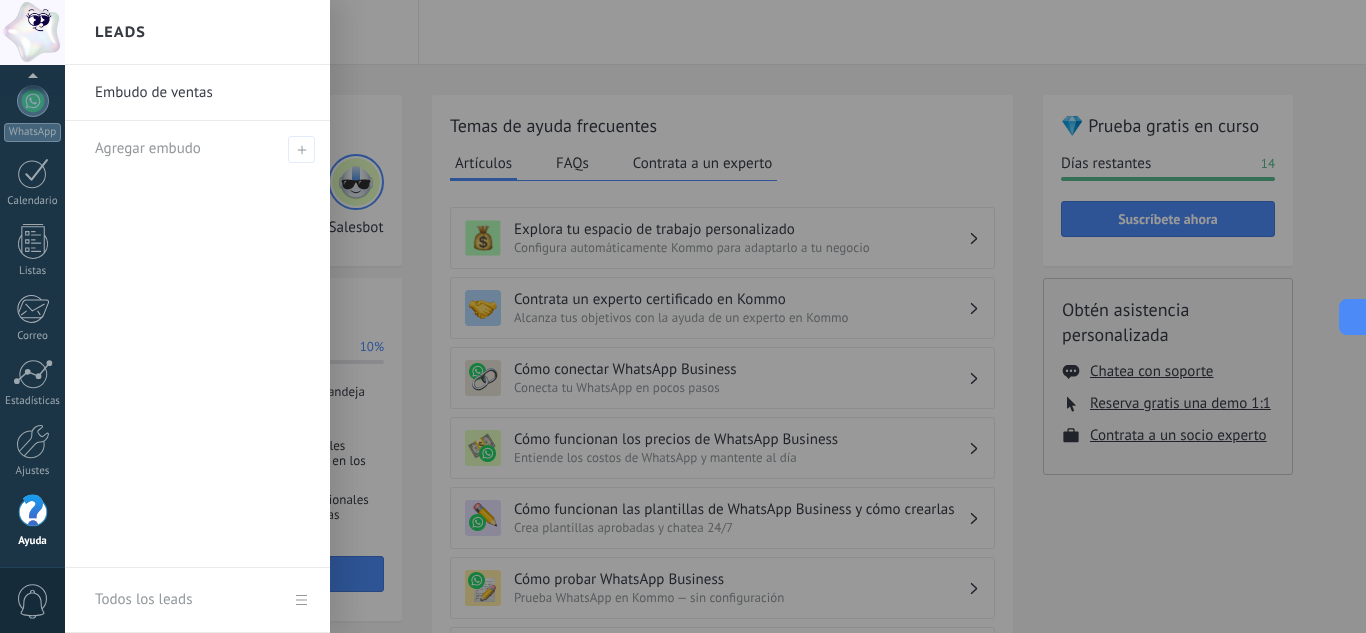 click at bounding box center [748, 316] 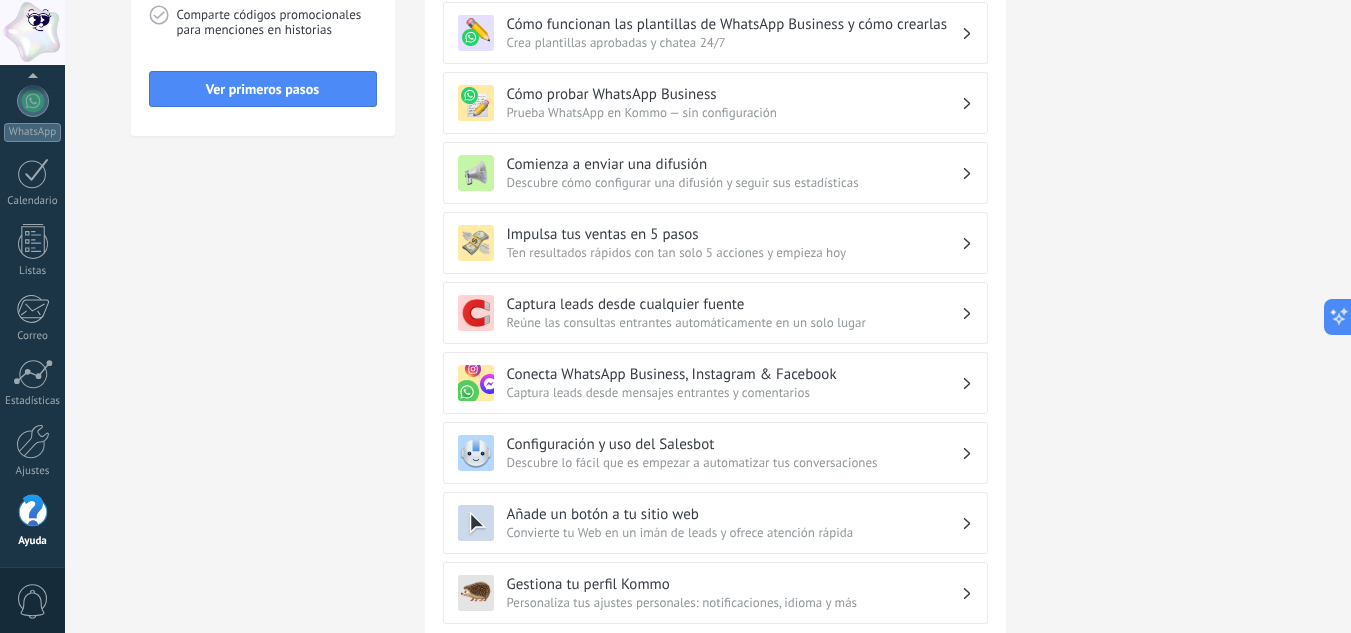 scroll, scrollTop: 0, scrollLeft: 0, axis: both 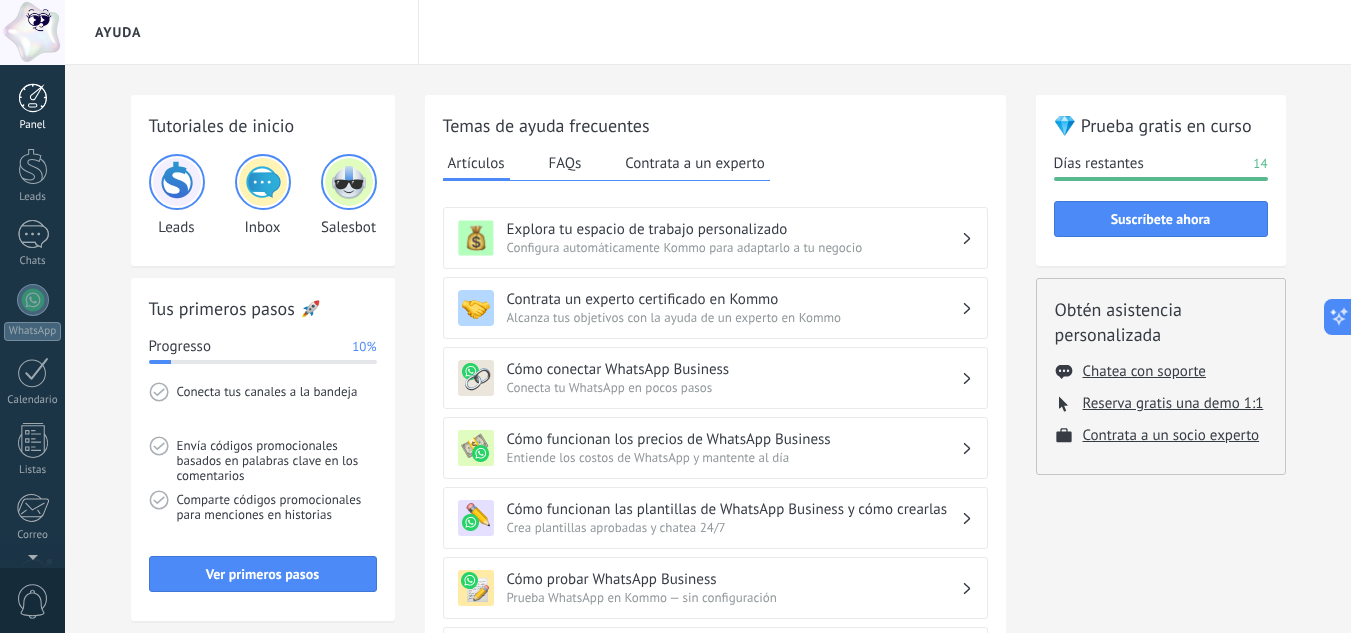 click at bounding box center [33, 98] 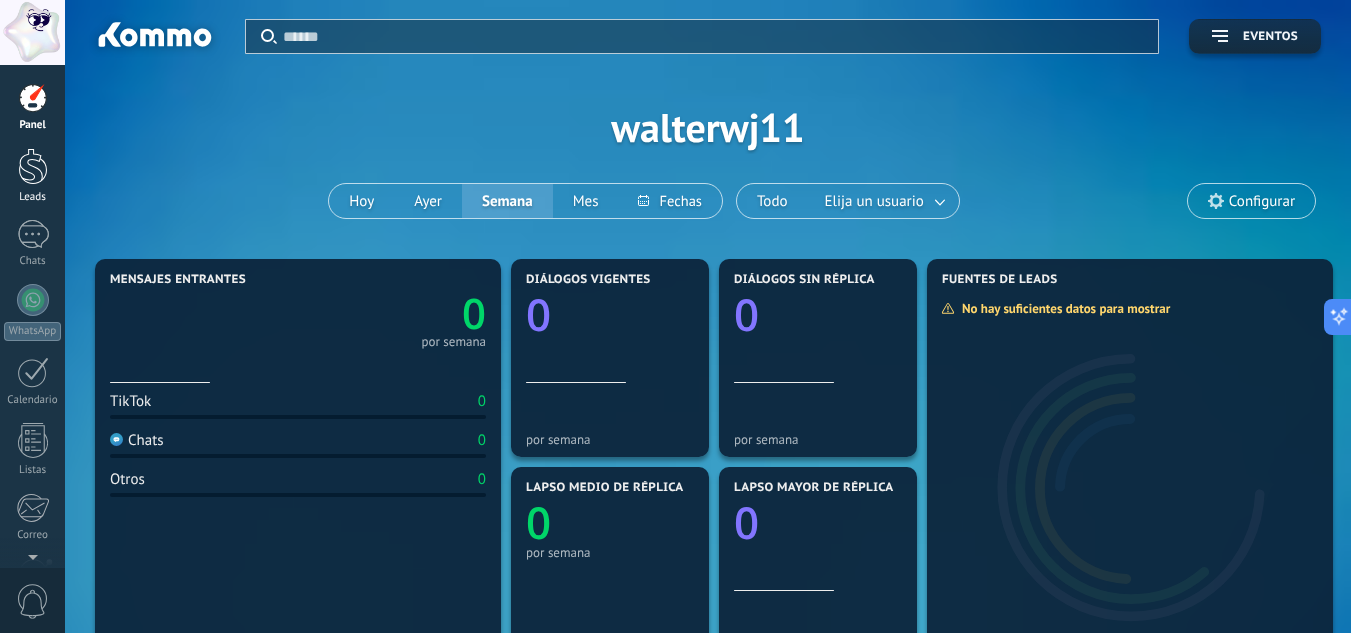 click at bounding box center (33, 166) 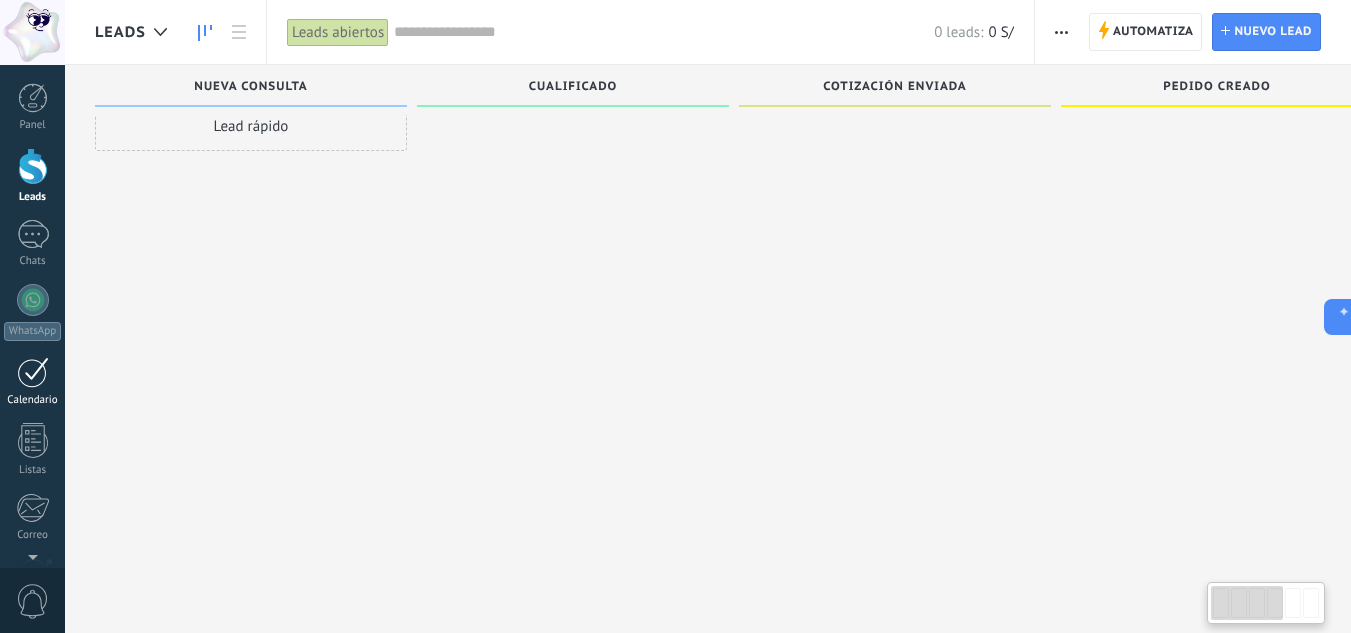 scroll, scrollTop: 34, scrollLeft: 0, axis: vertical 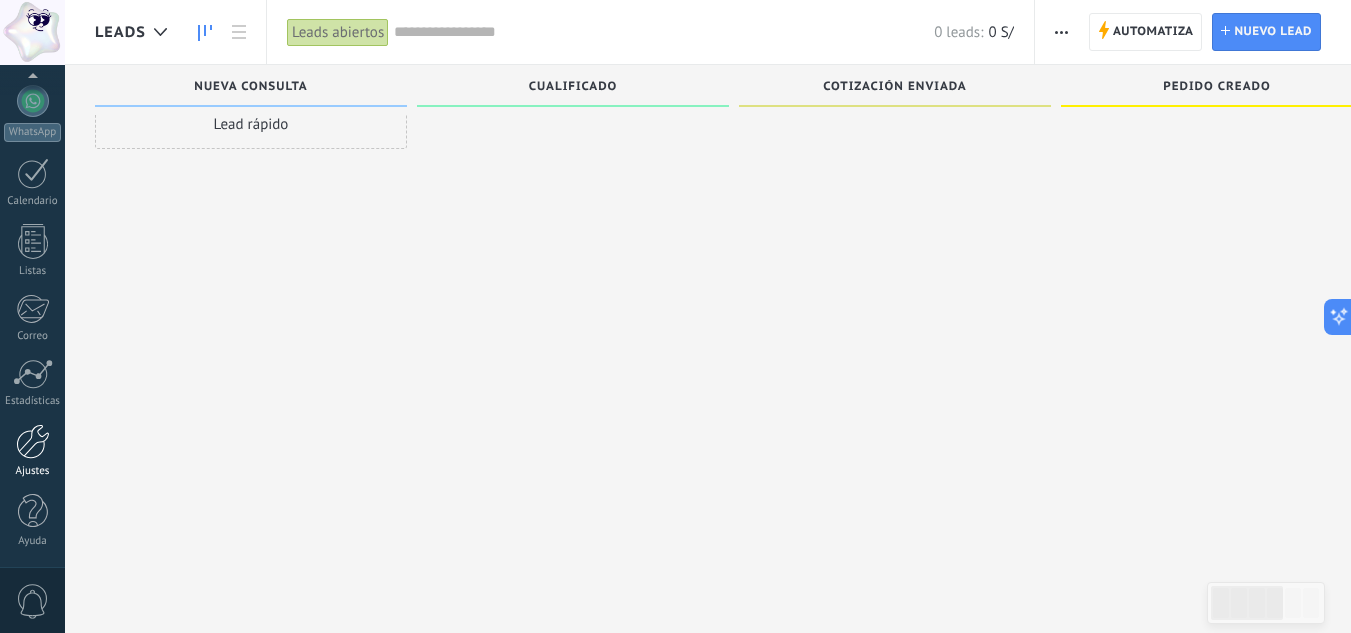 click at bounding box center (33, 441) 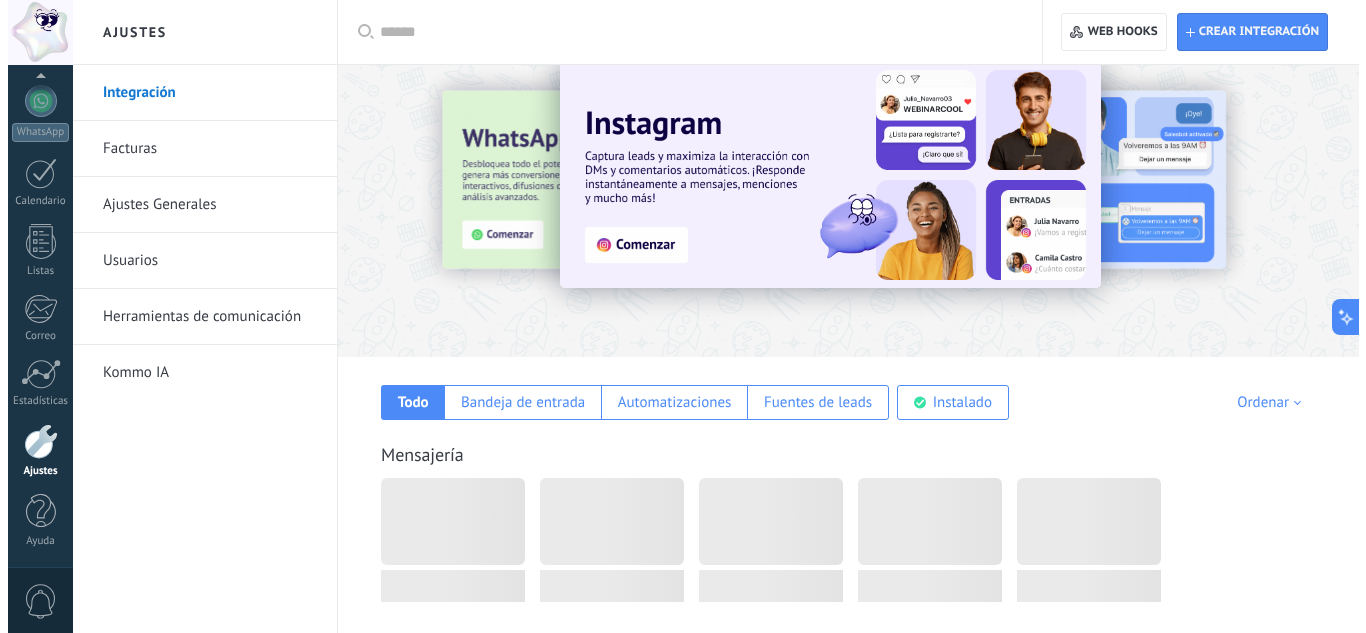 scroll, scrollTop: 0, scrollLeft: 0, axis: both 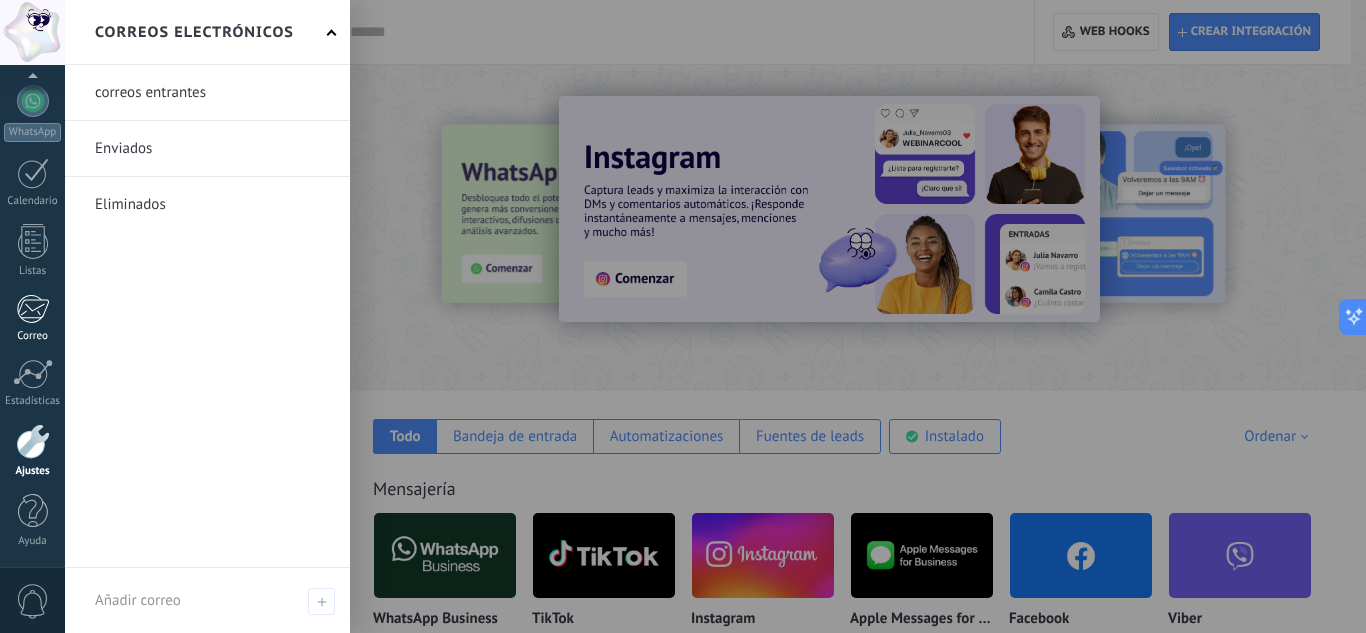 click at bounding box center (32, 309) 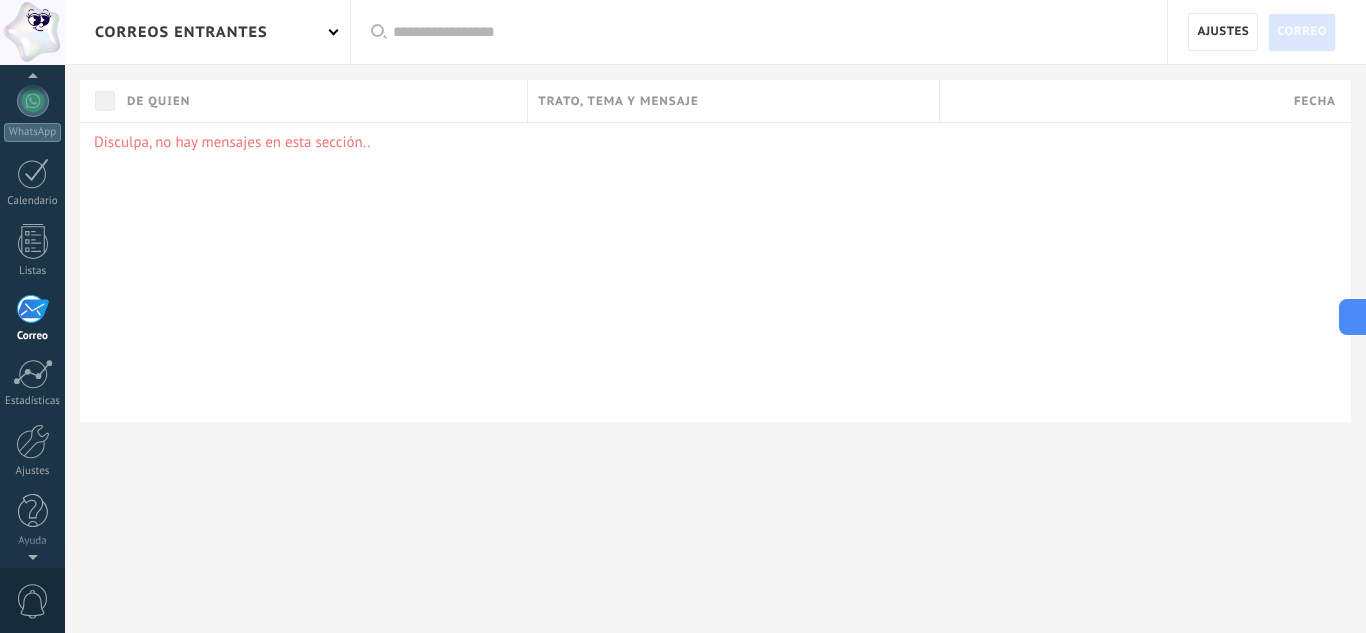 scroll, scrollTop: 194, scrollLeft: 0, axis: vertical 